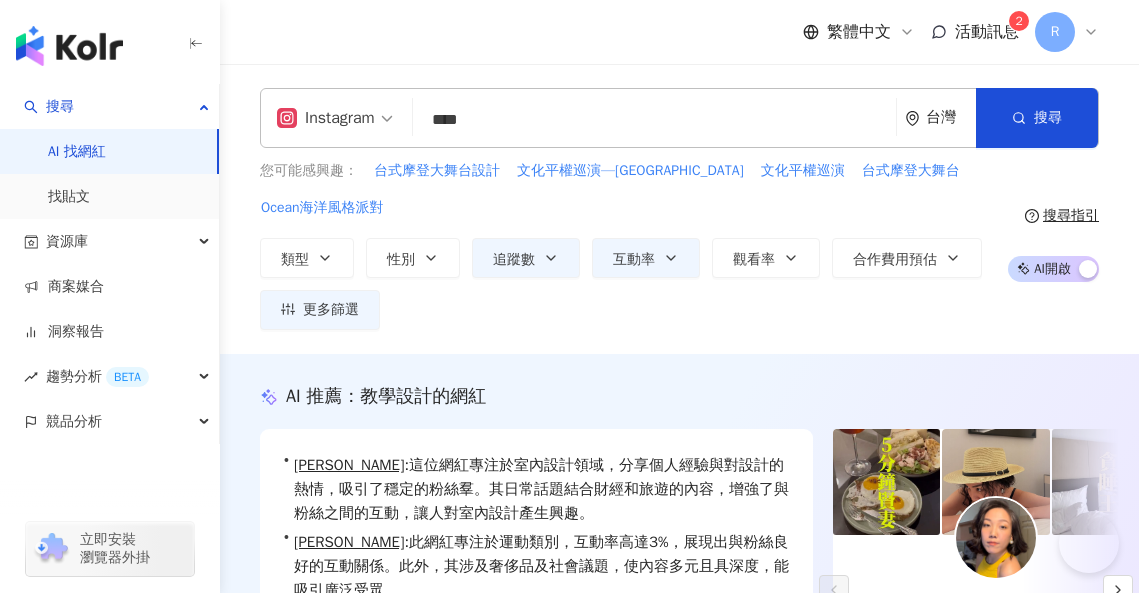 scroll, scrollTop: 2116, scrollLeft: 0, axis: vertical 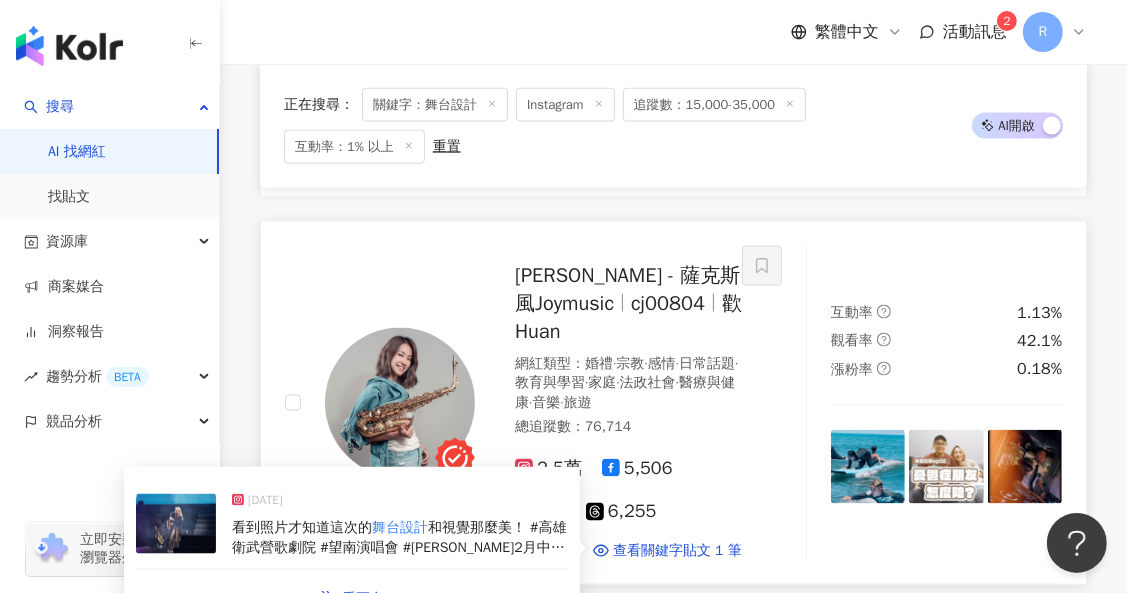 click on "和視覺那麼美！
#高雄衛武營歌劇院 #望南演唱會 #曹雅雯
2月中收到專場消息，硬著頭皮答應起來🥹
寫研究所期中報告、環島做紀錄片、談指導教授
完全0喘息的狀態熬完這次演出，人還活著🙋‍♀️
從讀書人的腦袋拉回樂手的舞台
蹦出不少五味雜陳新滋味😗
#薩克斯風 #歡歡 🎷🎷🎷🎷" at bounding box center (399, 586) 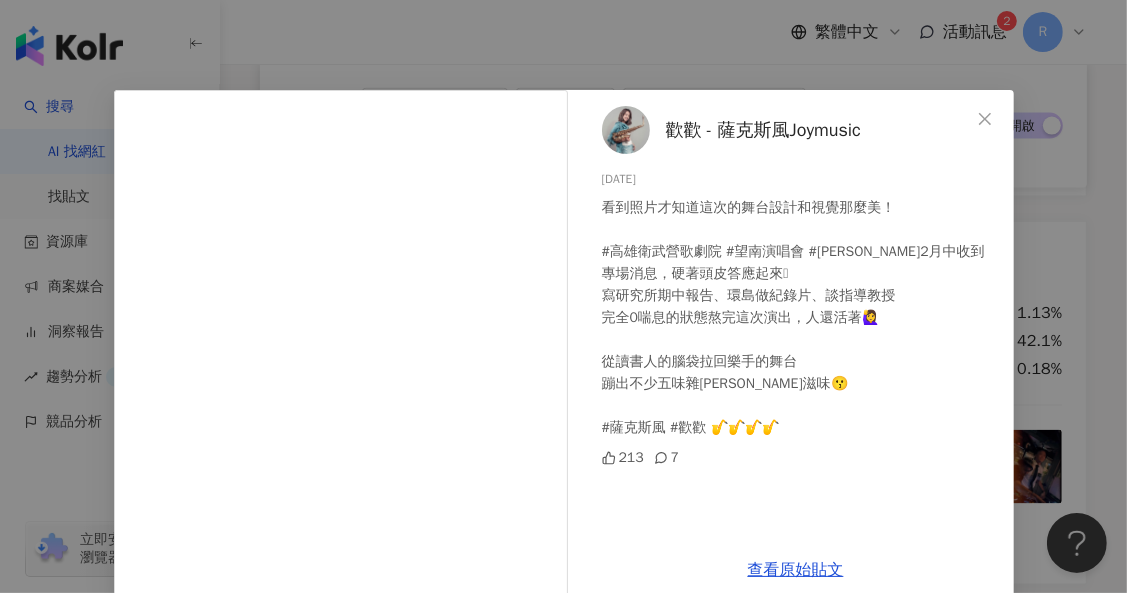 scroll, scrollTop: 40, scrollLeft: 0, axis: vertical 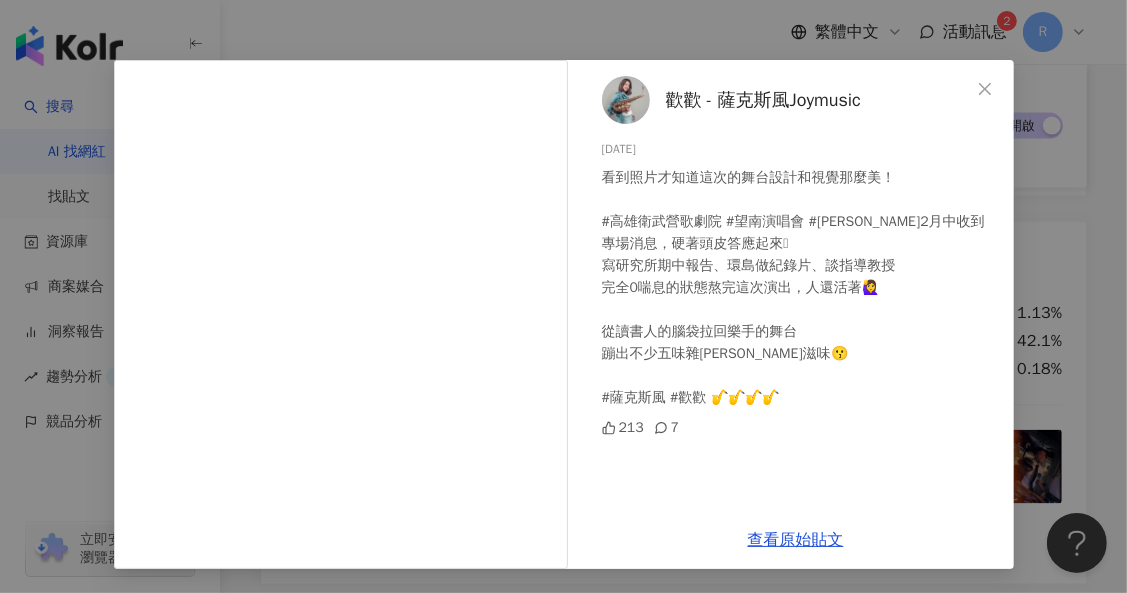 click on "歡歡 - 薩克斯風Joymusic 2025/4/18 看到照片才知道這次的舞台設計和視覺那麼美！
#高雄衛武營歌劇院 #望南演唱會 #曹雅雯
2月中收到專場消息，硬著頭皮答應起來🥹
寫研究所期中報告、環島做紀錄片、談指導教授
完全0喘息的狀態熬完這次演出，人還活著🙋‍♀️
從讀書人的腦袋拉回樂手的舞台
蹦出不少五味雜陳新滋味😗
#薩克斯風 #歡歡 🎷🎷🎷🎷 213 7 查看原始貼文" at bounding box center [563, 296] 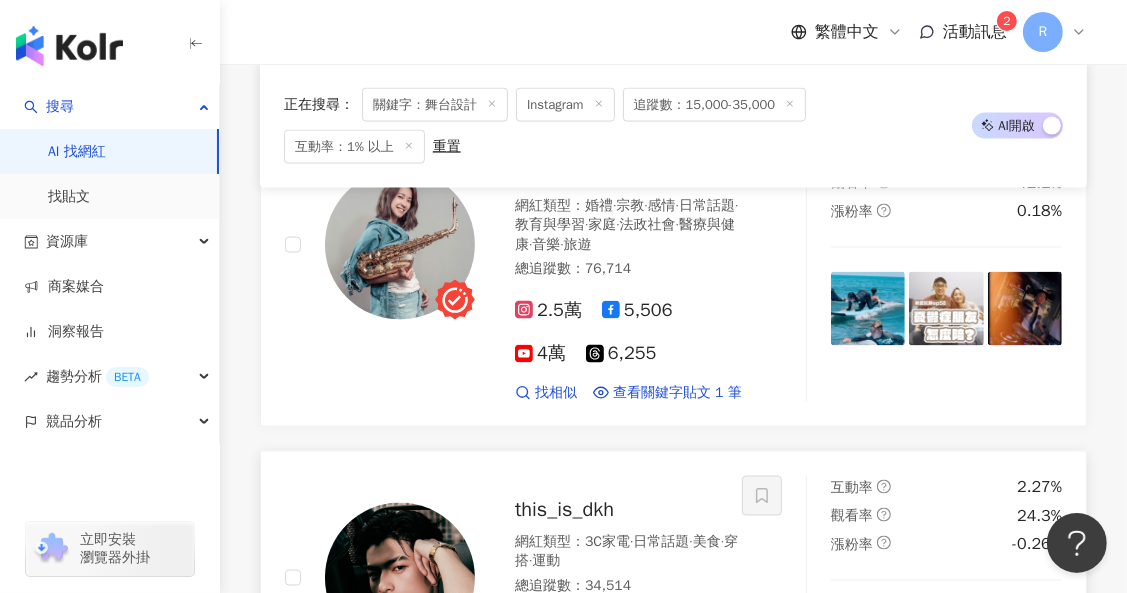 scroll, scrollTop: 2328, scrollLeft: 0, axis: vertical 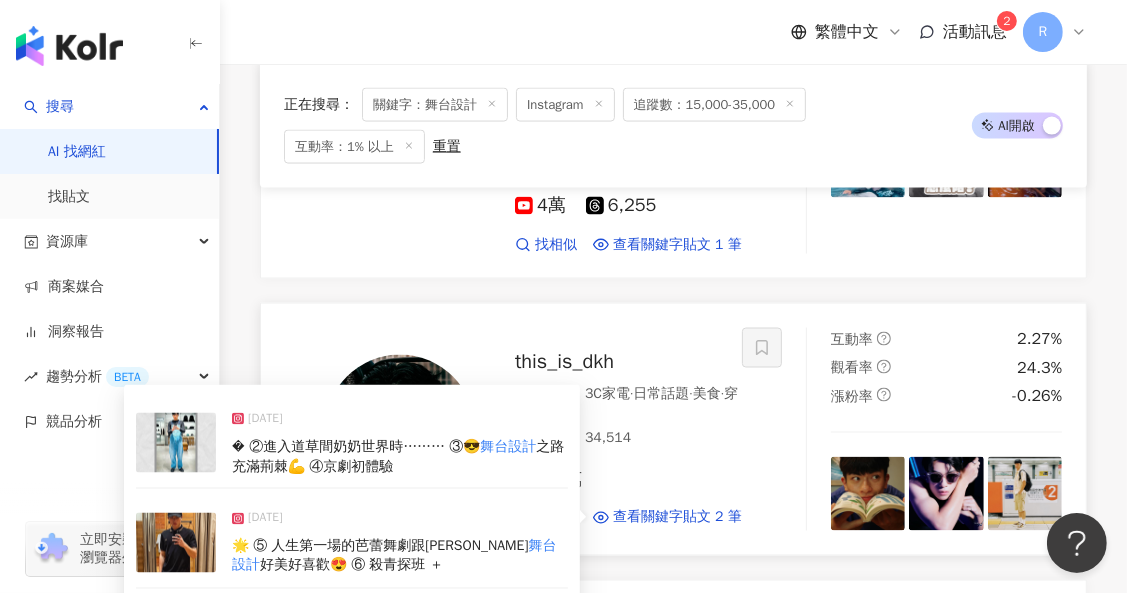 click on "�
②進入道草間奶奶世界時………
③😎" at bounding box center (356, 446) 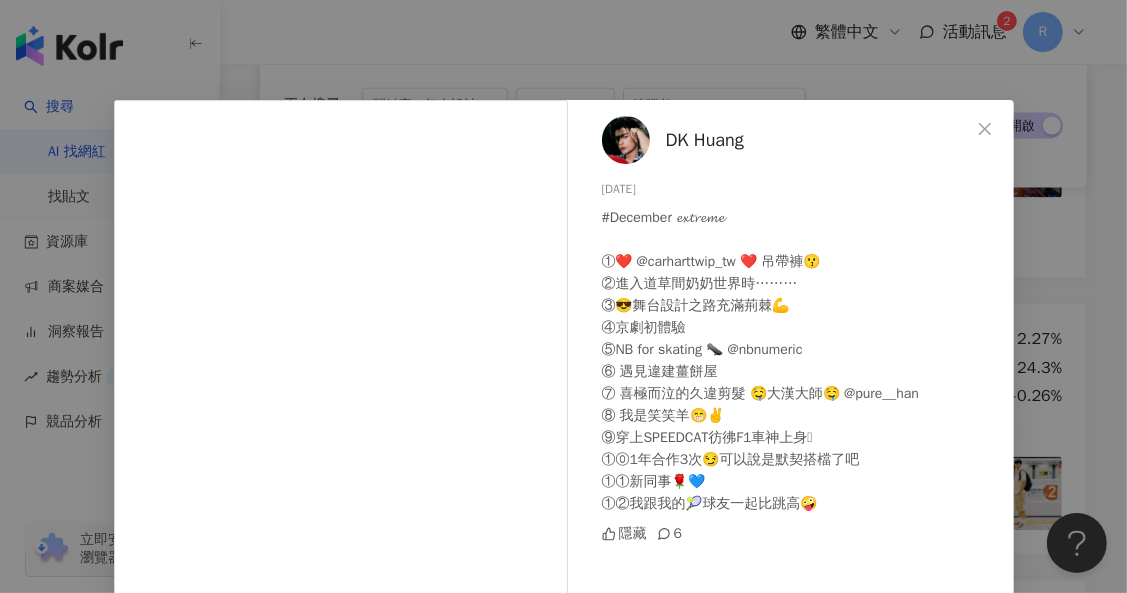 scroll, scrollTop: 167, scrollLeft: 0, axis: vertical 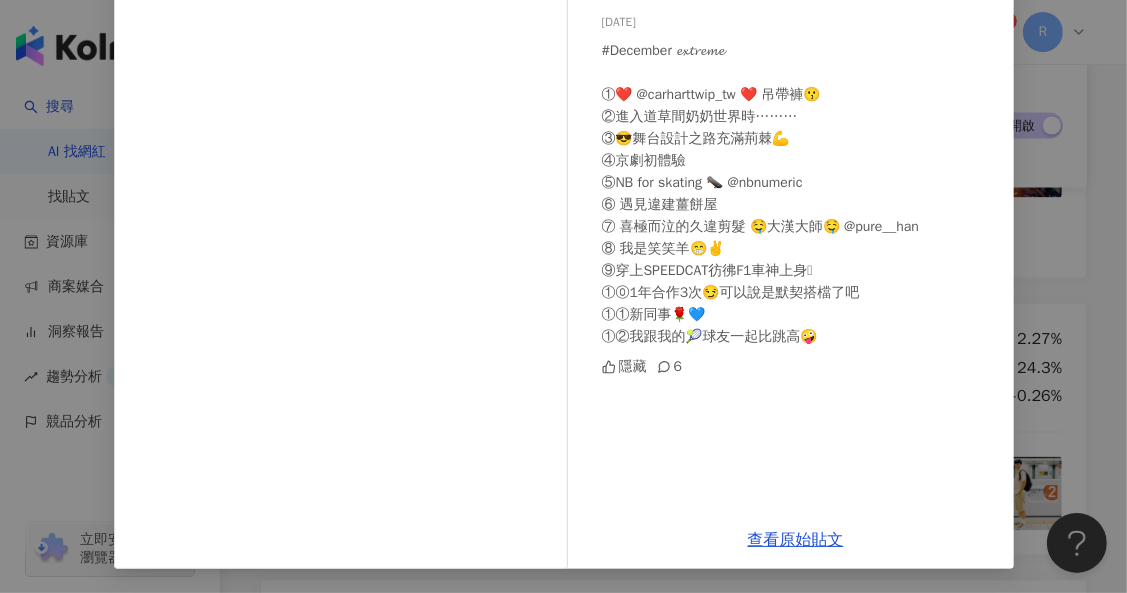 click on "DK Huang 2025/1/7 #December 𝓮𝔁𝓽𝓻𝓮𝓶𝓮
①❤️ @carharttwip_tw ❤️ 吊帶褲😗
②進入道草間奶奶世界時………
③😎舞台設計之路充滿荊棘💪
④京劇初體驗
⑤NB for skating 🛹 @nbnumeric
⑥ 遇見違建薑餅屋
⑦ 喜極而泣的久違剪髮 🤤大漢大師🤤 @pure__han
⑧ 我是笑笑羊😁✌️
⑨穿上SPEEDCAT彷彿F1車神上身🫡
①⓪1年合作3次😏可以說是默契搭檔了吧
①①新同事🌹💙
①②我跟我的🎾球友一起比跳高🤪 隱藏 6 查看原始貼文" at bounding box center [563, 296] 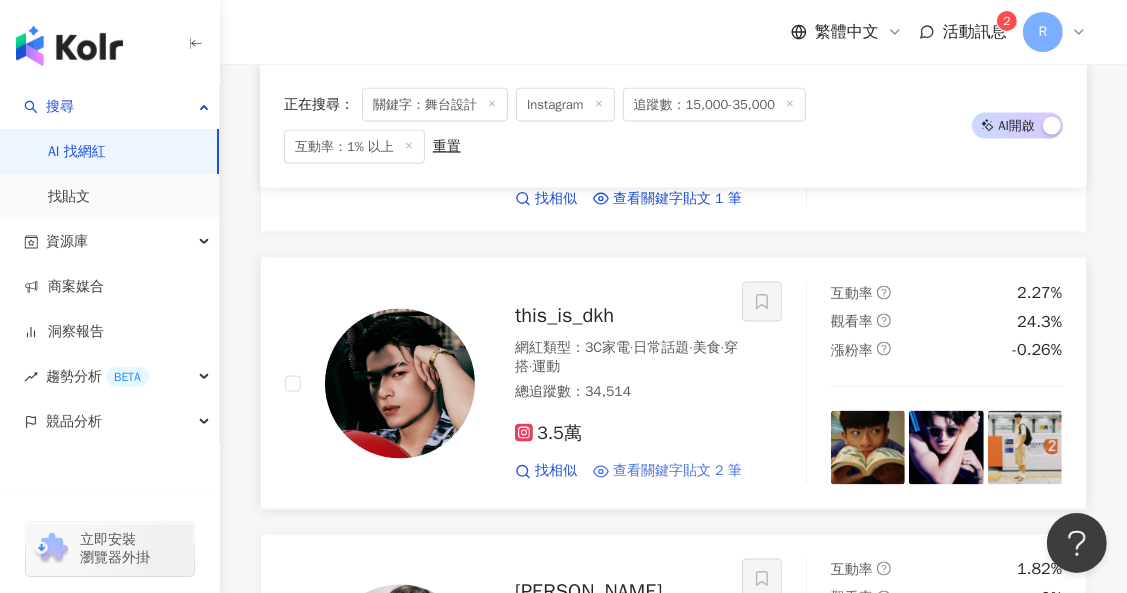 scroll, scrollTop: 2374, scrollLeft: 0, axis: vertical 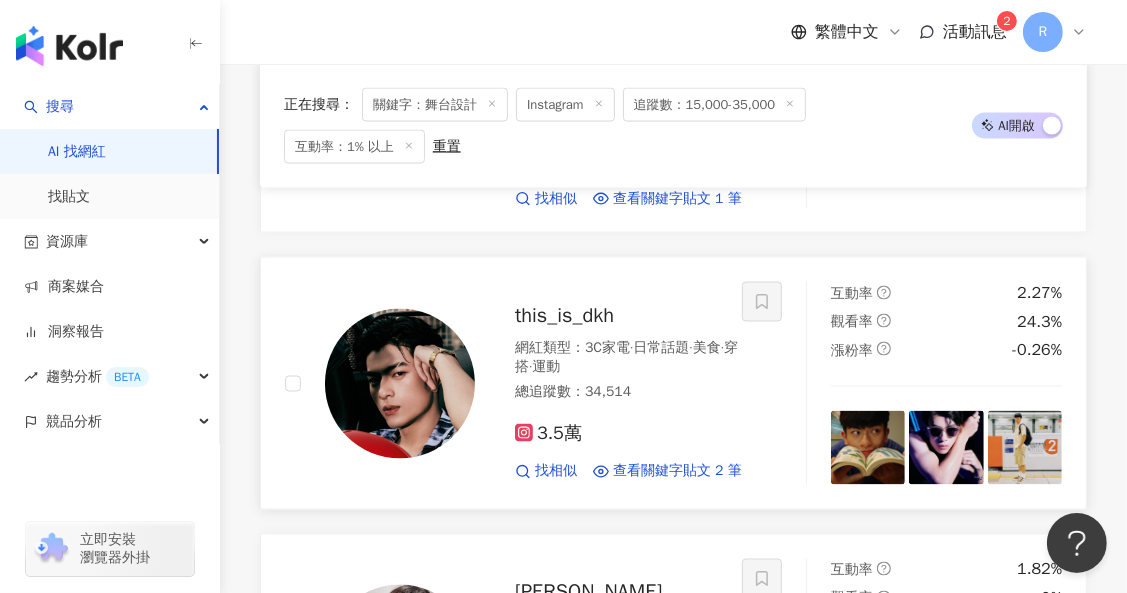 click at bounding box center [400, 384] 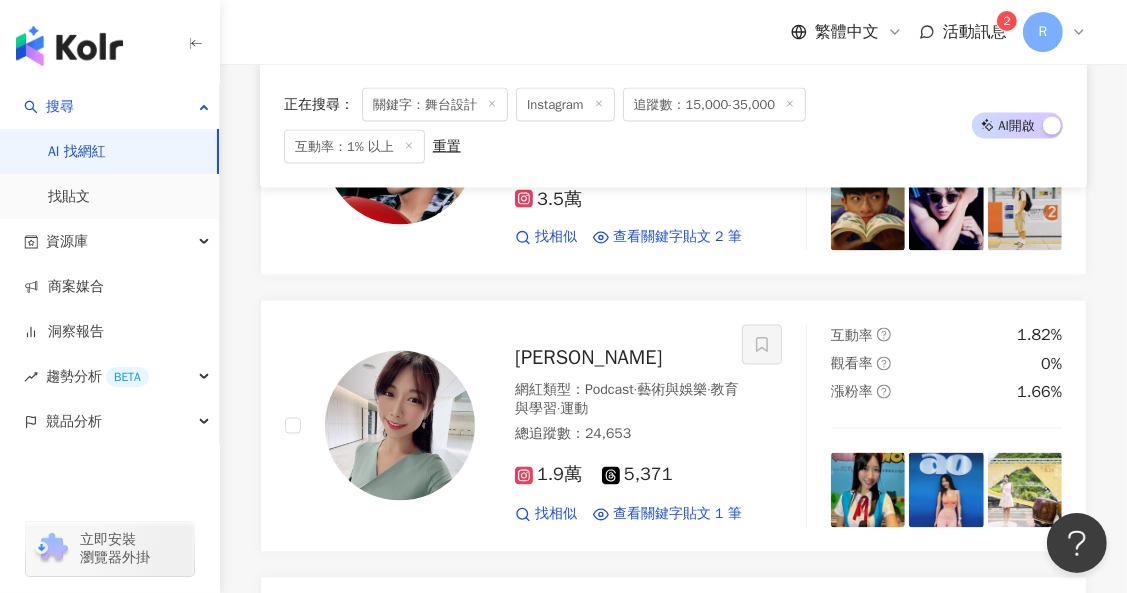 scroll, scrollTop: 2643, scrollLeft: 0, axis: vertical 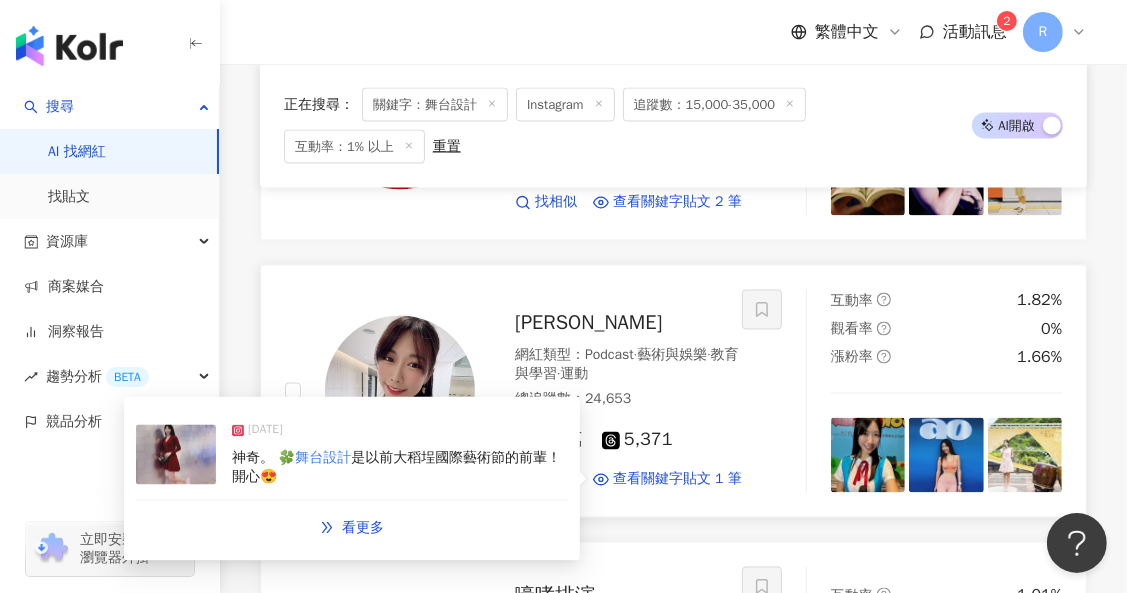 click on "神奇。
🍀 舞台設計 是以前大稻埕國際藝術節的前輩！開心😍" at bounding box center [400, 468] 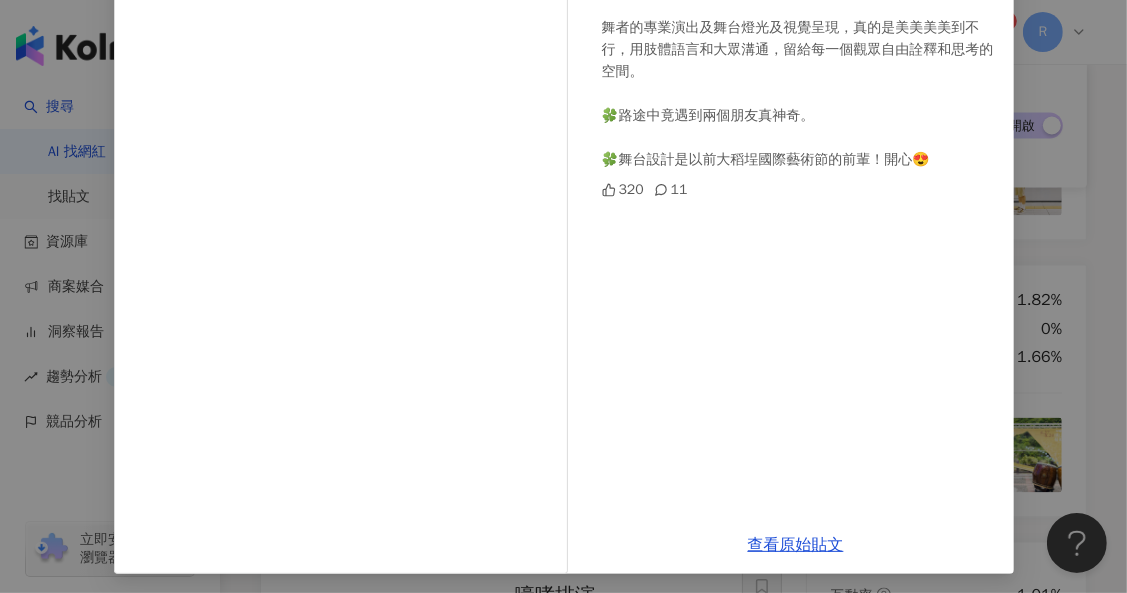 scroll, scrollTop: 304, scrollLeft: 0, axis: vertical 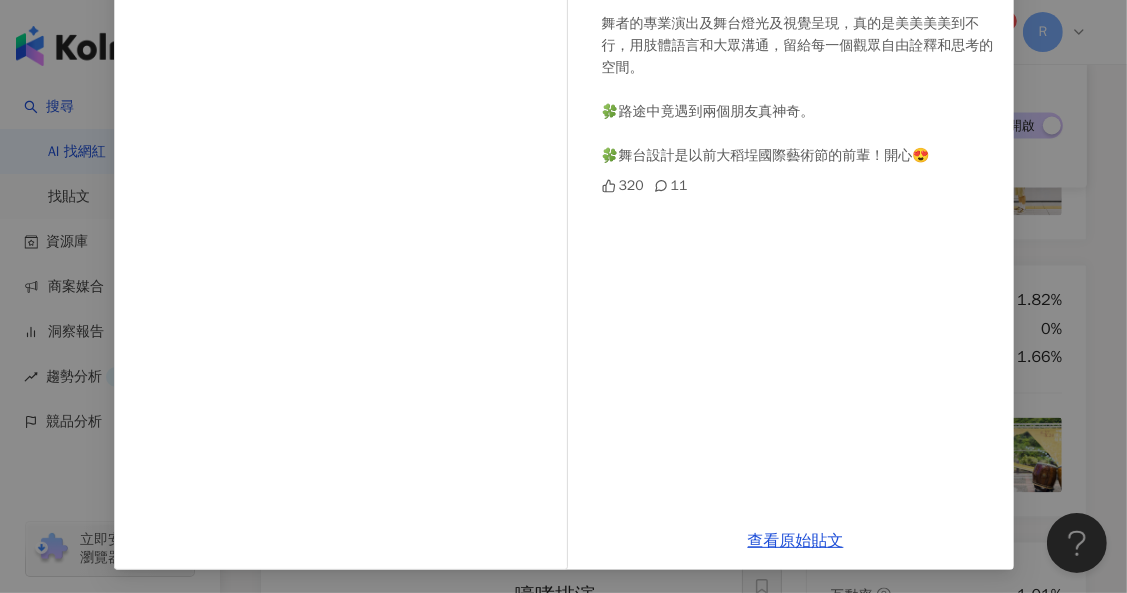 click on "王純蕙Tiffany 2024/11/23 《黑蝴蝶🦋國際共製舞蹈演出 》
來看國際舞蹈家及編舞家，簡珮如與義大利DAP藝術節創作團隊的表演，來致敬普契尼與瑪莎葛蘭姆創團 100 週年。
舞者的專業演出及舞台燈光及視覺呈現，真的是美美美美到不行，用肢體語言和大眾溝通，留給每一個觀眾自由詮釋和思考的空間。
🍀路途中竟遇到兩個朋友真神奇。
🍀舞台設計是以前大稻埕國際藝術節的前輩！開心😍 320 11 查看原始貼文" at bounding box center (563, 296) 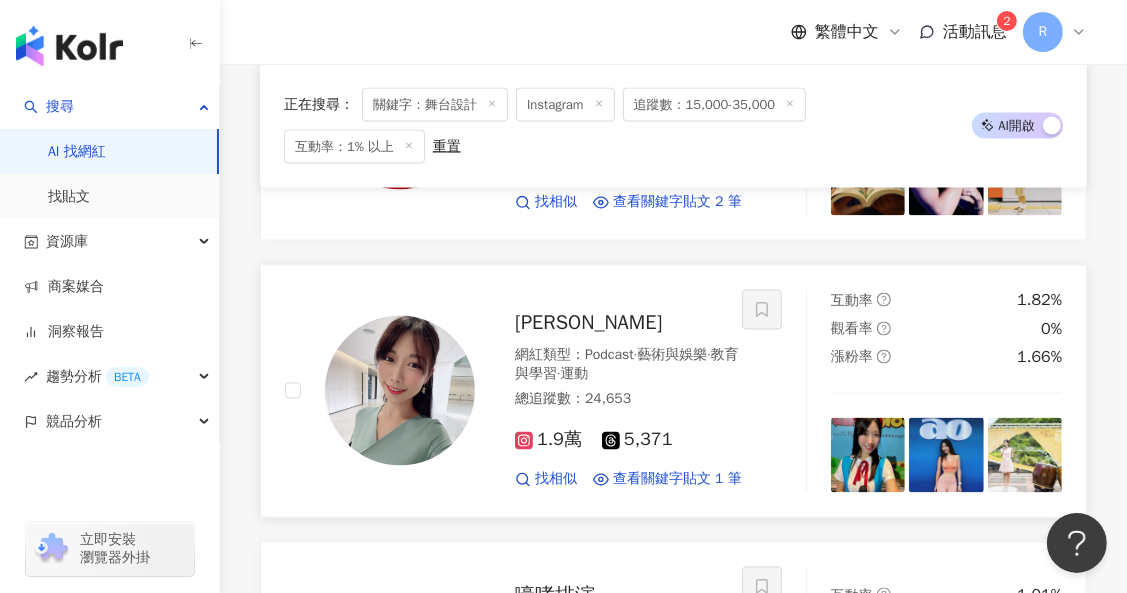 click at bounding box center (946, 455) 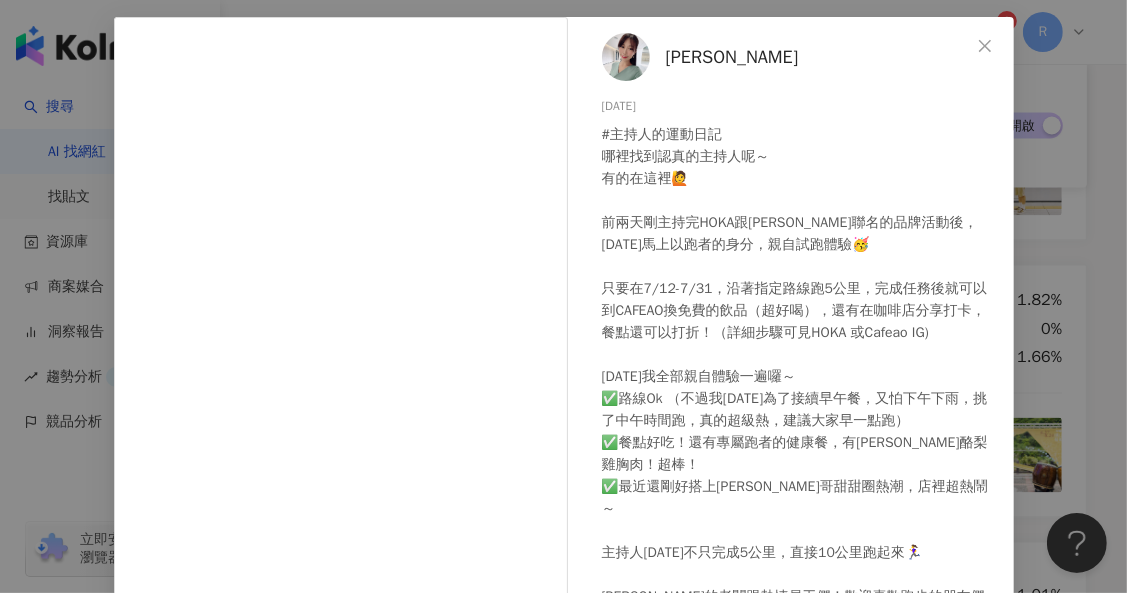 scroll, scrollTop: 305, scrollLeft: 0, axis: vertical 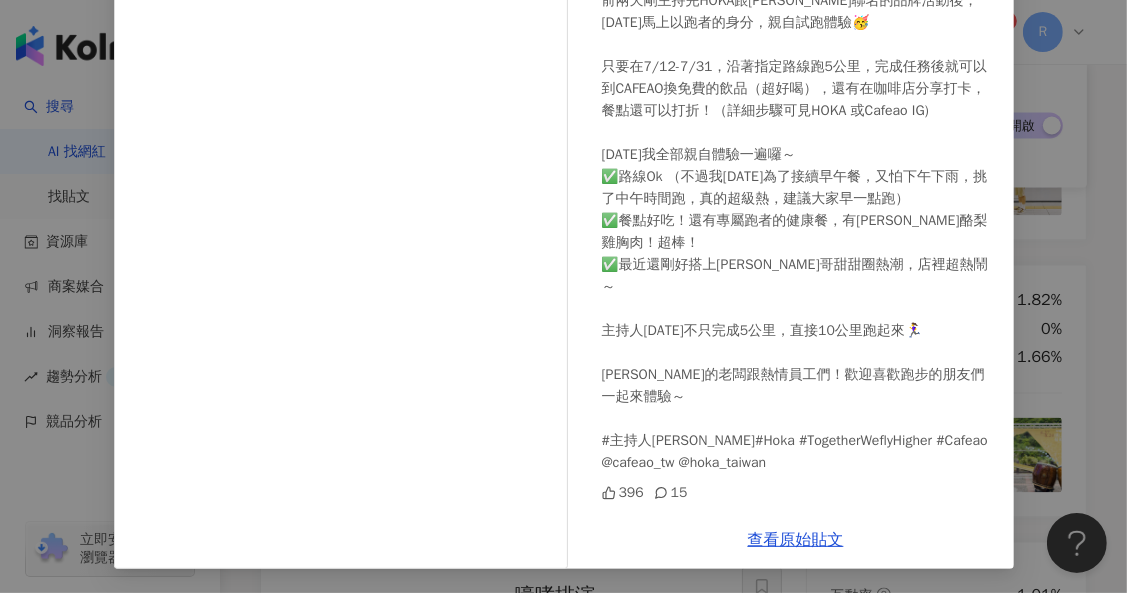 click on "王純蕙Tiffany 2025/7/13 396 15 查看原始貼文" at bounding box center (563, 296) 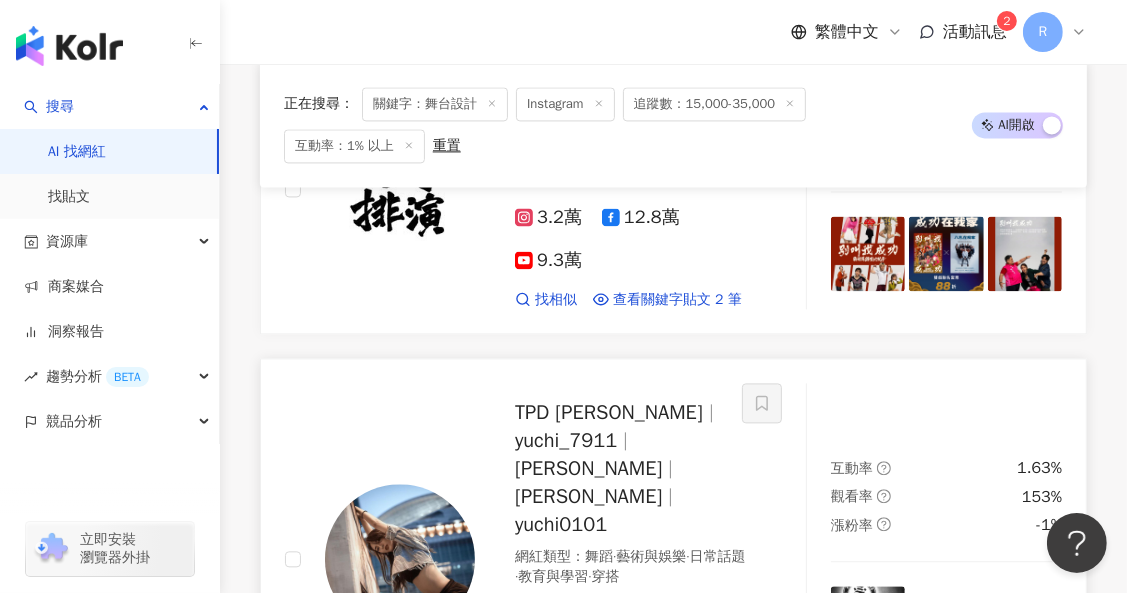 scroll, scrollTop: 3261, scrollLeft: 0, axis: vertical 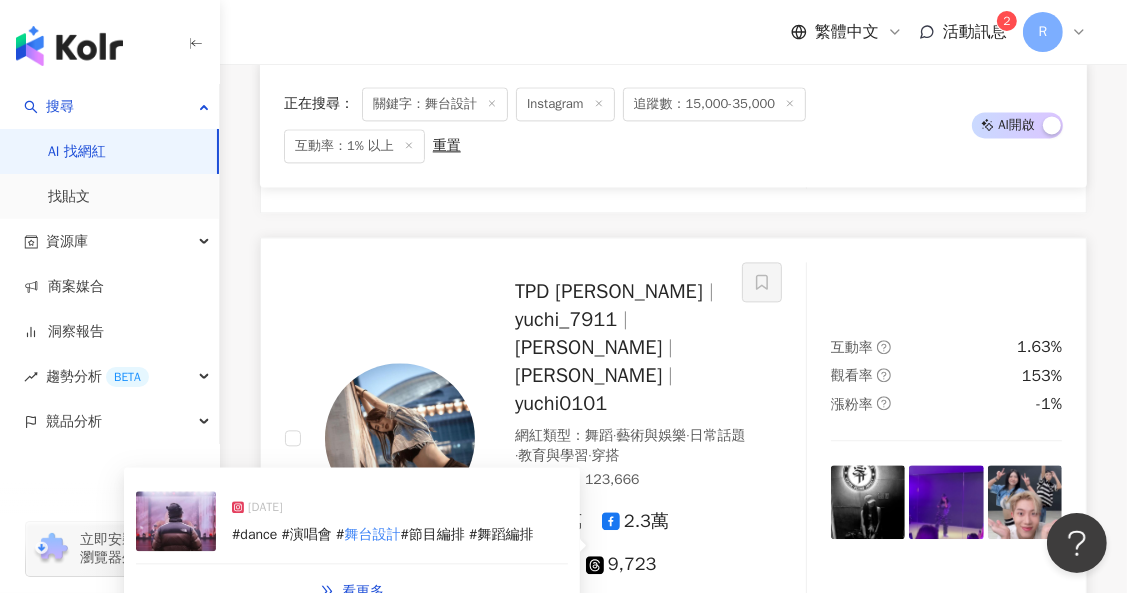 click on "#節目編排 #舞蹈編排" at bounding box center (466, 534) 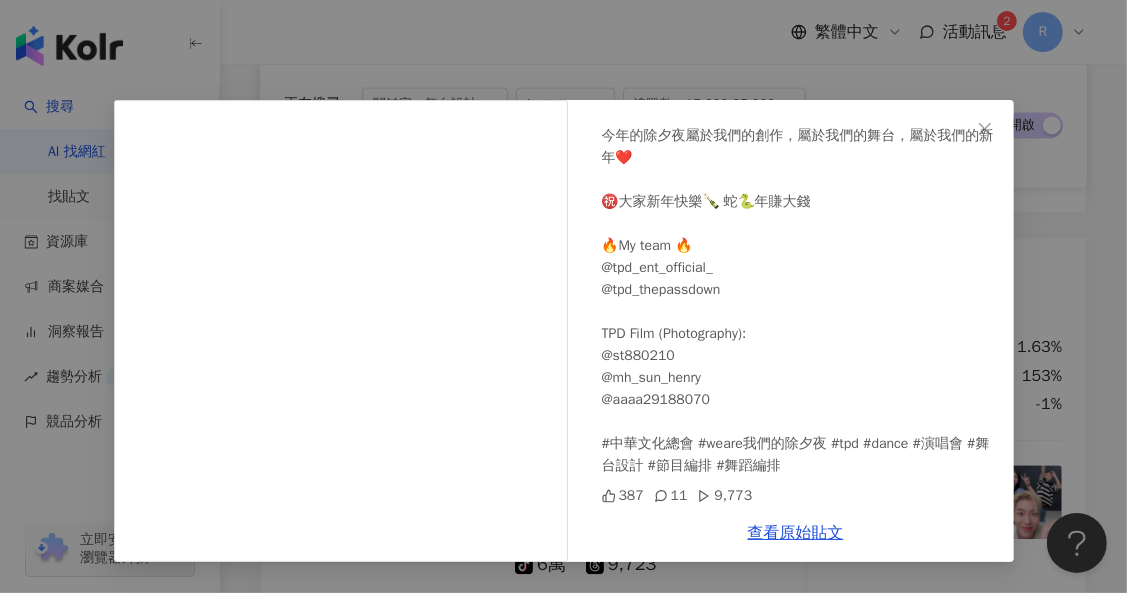 scroll, scrollTop: 392, scrollLeft: 0, axis: vertical 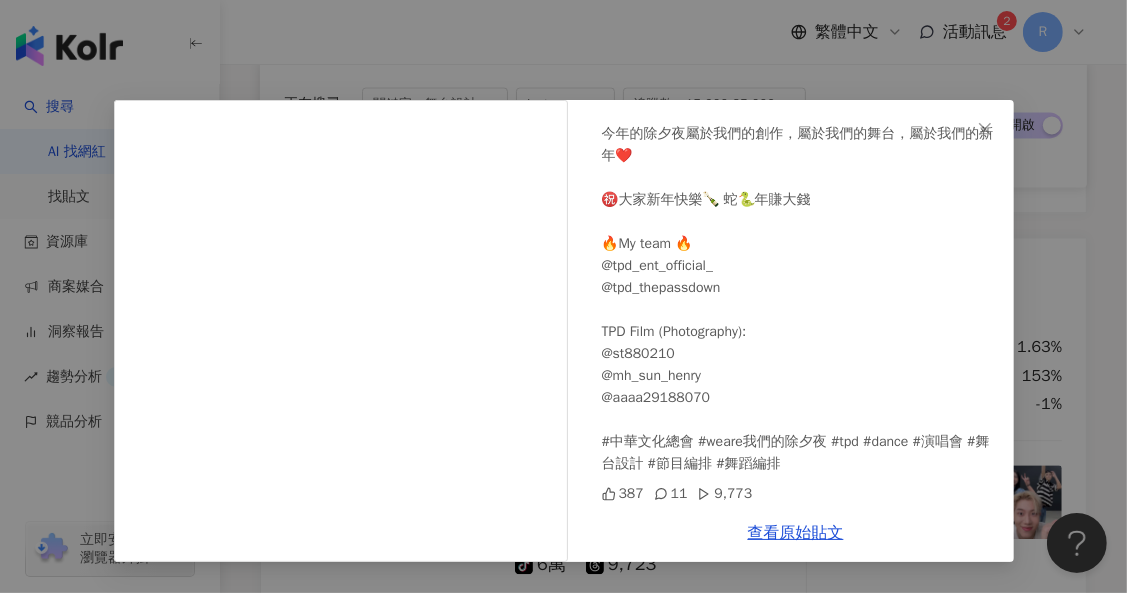 click on "TPD Yuchi 玉琦 2025/1/28 387 11 9,773 查看原始貼文" at bounding box center (563, 296) 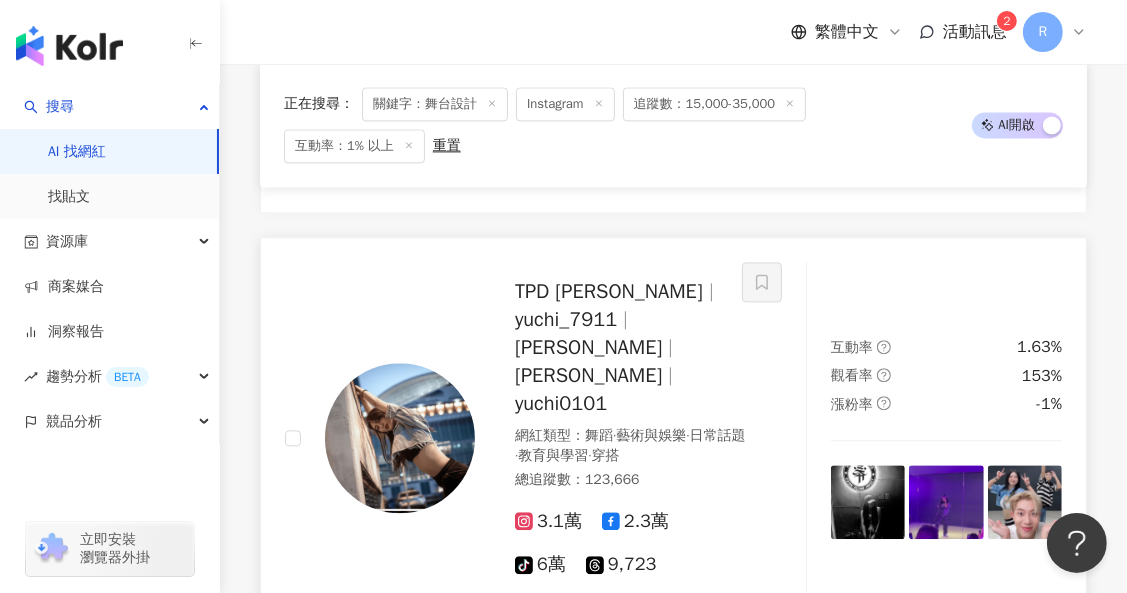 click at bounding box center [868, 502] 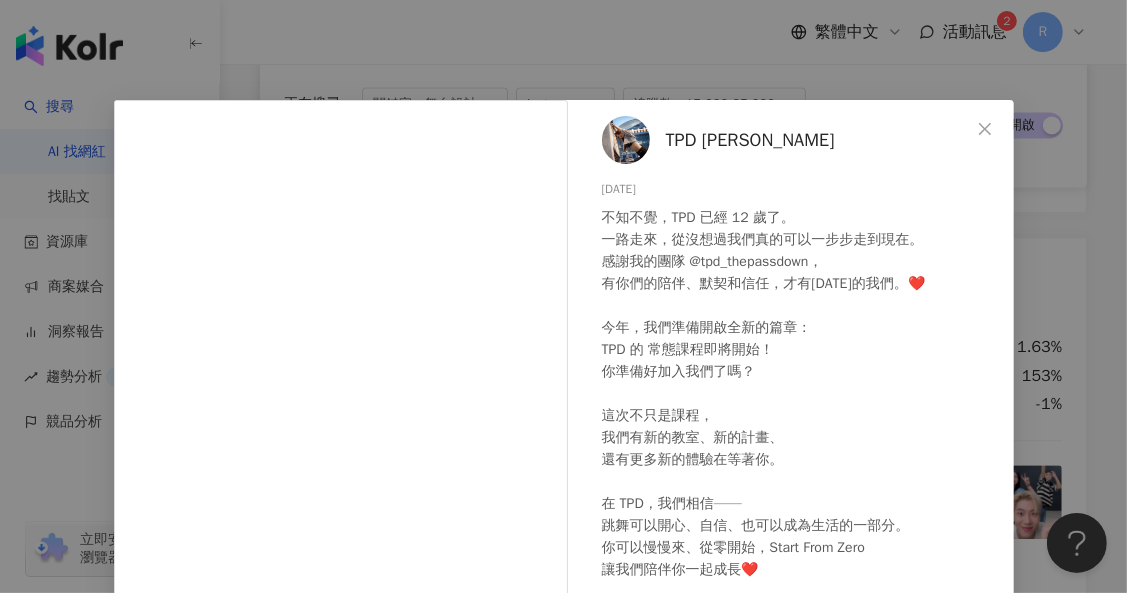 click on "TPD Yuchi 玉琦 2025/7/7 不知不覺，TPD 已經 12 歲了。
一路走來，從沒想過我們真的可以一步步走到現在。
感謝我的團隊 @tpd_thepassdown，
有你們的陪伴、默契和信任，才有今天的我們。❤️
今年，我們準備開啟全新的篇章：
TPD 的 常態課程即將開始！
你準備好加入我們了嗎？
這次不只是課程，
我們有新的教室、新的計畫、
還有更多新的體驗在等著你。
在 TPD，我們相信——
跳舞可以開心、自信、也可以成為生活的一部分。
你可以慢慢來、從零開始，Start From Zero
讓我們陪伴你一起成長❤️
🪩 新教室 IG 👉 @startfromzero_00
記得追蹤我們，最新消息不漏接！
#tpd #yuchi #startfromzero #dance #class #舞蹈 #舞蹈課程 301 26 查看原始貼文" at bounding box center [563, 296] 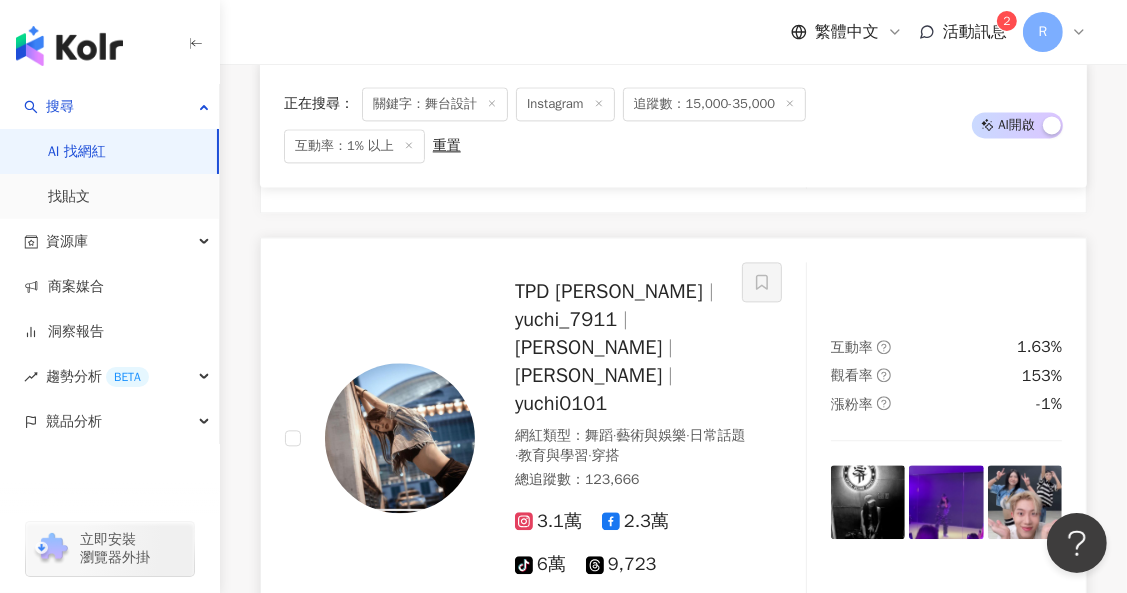 click at bounding box center [400, 438] 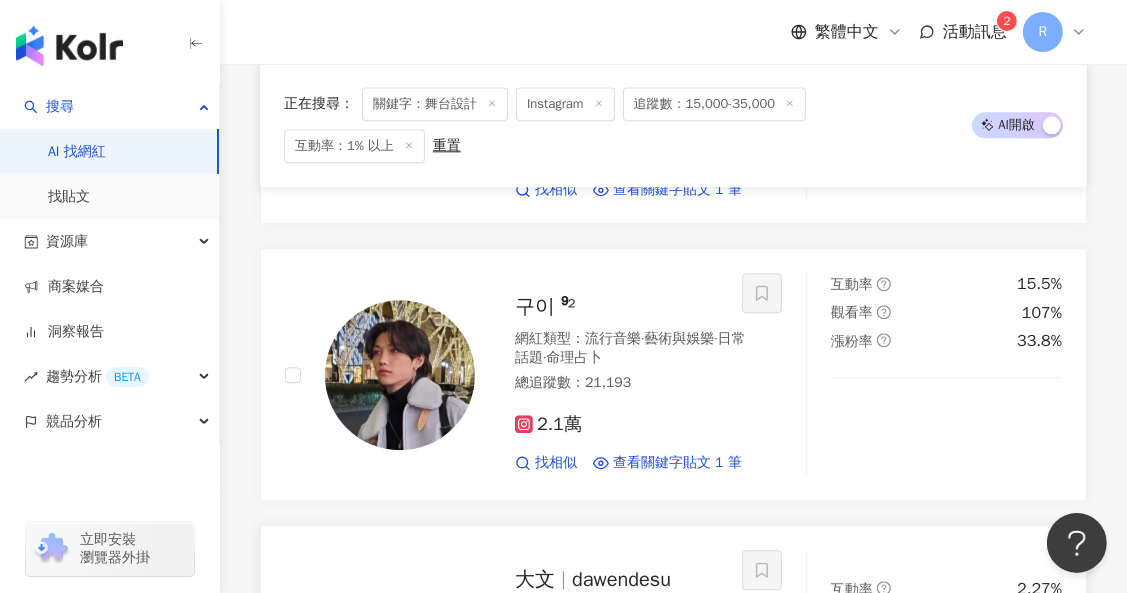 scroll, scrollTop: 3685, scrollLeft: 0, axis: vertical 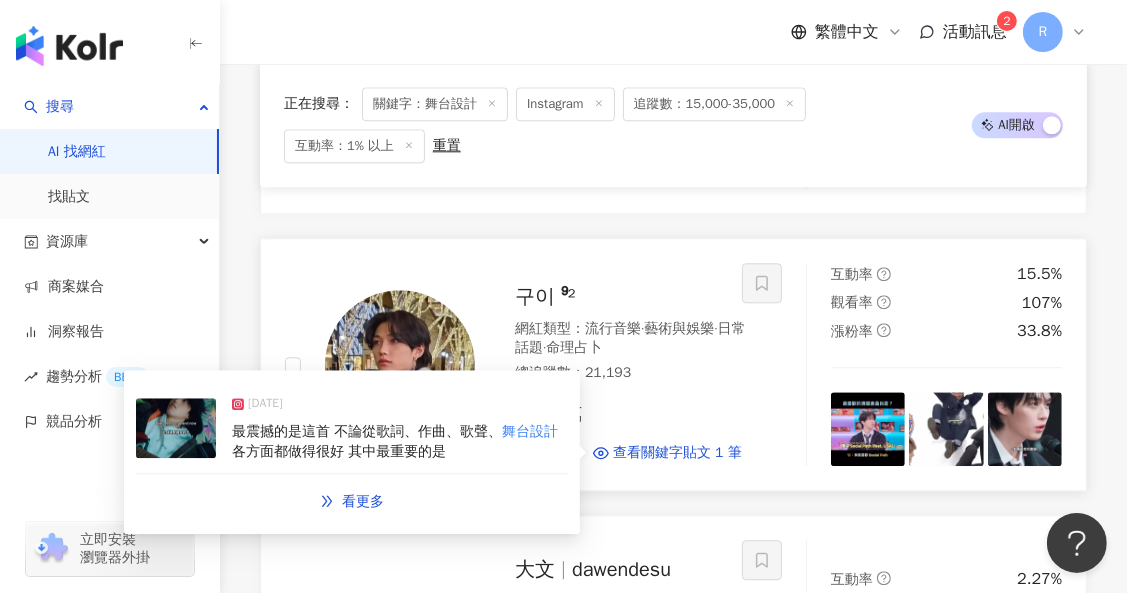 click on "最震撼的是這首
不論從歌詞、作曲、歌聲、" at bounding box center [367, 431] 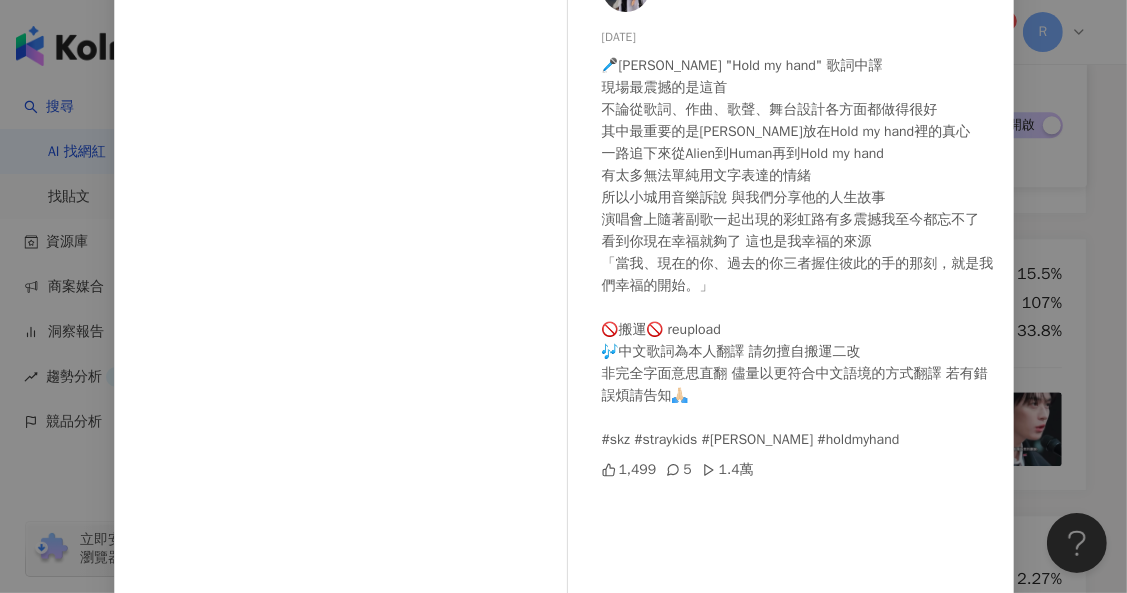 scroll, scrollTop: 305, scrollLeft: 0, axis: vertical 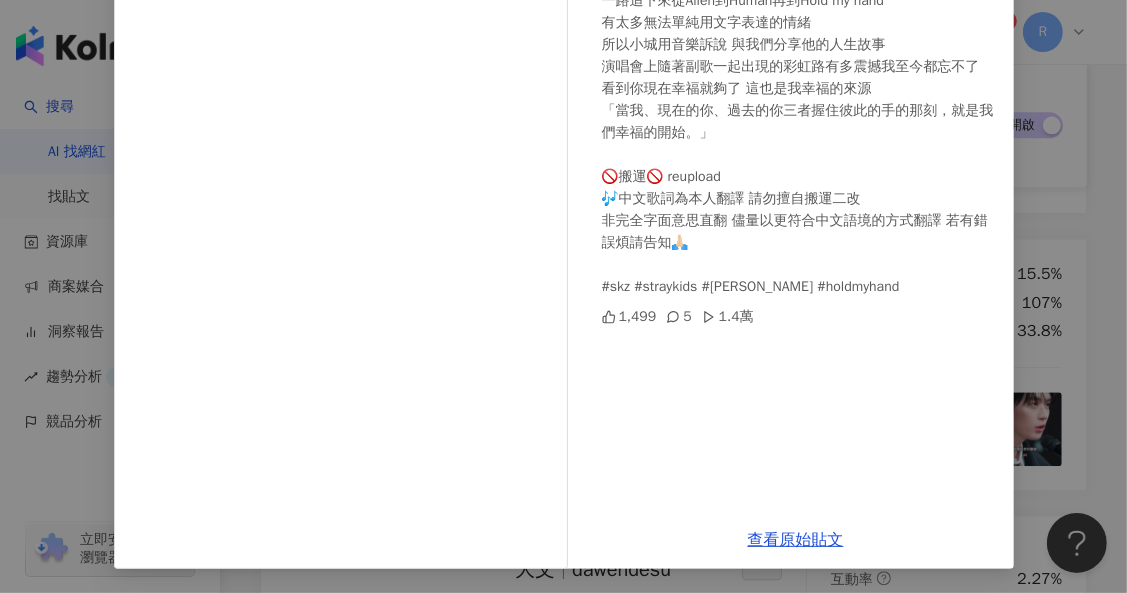 click on "구이  ⁹² 2024/12/20 🎤HAN "Hold my hand" 歌詞中譯
現場最震撼的是這首
不論從歌詞、作曲、歌聲、舞台設計各方面都做得很好
其中最重要的是韓知城放在Hold my hand裡的真心
一路追下來從Alien到Human再到Hold my hand
有太多無法單純用文字表達的情緒
所以小城用音樂訴說 與我們分享他的人生故事
演唱會上隨著副歌一起出現的彩虹路有多震撼我至今都忘不了
看到你現在幸福就夠了 這也是我幸福的來源
「當我、現在的你、過去的你三者握住彼此的手的那刻，就是我們幸福的開始。」
🚫搬運🚫 reupload
🎶中文歌詞為本人翻譯 請勿擅自搬運二改
非完全字面意思直翻 儘量以更符合中文語境的方式翻譯 若有錯誤煩請告知🙏🏻
#skz #straykids #han #holdmyhand 1,499 5 1.4萬 查看原始貼文" at bounding box center [563, 296] 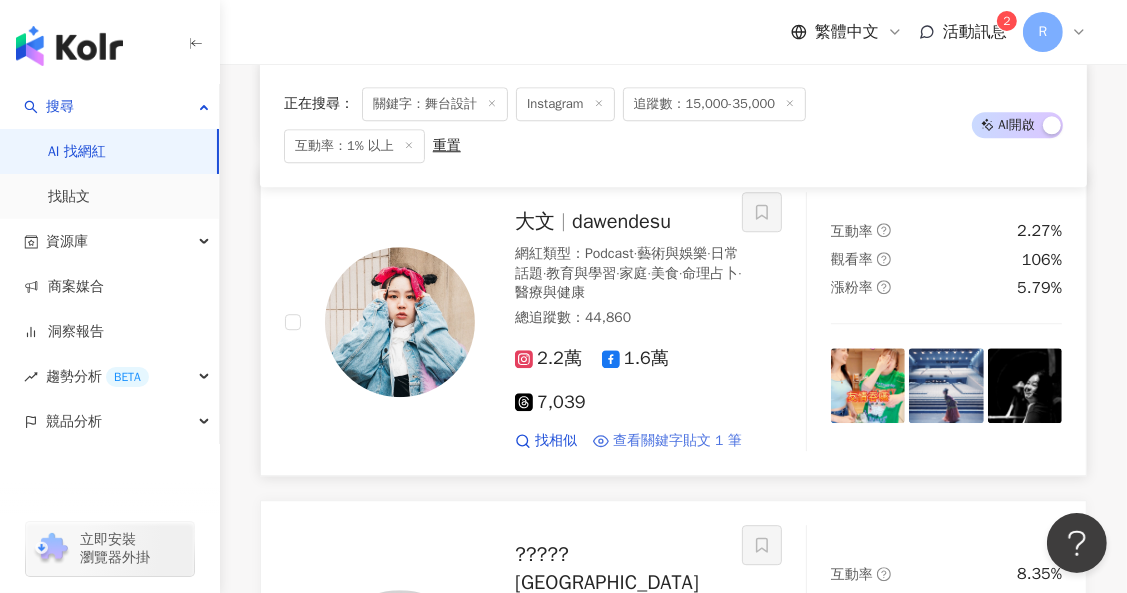 scroll, scrollTop: 3968, scrollLeft: 0, axis: vertical 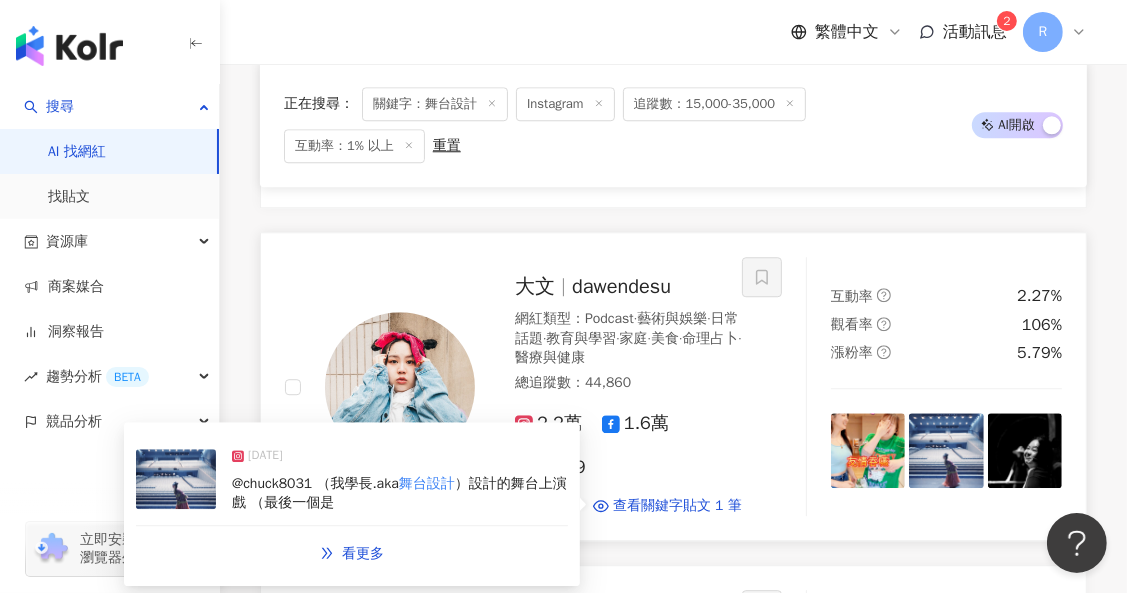 click on "@chuck8031 （我學長.aka 舞台設計 ）設計的舞台上演戲
（最後一個是" at bounding box center [400, 493] 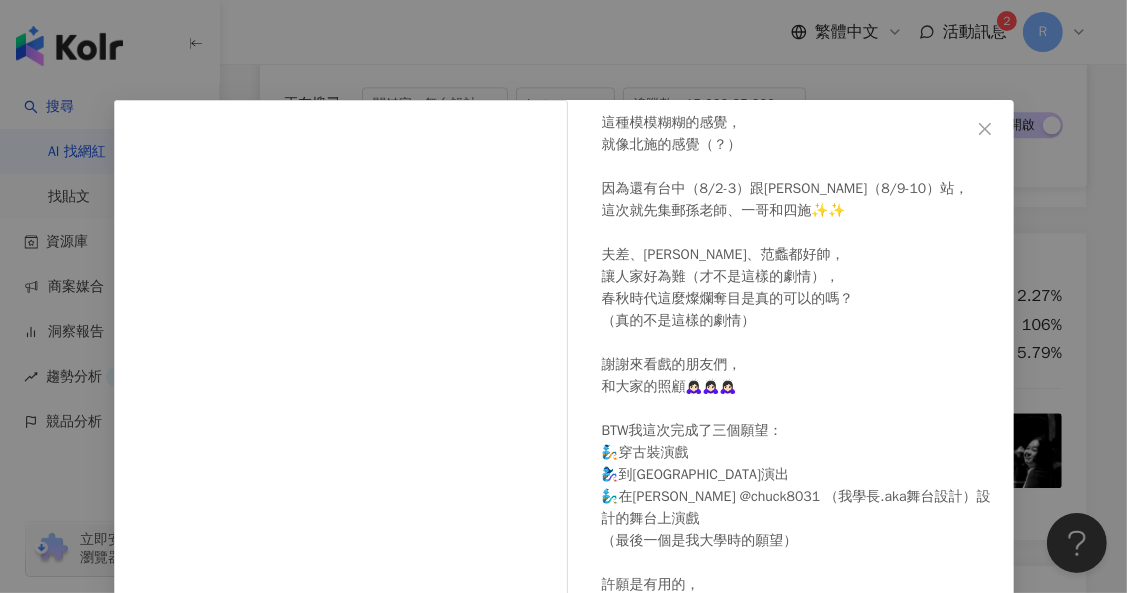 scroll, scrollTop: 238, scrollLeft: 0, axis: vertical 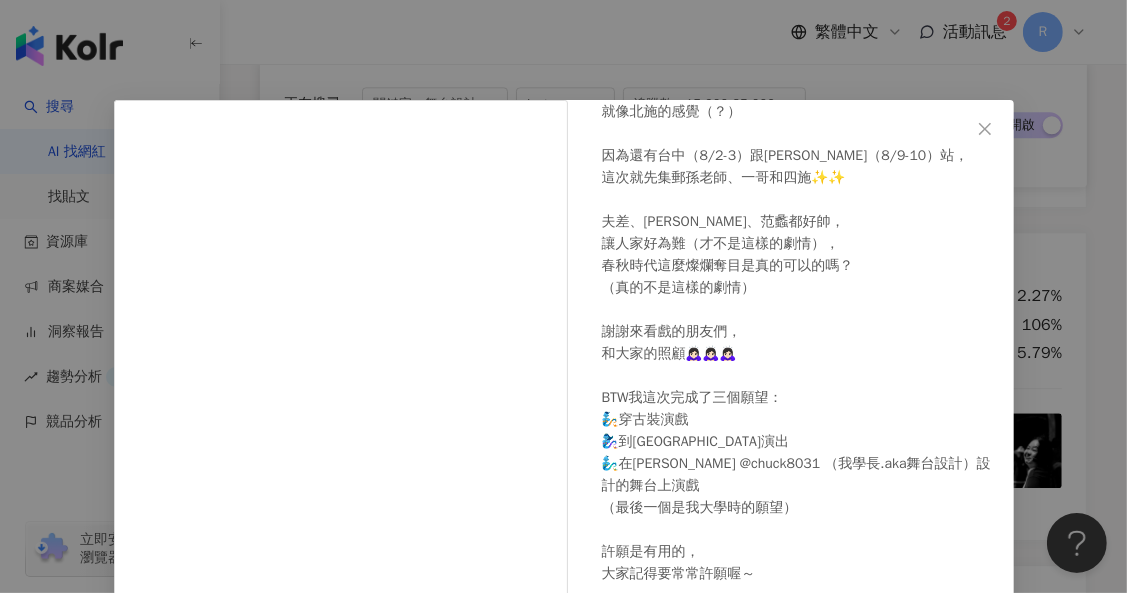 click on "大文 2025/7/13 🌟解鎖—北藝中心大劇院🌟
觀察了三天總算抓到適合拍觀眾席照片的時機👍🏼
（也太老實了）
這種模模糊糊的感覺，
就像北施的感覺（？）
因為還有台中（8/2-3）跟高雄（8/9-10）站，
這次就先集郵孫老師、一哥和四施✨✨
夫差、勾踐、范蠡都好帥，
讓人家好為難（才不是這樣的劇情），
春秋時代這麼燦爛奪目是真的可以的嗎？
（真的不是這樣的劇情）
謝謝來看戲的朋友們，
和大家的照顧🙇🏻‍♀️🙇🏻‍♀️🙇🏻‍♀️
BTW我這次完成了三個願望：
🧞穿古裝演戲
🧞‍♀️到北藝中心演出
🧞‍♂️在吳明軒 @chuck8031 （我學長.aka舞台設計）設計的舞台上演戲
（最後一個是我大學時的願望）
許願是有用的，
大家記得要常常許願喔～
#大文 #大文的日常生活
#情人哏裡出西施 #全民大劇團
@allupeople 218 12 查看原始貼文" at bounding box center [563, 296] 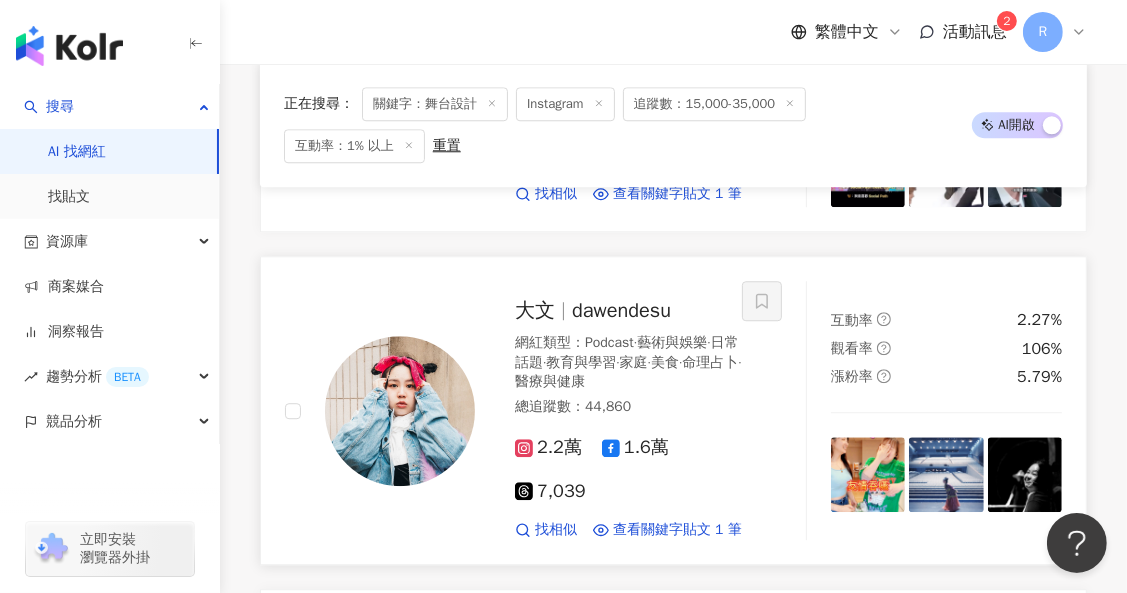 scroll, scrollTop: 3859, scrollLeft: 0, axis: vertical 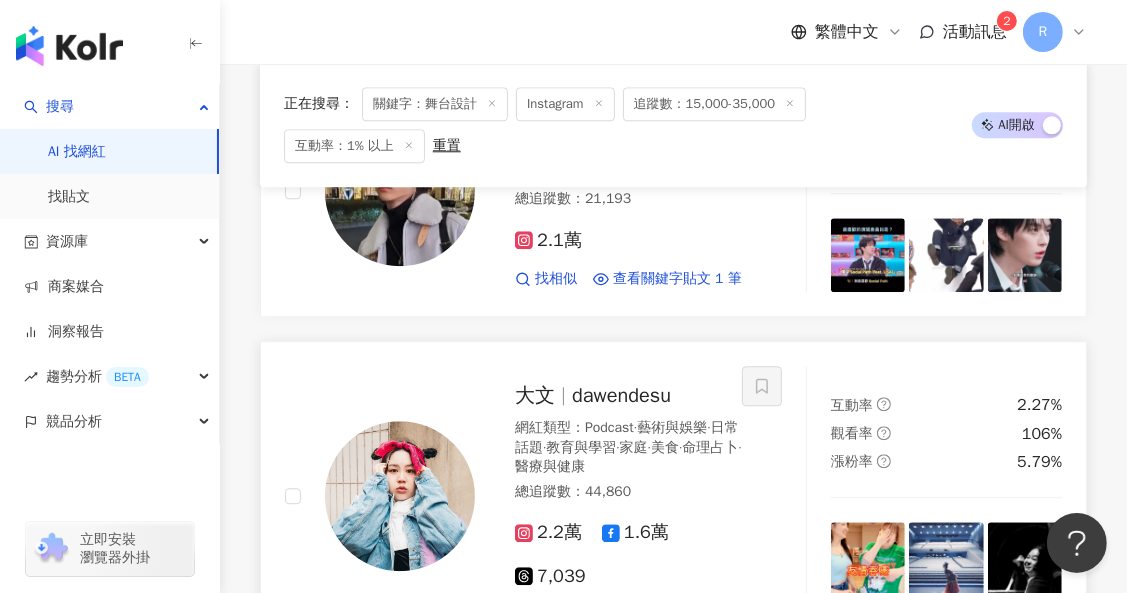 click at bounding box center [946, 559] 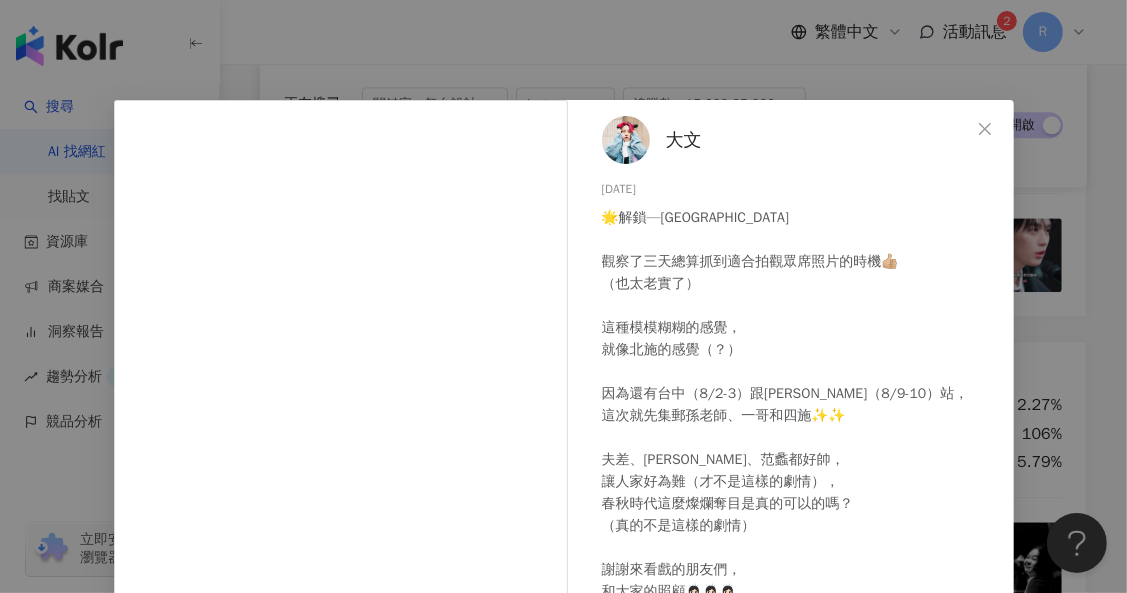 click on "大文 2025/7/13 🌟解鎖—北藝中心大劇院🌟
觀察了三天總算抓到適合拍觀眾席照片的時機👍🏼
（也太老實了）
這種模模糊糊的感覺，
就像北施的感覺（？）
因為還有台中（8/2-3）跟高雄（8/9-10）站，
這次就先集郵孫老師、一哥和四施✨✨
夫差、勾踐、范蠡都好帥，
讓人家好為難（才不是這樣的劇情），
春秋時代這麼燦爛奪目是真的可以的嗎？
（真的不是這樣的劇情）
謝謝來看戲的朋友們，
和大家的照顧🙇🏻‍♀️🙇🏻‍♀️🙇🏻‍♀️
BTW我這次完成了三個願望：
🧞穿古裝演戲
🧞‍♀️到北藝中心演出
🧞‍♂️在吳明軒 @chuck8031 （我學長.aka舞台設計）設計的舞台上演戲
（最後一個是我大學時的願望）
許願是有用的，
大家記得要常常許願喔～
#大文 #大文的日常生活
#情人哏裡出西施 #全民大劇團
@allupeople 218 12 查看原始貼文" at bounding box center (563, 296) 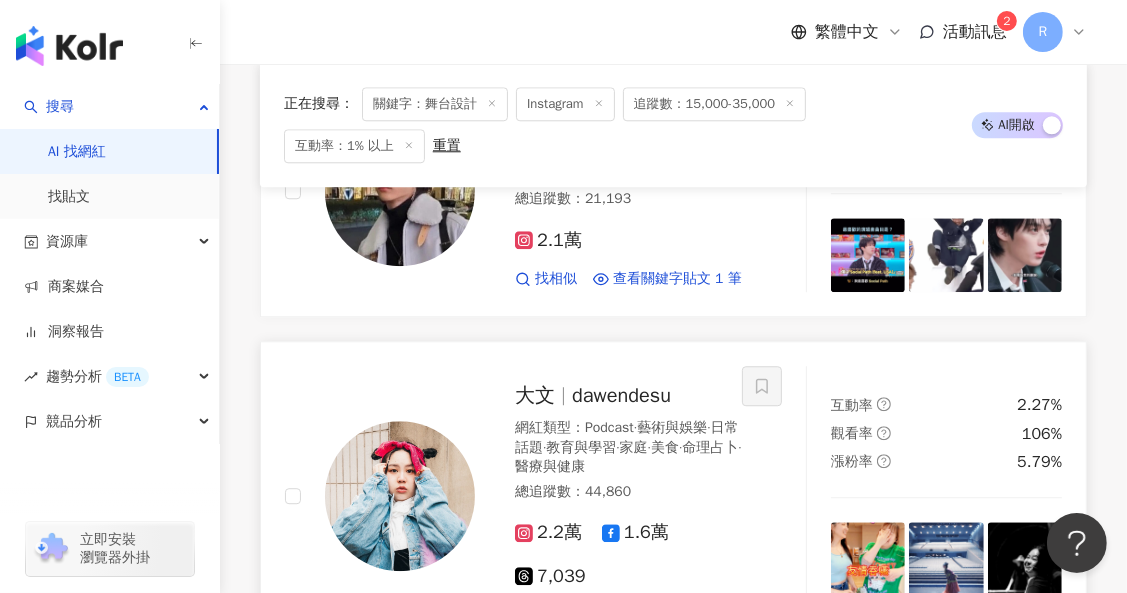 click at bounding box center (1025, 559) 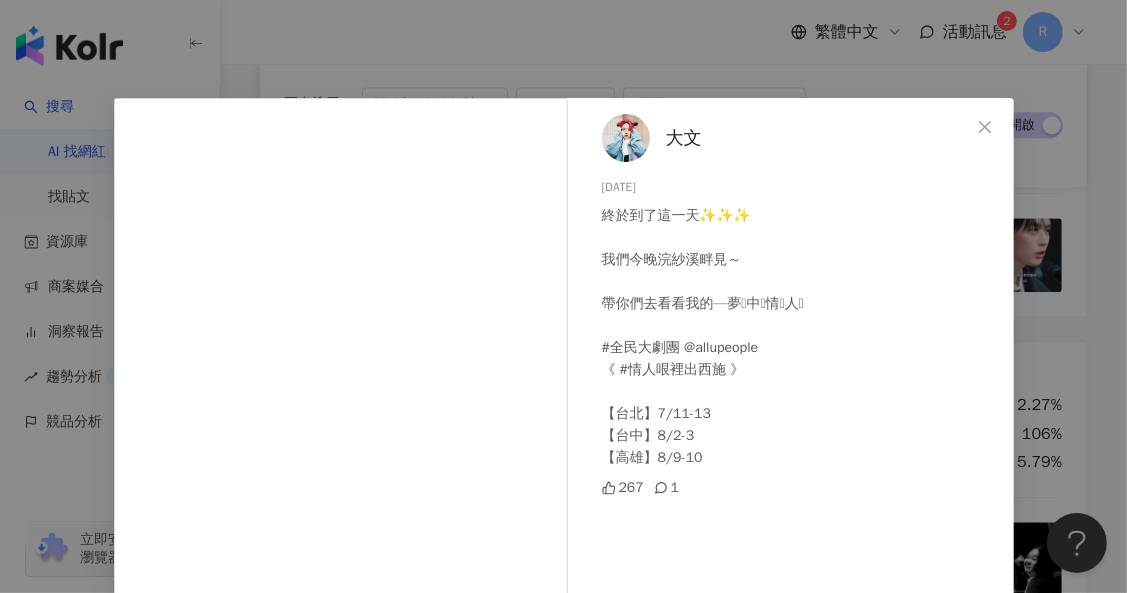 scroll, scrollTop: 3, scrollLeft: 0, axis: vertical 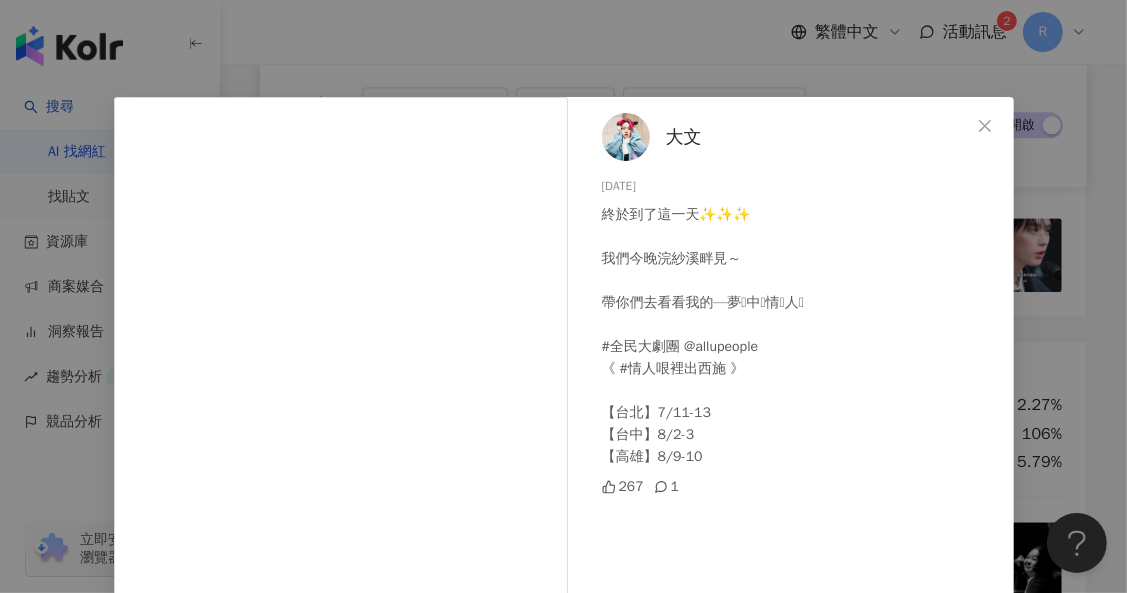 click on "大文 2025/7/11 終於到了這一天✨✨✨
我們今晚浣紗溪畔見～
帶你們去看看我的—夢🫧中🫧情🫧人🫧
#全民大劇團 @allupeople
《 #情人哏裡出西施 》
【台北】7/11-13
【台中】8/2-3
【高雄】8/9-10 267 1 查看原始貼文" at bounding box center [563, 296] 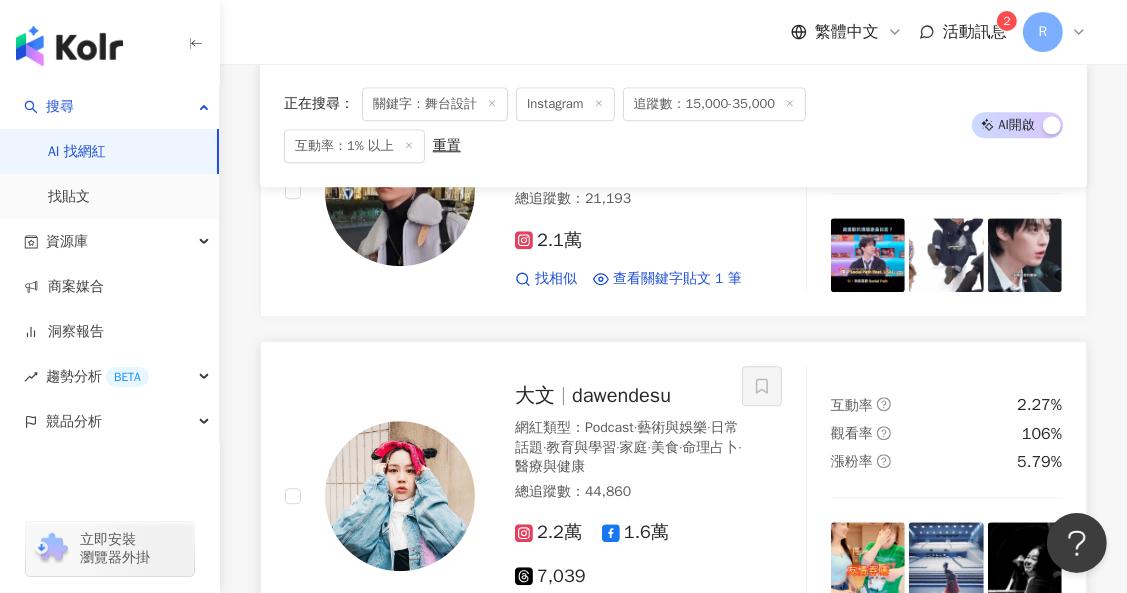 click at bounding box center [400, 496] 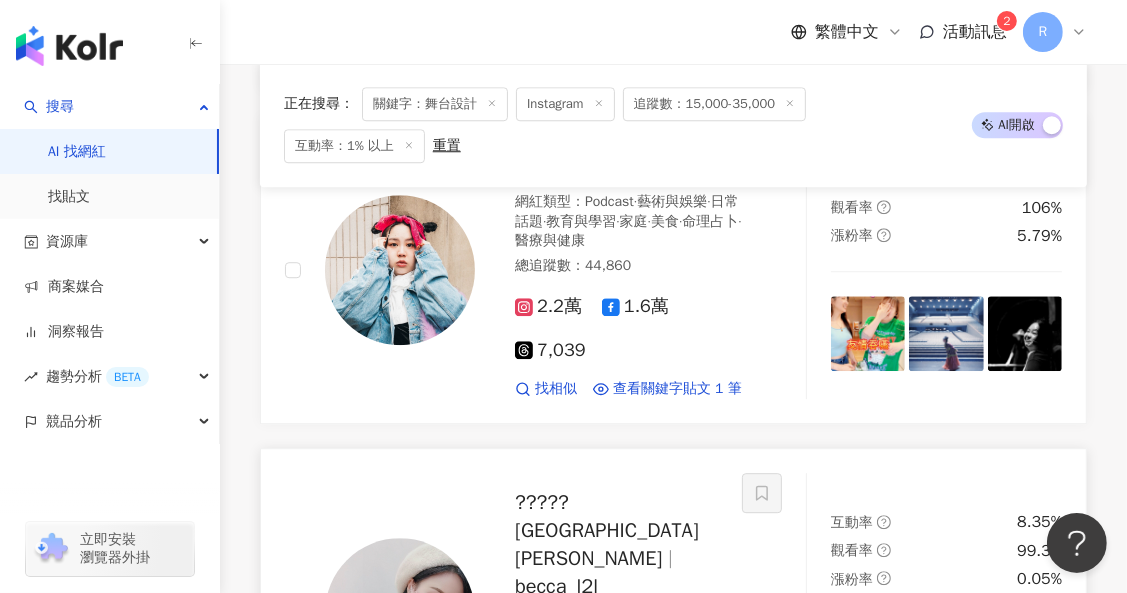 scroll, scrollTop: 4219, scrollLeft: 0, axis: vertical 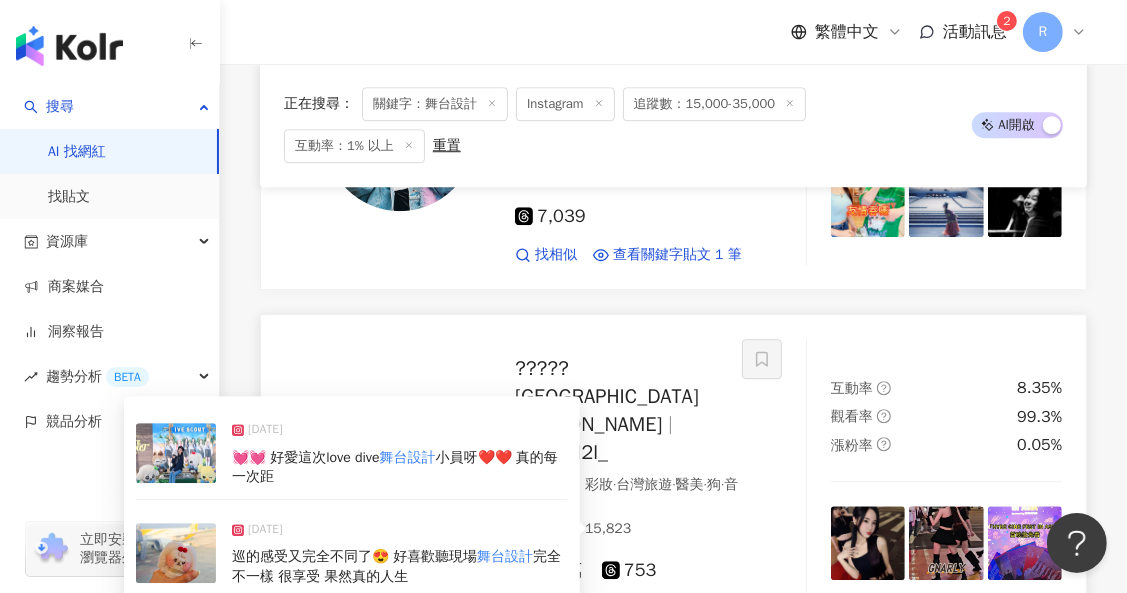 click on "2024/8/15" at bounding box center (400, 534) 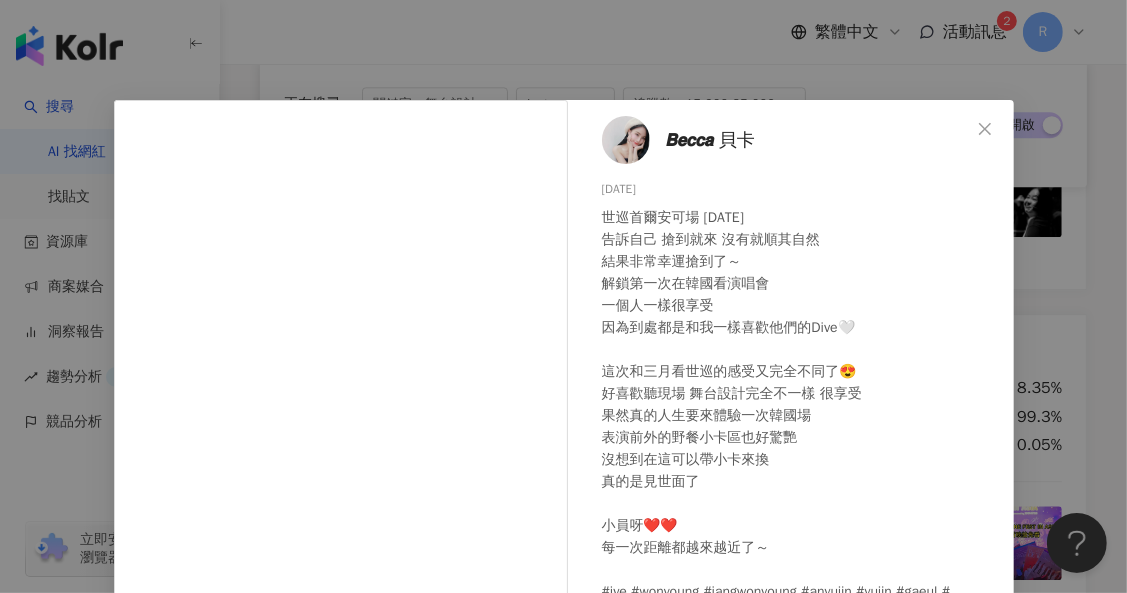 click on "𝘽𝙚𝙘𝙘𝙖 貝卡 2024/8/15 世巡首爾安可場 2024.8.11
告訴自己 搶到就來 沒有就順其自然
結果非常幸運搶到了～
解鎖第一次在韓國看演唱會
一個人一樣很享受
因為到處都是和我一樣喜歡他們的Dive🤍
這次和三月看世巡的感受又完全不同了😍
好喜歡聽現場 舞台設計完全不一樣 很享受
果然真的人生要來體驗一次韓國場
表演前外的野餐小卡區也好驚艷
沒想到在這可以帶小卡來換
真的是見世面了
小員呀❤️❤️
每一次距離都越來越近了～
#ive #wonyoung #jangwonyoung #anyujin #yujin #gaeul #liz #rei #leeseo #eleven #lovedive #afterlike #kitsch #iam #haya #ascendio #allnight #아이브 #원영 #장원영 #안유진 #유진 #가을 #김가을 #김지원 #지원 #이서 #世界巡迴演唱會 #showwhatihave #kspodome 623 3 1,438" at bounding box center (796, 458) 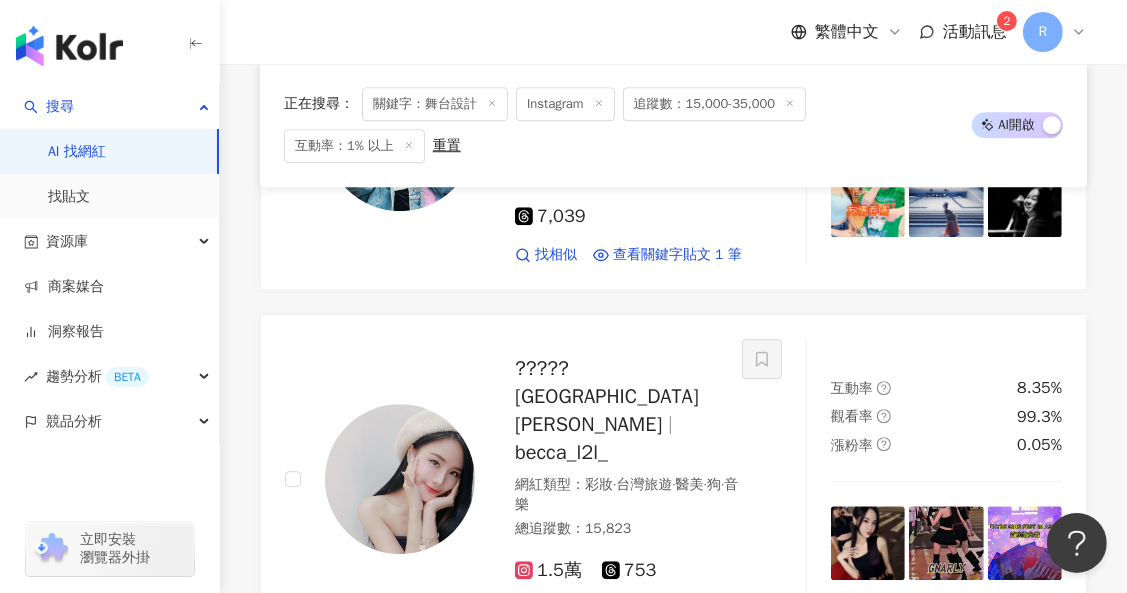 click on "繼續看更多" at bounding box center [685, 730] 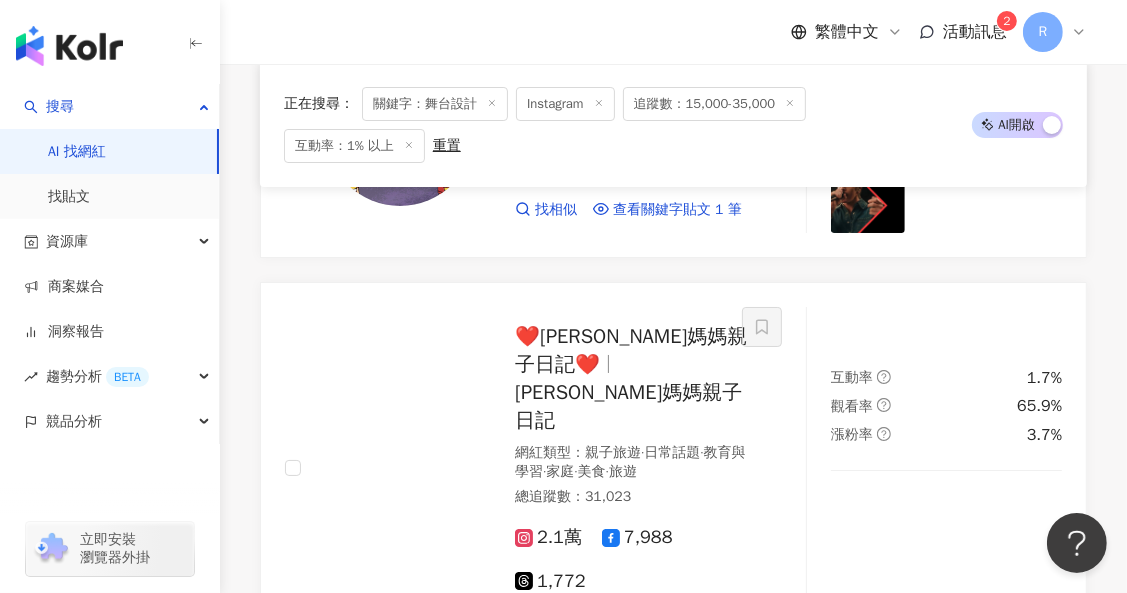 scroll, scrollTop: 5544, scrollLeft: 0, axis: vertical 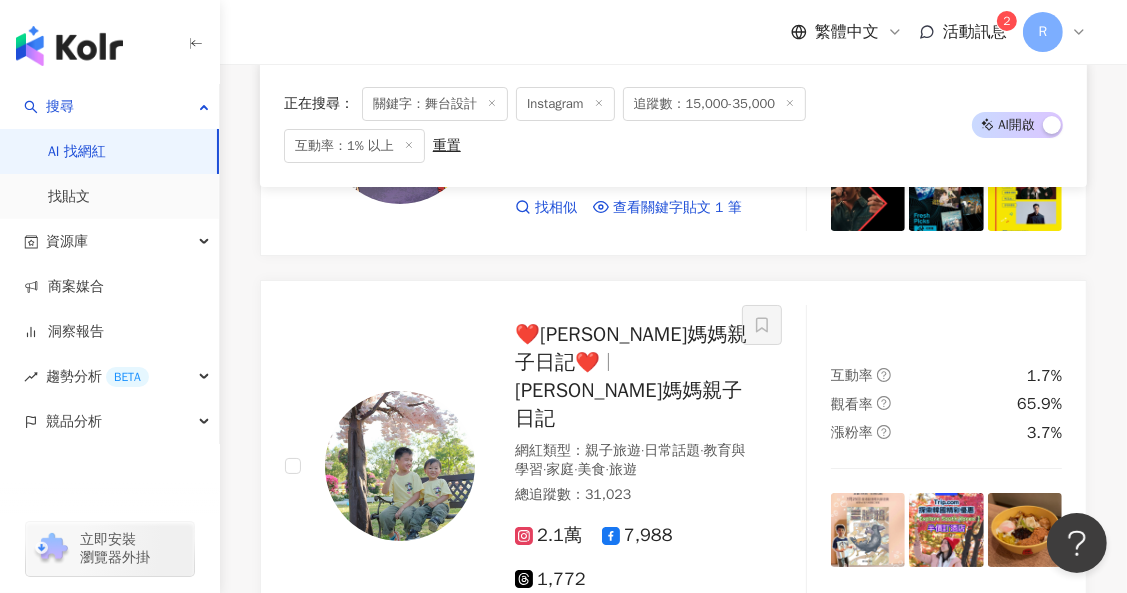 click at bounding box center (400, 849) 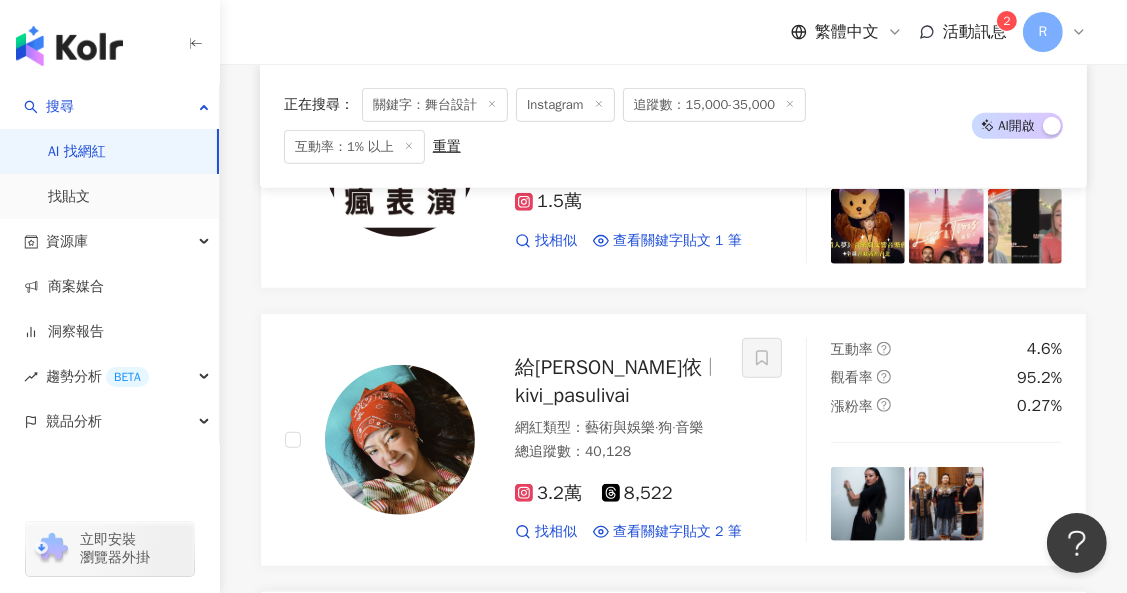 scroll, scrollTop: 6466, scrollLeft: 0, axis: vertical 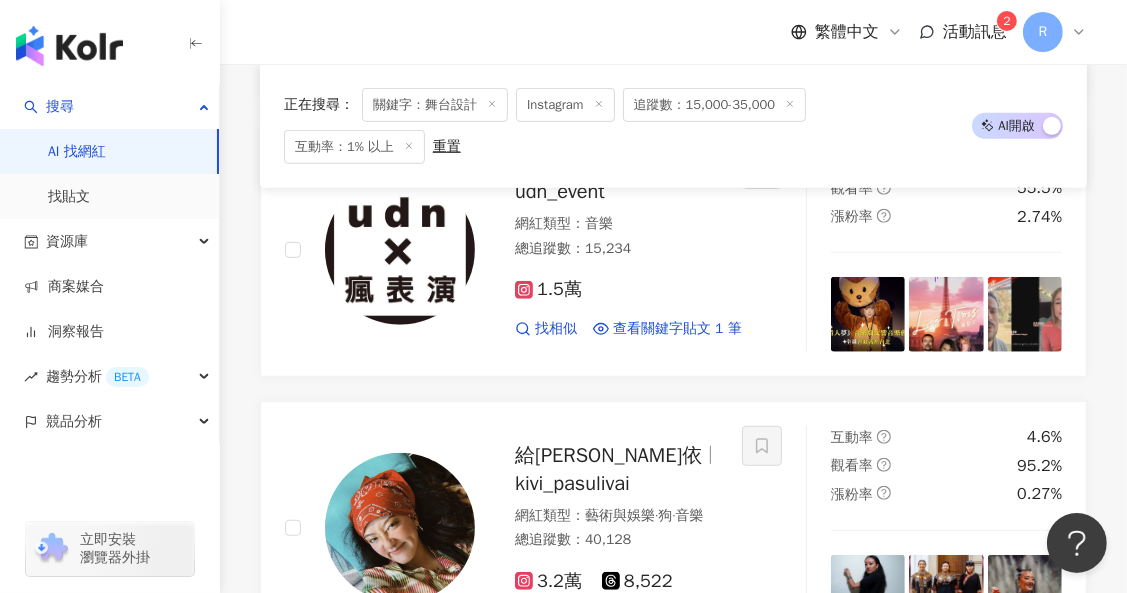 click at bounding box center [868, 870] 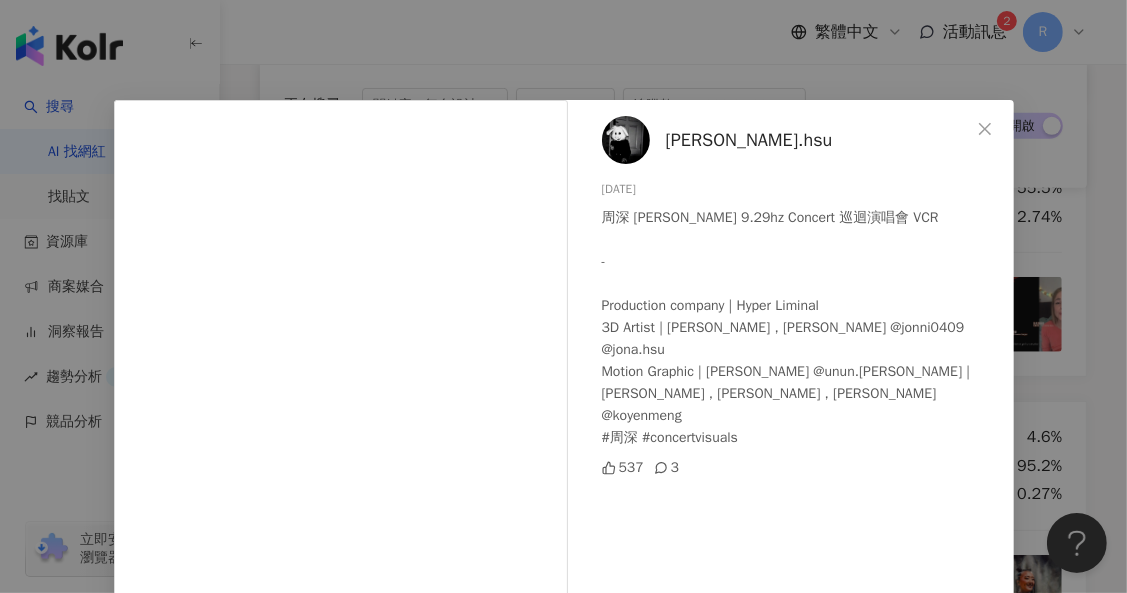 click on "jona.hsu 2025/7/2 周深 Charlie Zhou Shen 9.29hz Concert 巡迴演唱會 VCR
-
Production company | Hyper Liminal
3D Artist | Jonni , Jona Hsu @jonni0409 @jona.hsu
Motion Graphic | Freddie Chen @unun.chen
Rigging | Jonni , Koyen Meng , Jona Hsu @koyenmeng
#周深 #concertvisuals 537 3 查看原始貼文" at bounding box center [563, 296] 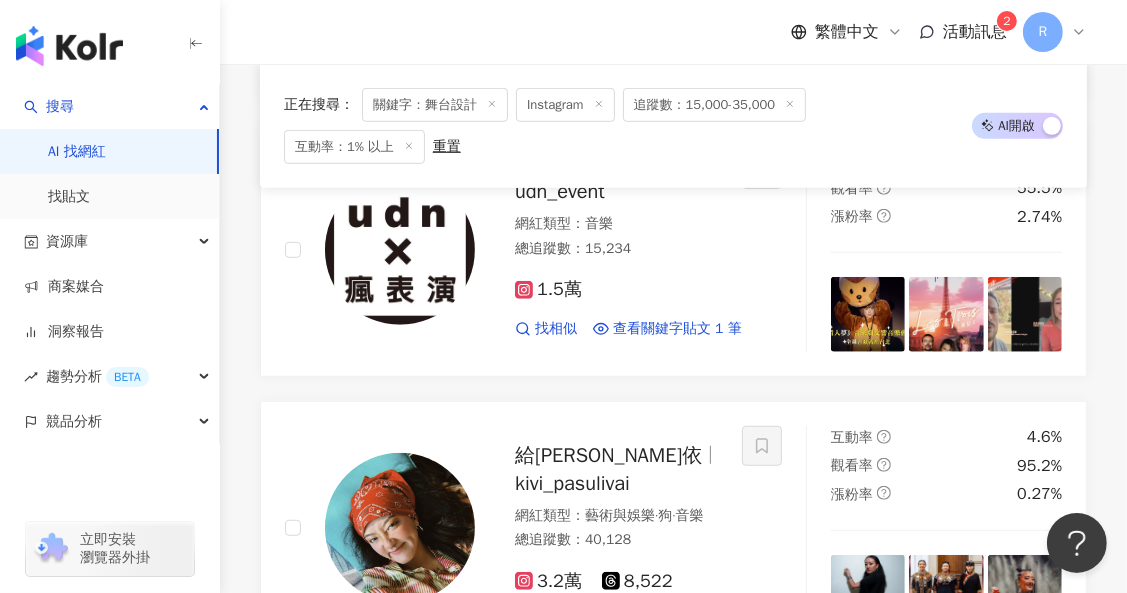 click at bounding box center [946, 870] 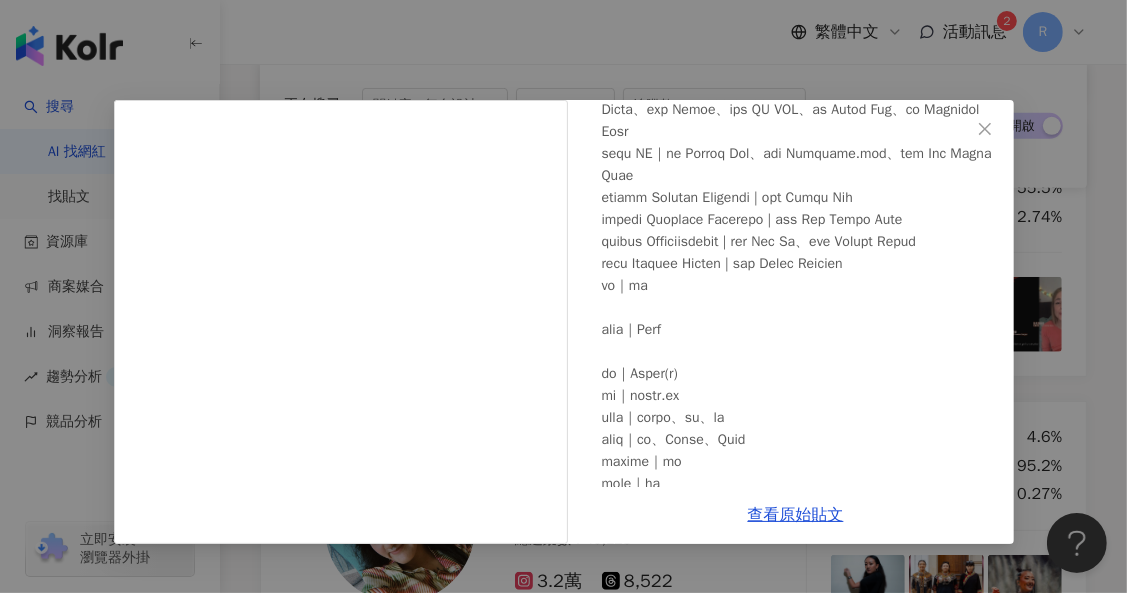 scroll, scrollTop: 784, scrollLeft: 0, axis: vertical 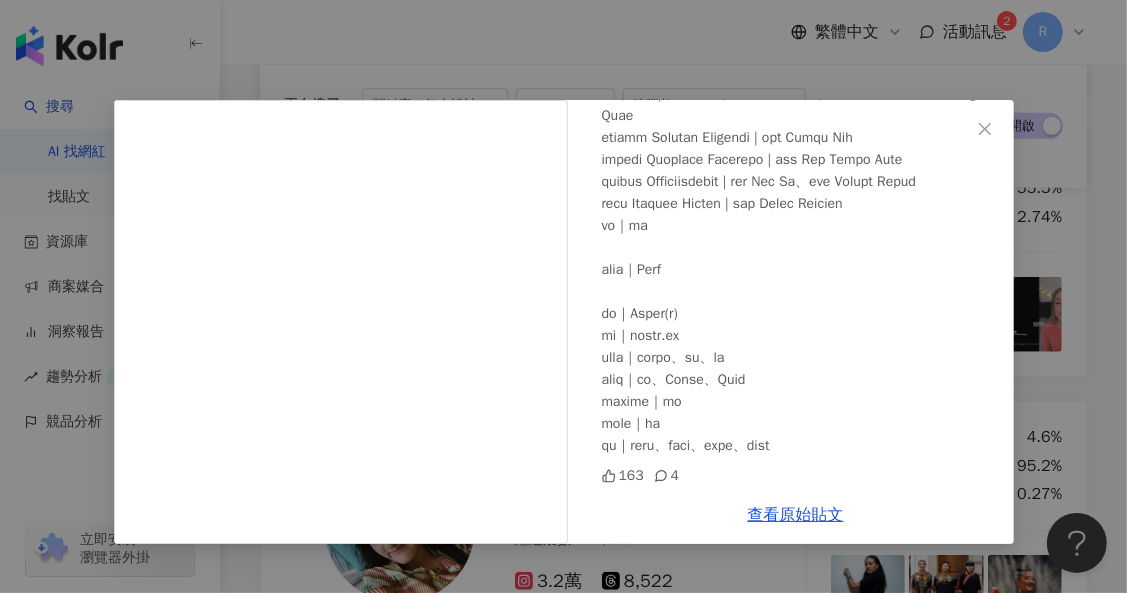 click on "Jonni 2025/4/26 163 4 查看原始貼文" at bounding box center (563, 296) 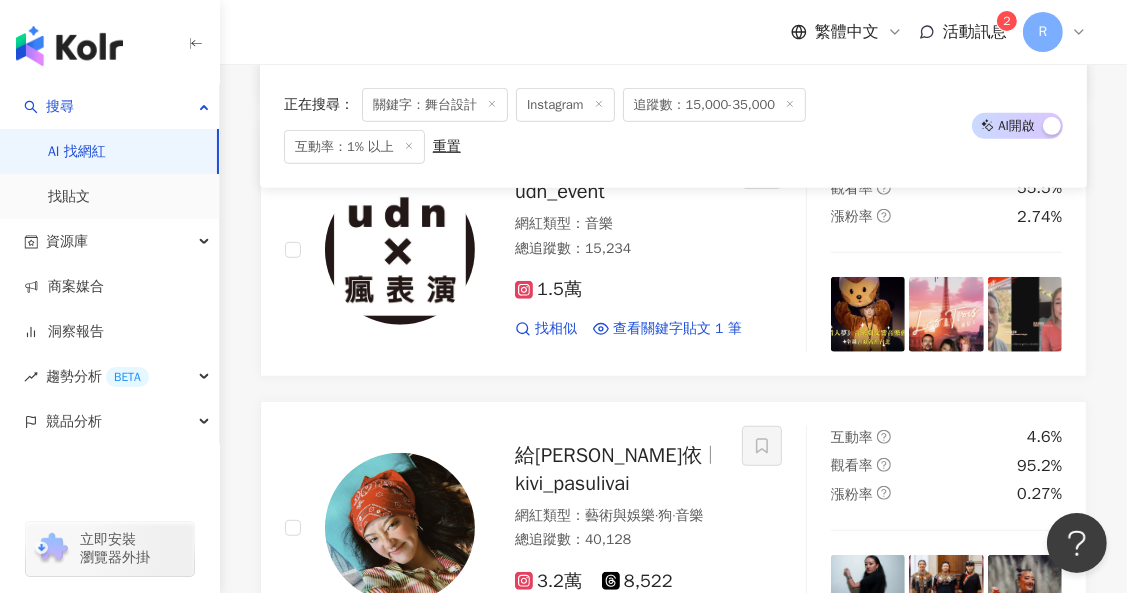 click at bounding box center (400, 806) 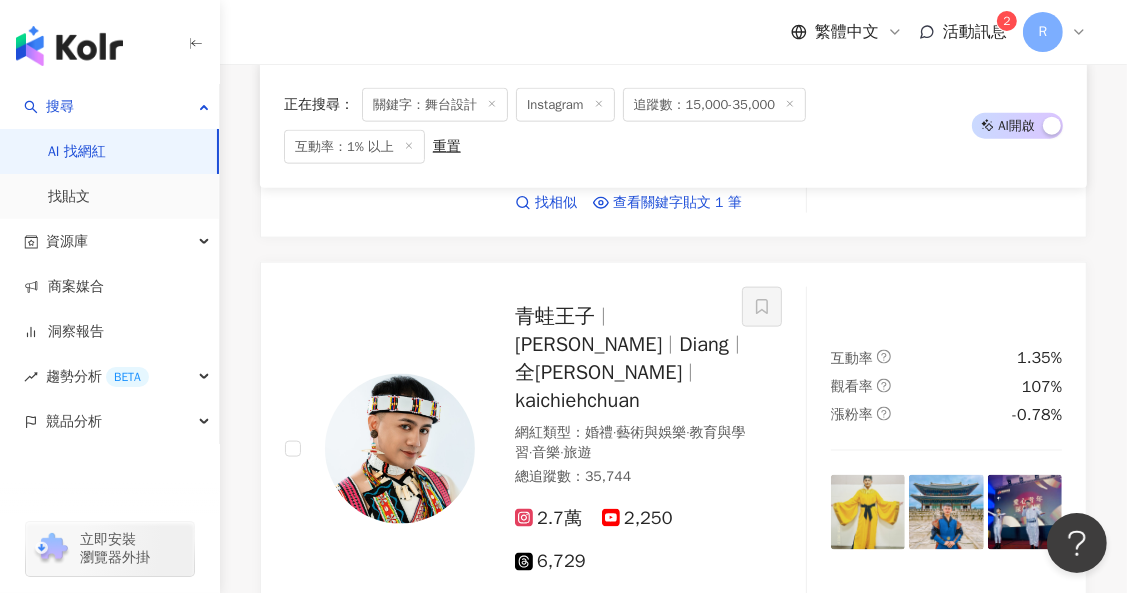 scroll, scrollTop: 7500, scrollLeft: 0, axis: vertical 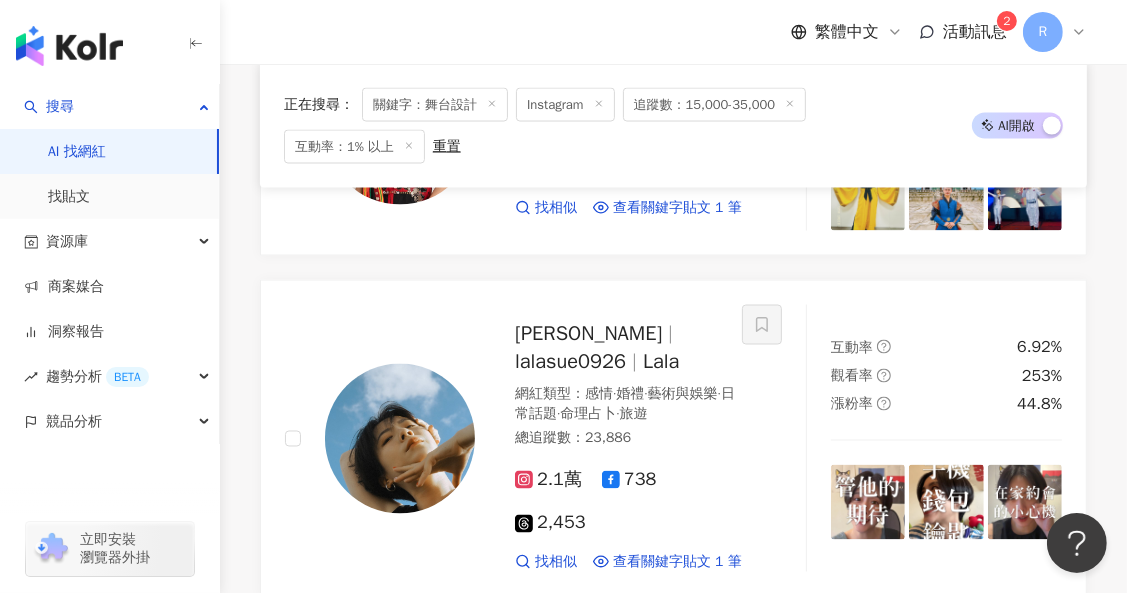 click on "繼續看更多" at bounding box center (685, 684) 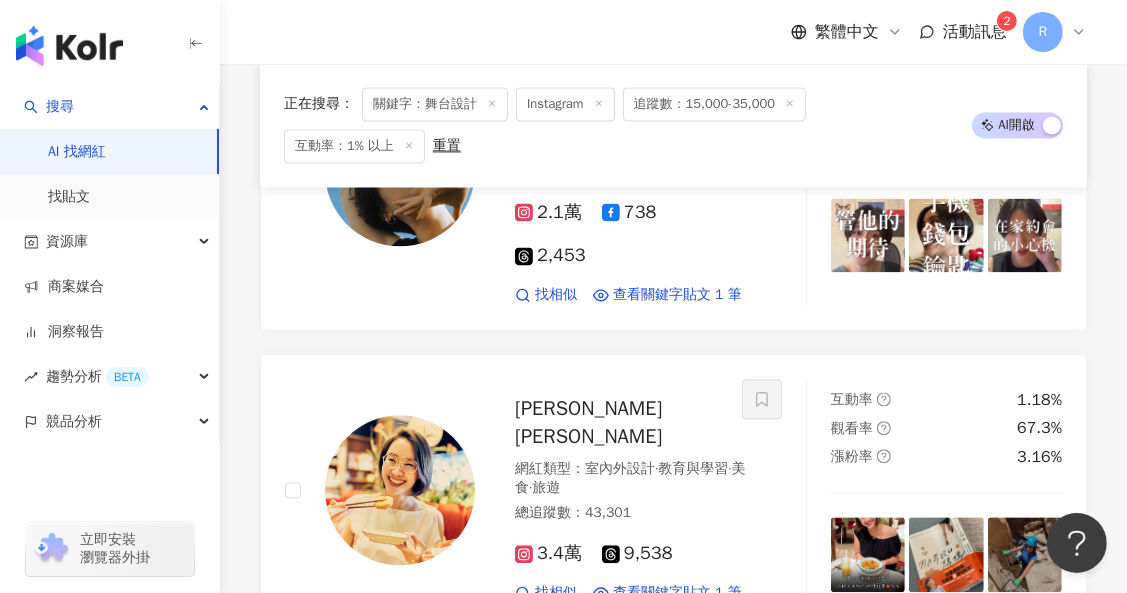 scroll, scrollTop: 8796, scrollLeft: 0, axis: vertical 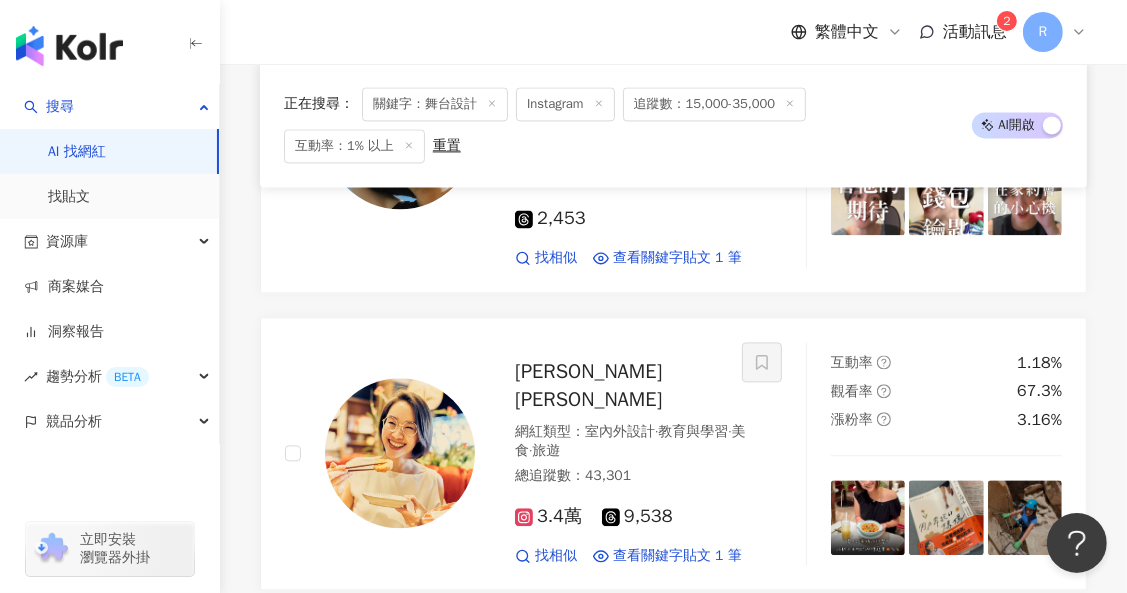 click on "次的舞蹈結合了更多創新元素，配合高科技的 舞台設計 ，讓整場演出格外震撼與高級。" at bounding box center [425, 833] 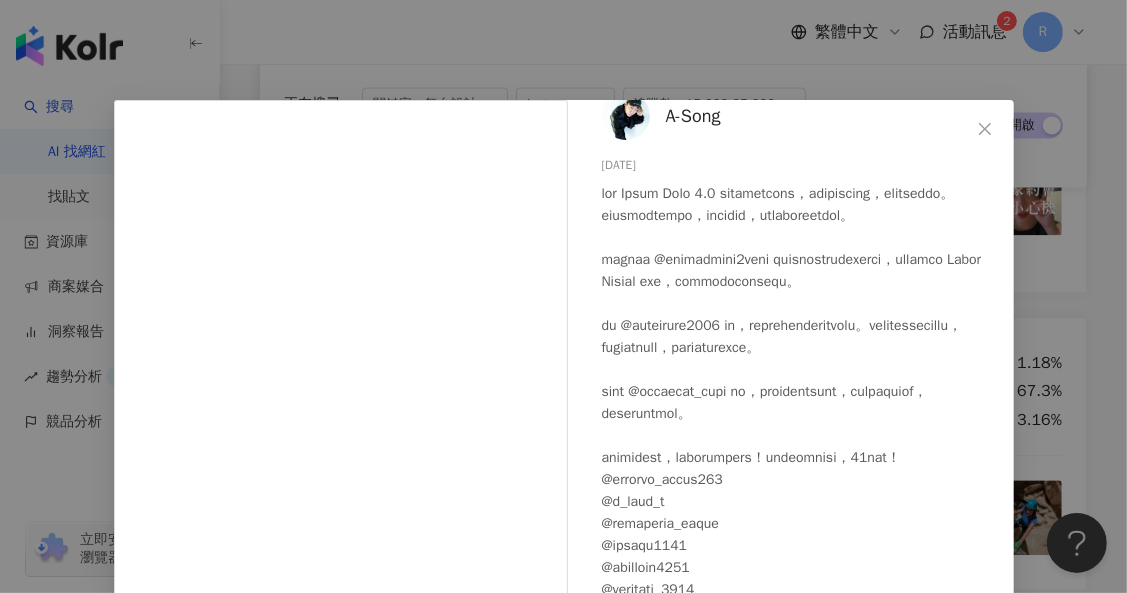 scroll, scrollTop: 0, scrollLeft: 0, axis: both 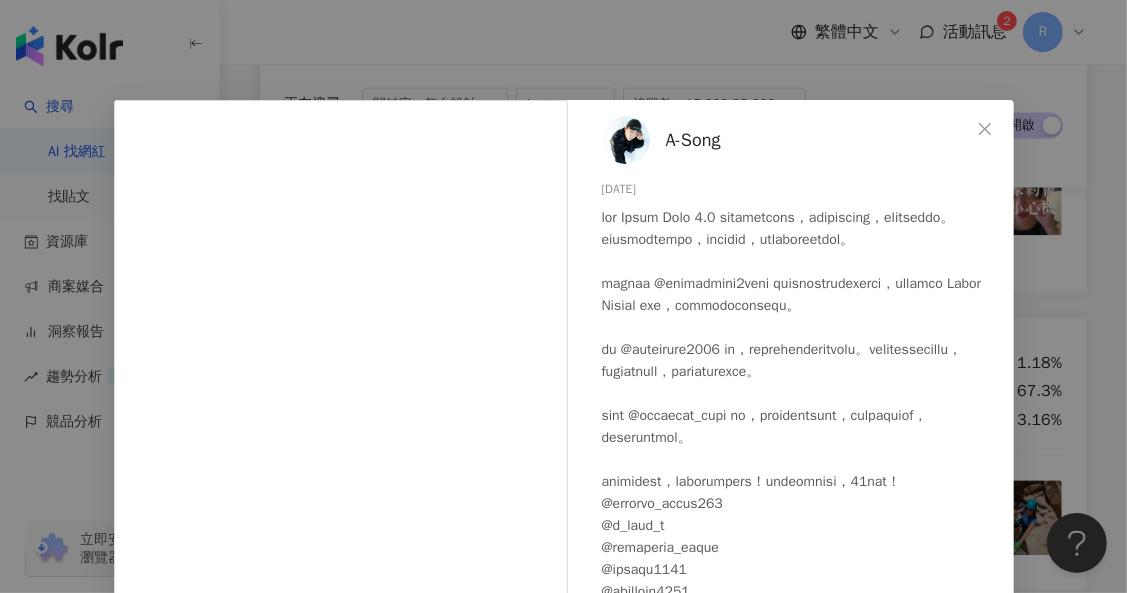 click on "A-Song 2024/10/18 292 14 1.1萬 查看原始貼文" at bounding box center [563, 296] 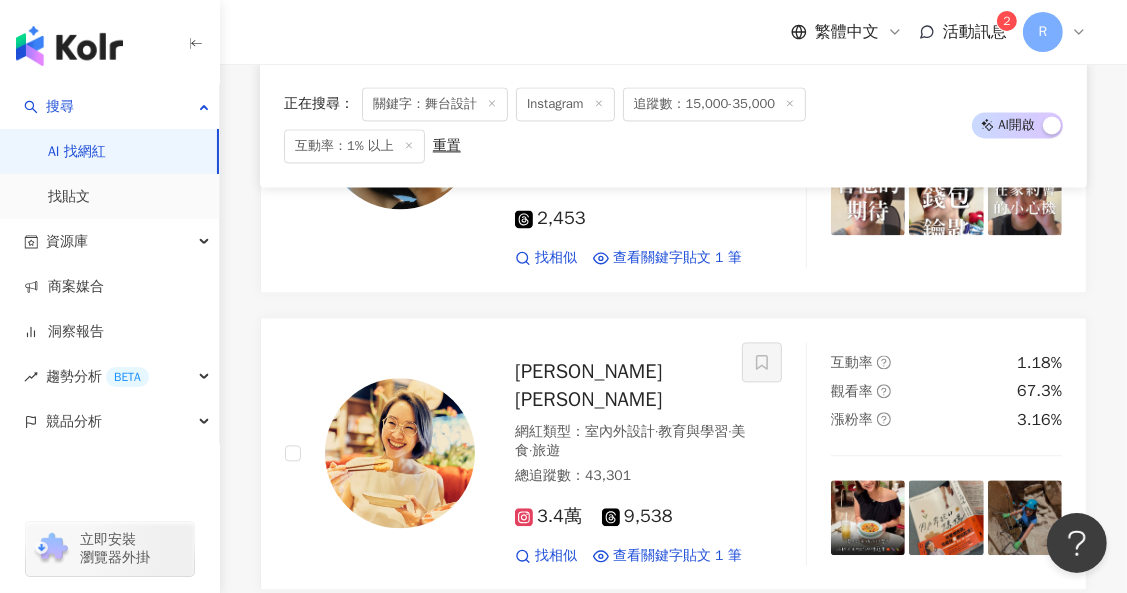 click at bounding box center [1049, 837] 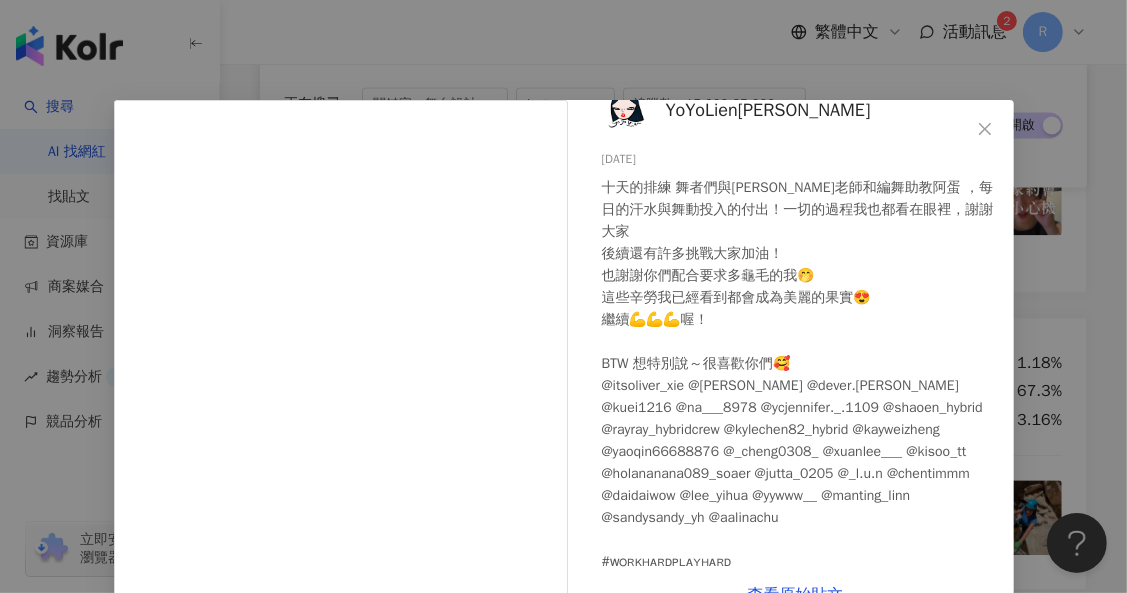 scroll, scrollTop: 88, scrollLeft: 0, axis: vertical 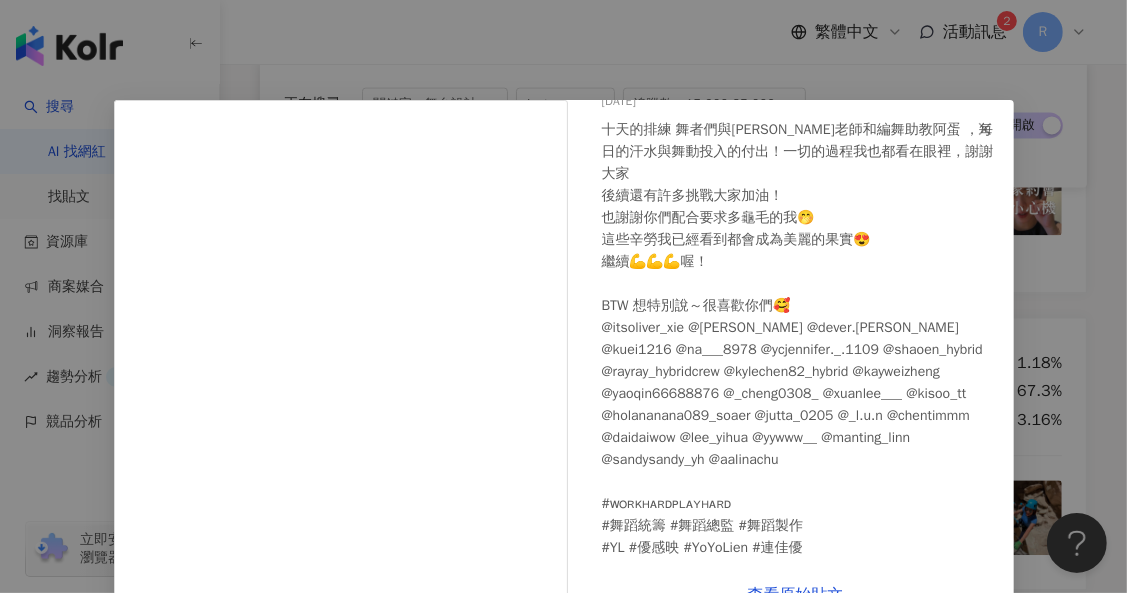 click on "YoYoLien連佳優 2025/6/13 十天的排練 舞者們與Sunny老師和編舞助教阿蛋 ，每日的汗水與舞動投入的付出！一切的過程我也都看在眼裡，謝謝大家
後續還有許多挑戰大家加油！
也謝謝你們配合要求多龜毛的我🤭
這些辛勞我已經看到都會成為美麗的果實😍
繼續💪💪💪喔！
BTW 想特別說～很喜歡你們🥰
@itsoliver_xie @anita_chihying @dever.chan @kuei1216 @na___8978 @ycjennifer._.1109 @shaoen_hybrid @rayray_hybridcrew @kylechen82_hybrid @kayweizheng @yaoqin66688876 @_cheng0308_ @xuanlee___ @kisoo_tt @holananana089_soaer @jutta_0205 @_l.u.n @chentimmm @daidaiwow @lee_yihua  @yywww__ @manting_linn @sandysandy_yh @aalinachu
#ᴡᴏʀᴋʜᴀʀᴅᴘʟᴀʏʜᴀʀᴅ
#舞蹈統籌 #舞蹈總監 #舞蹈製作
#YL #優感映 #YoYoLien #連佳優 隱藏 34 查看原始貼文" at bounding box center [563, 296] 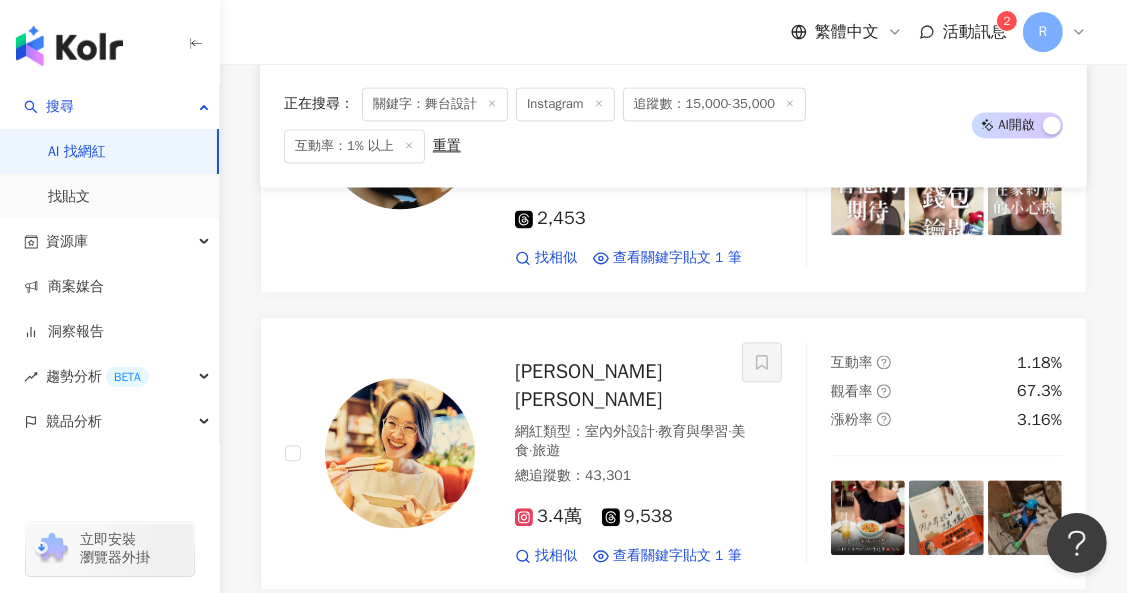 click at bounding box center (971, 837) 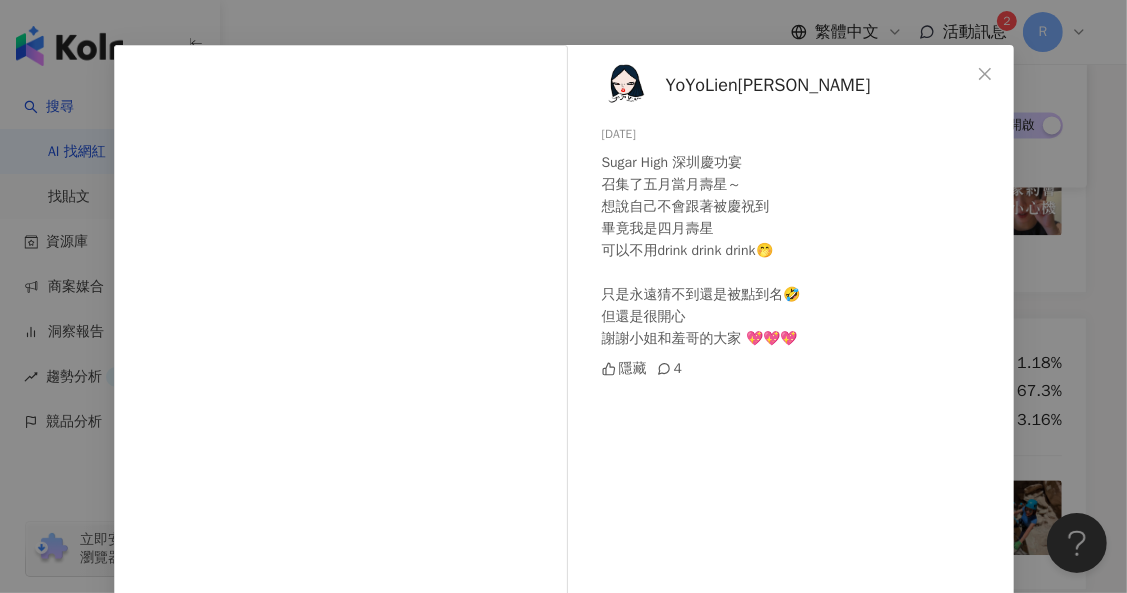 scroll, scrollTop: 120, scrollLeft: 0, axis: vertical 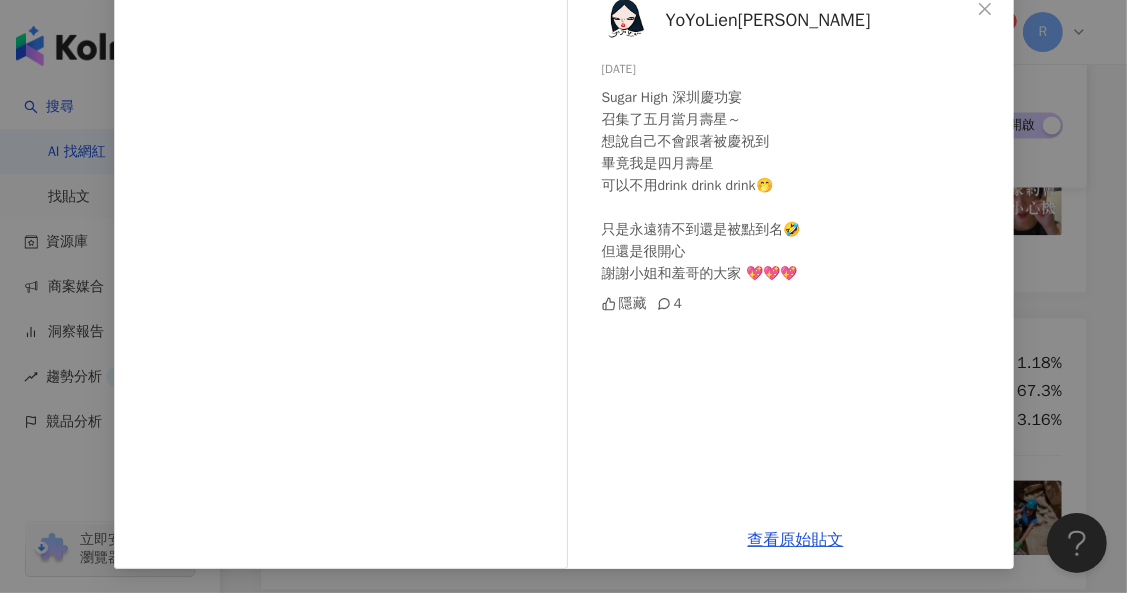 click on "YoYoLien連佳優 2025/6/24 Sugar High 深圳慶功宴
召集了五月當月壽星～
想說自己不會跟著被慶祝到
畢竟我是四月壽星
可以不用drink drink drink🤭
只是永遠猜不到還是被點到名🤣
但還是很開心
謝謝小姐和羞哥的大家 💖💖💖 隱藏 4 查看原始貼文" at bounding box center [563, 296] 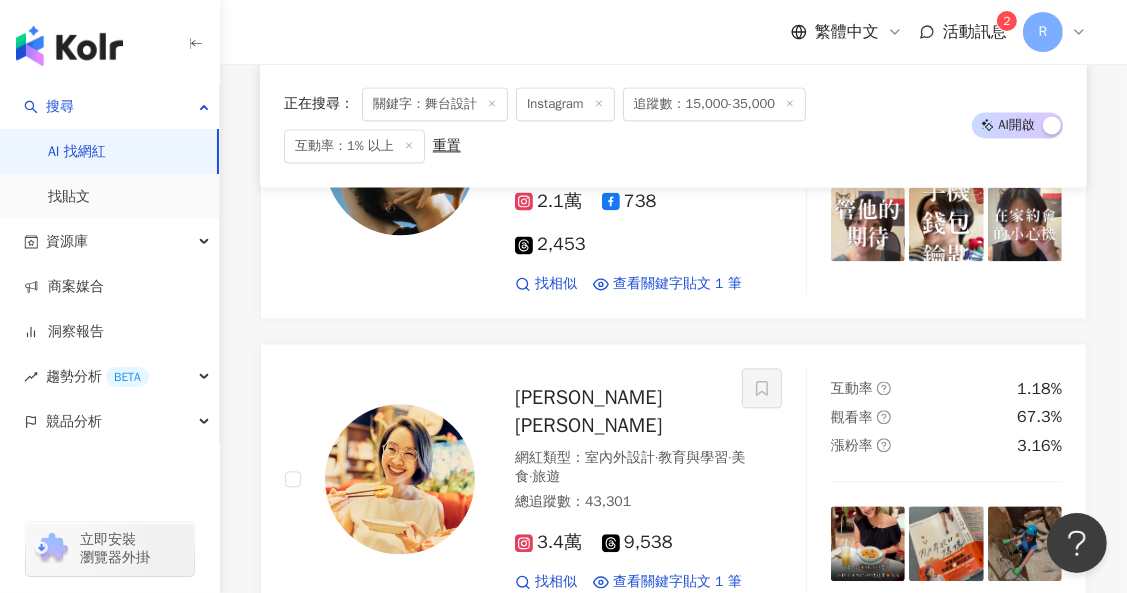 scroll, scrollTop: 8770, scrollLeft: 0, axis: vertical 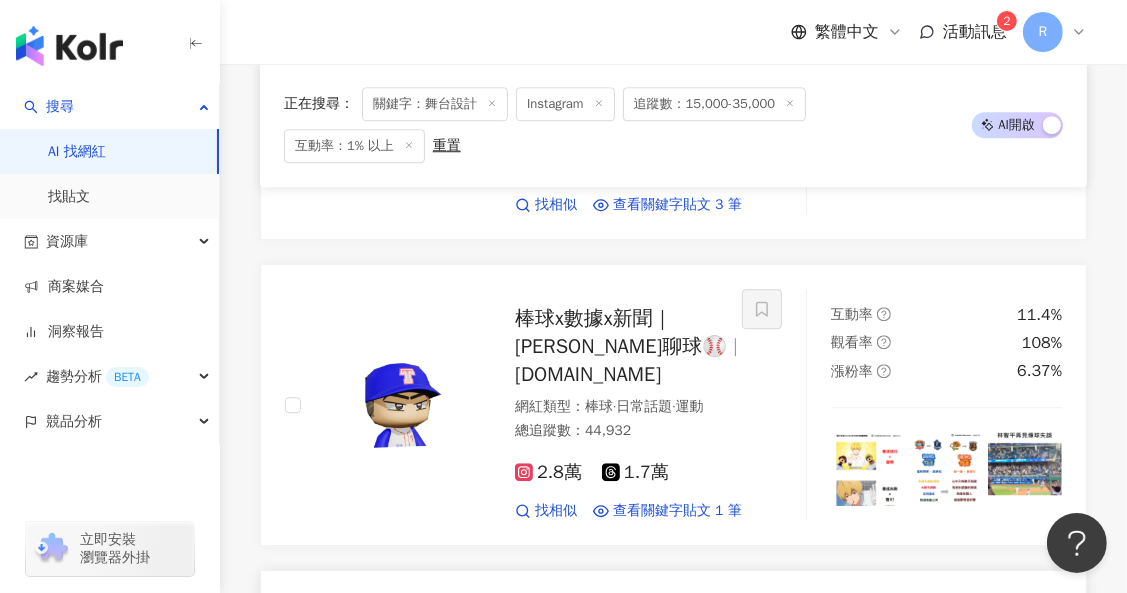click on "2024/10/20" at bounding box center [400, 828] 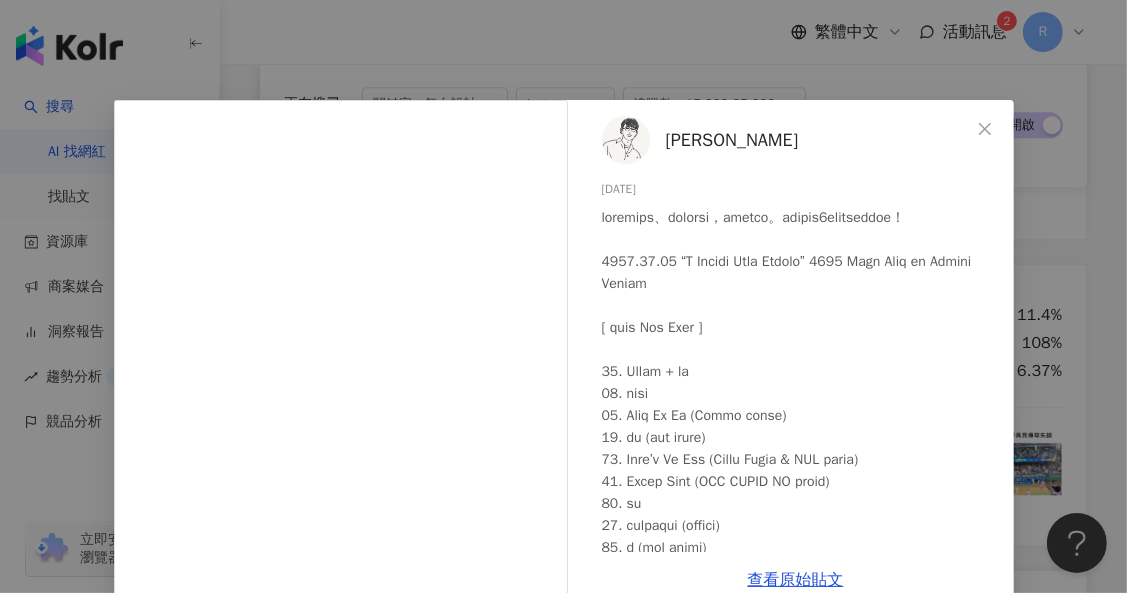 drag, startPoint x: 1064, startPoint y: 287, endPoint x: 981, endPoint y: 294, distance: 83.294655 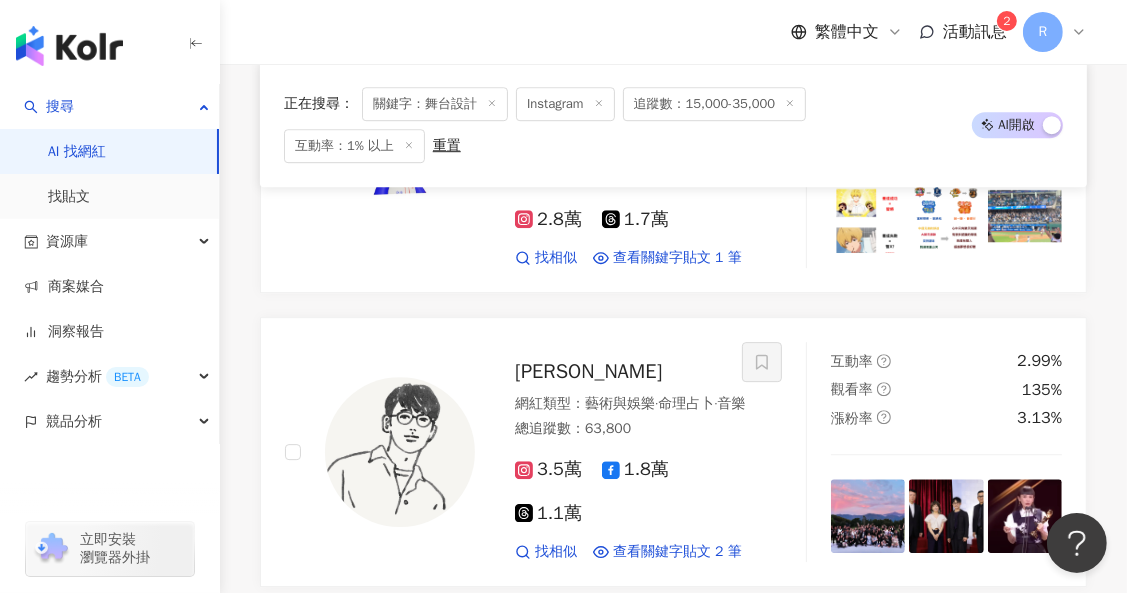 scroll, scrollTop: 10308, scrollLeft: 0, axis: vertical 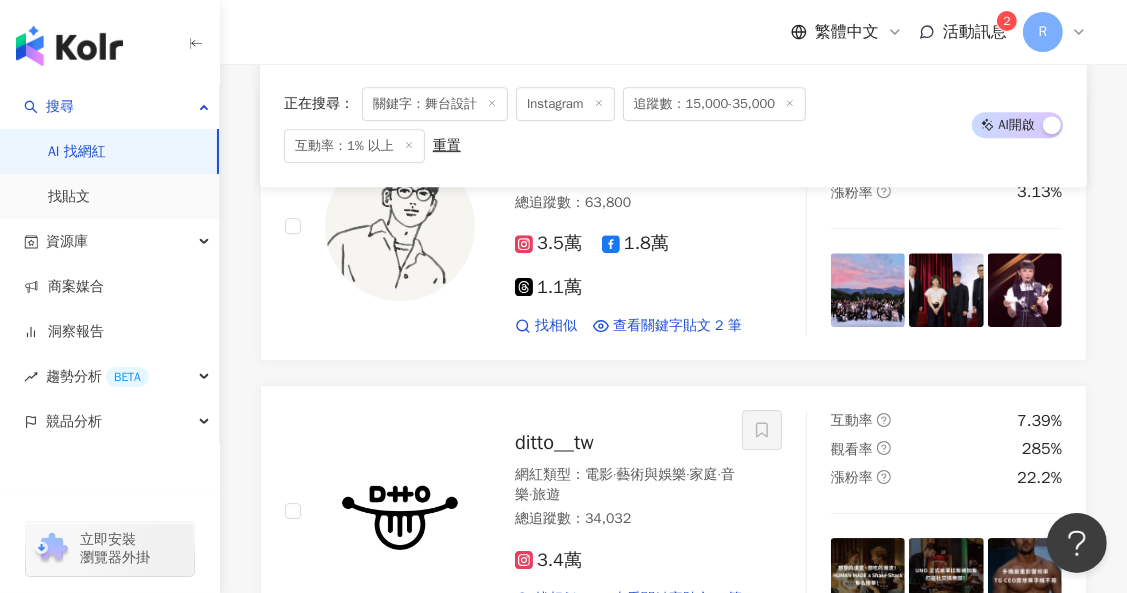 click on "imiaan 、Sandy
導播｜小恩
舞台設計 | Roni
造型｜Xiang(" at bounding box center (389, 864) 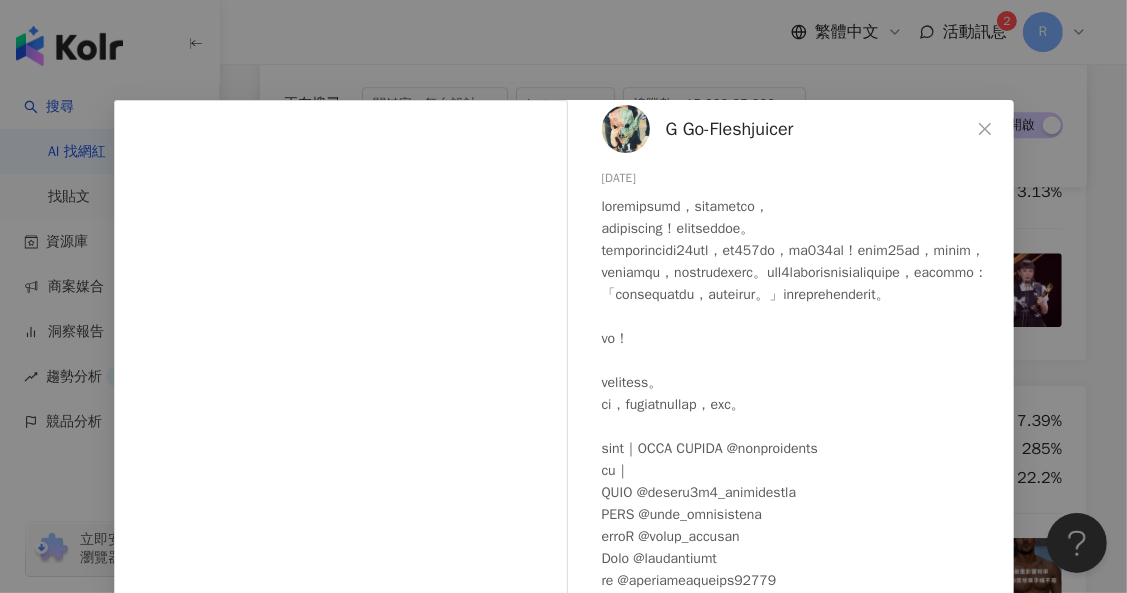 scroll, scrollTop: 12, scrollLeft: 0, axis: vertical 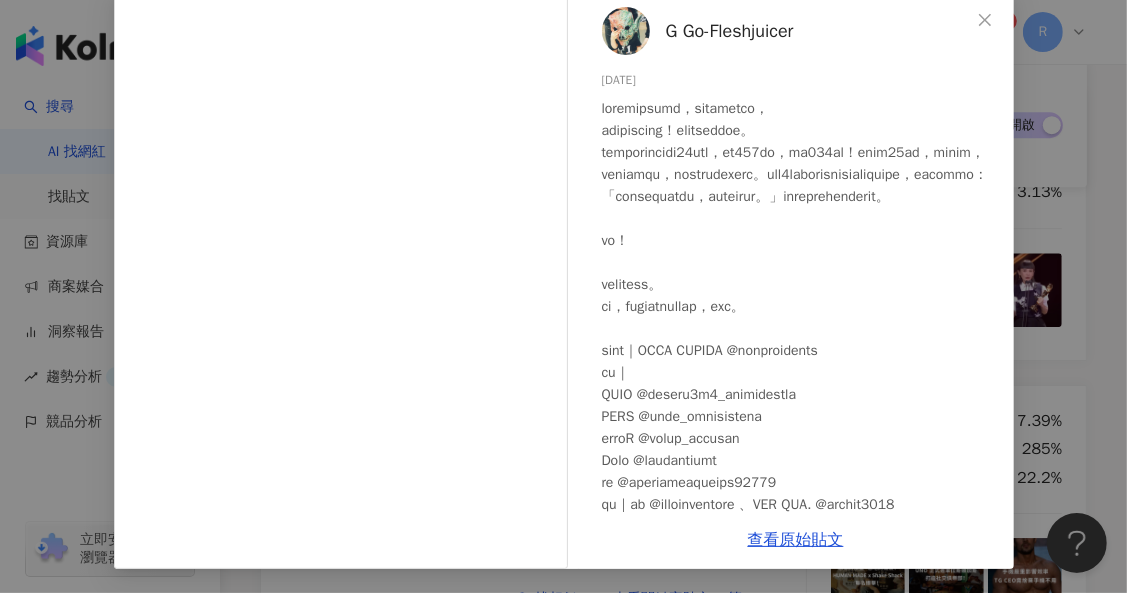 click on "G Go-Fleshjuicer 2024/8/22 1,565 18 查看原始貼文" at bounding box center (563, 296) 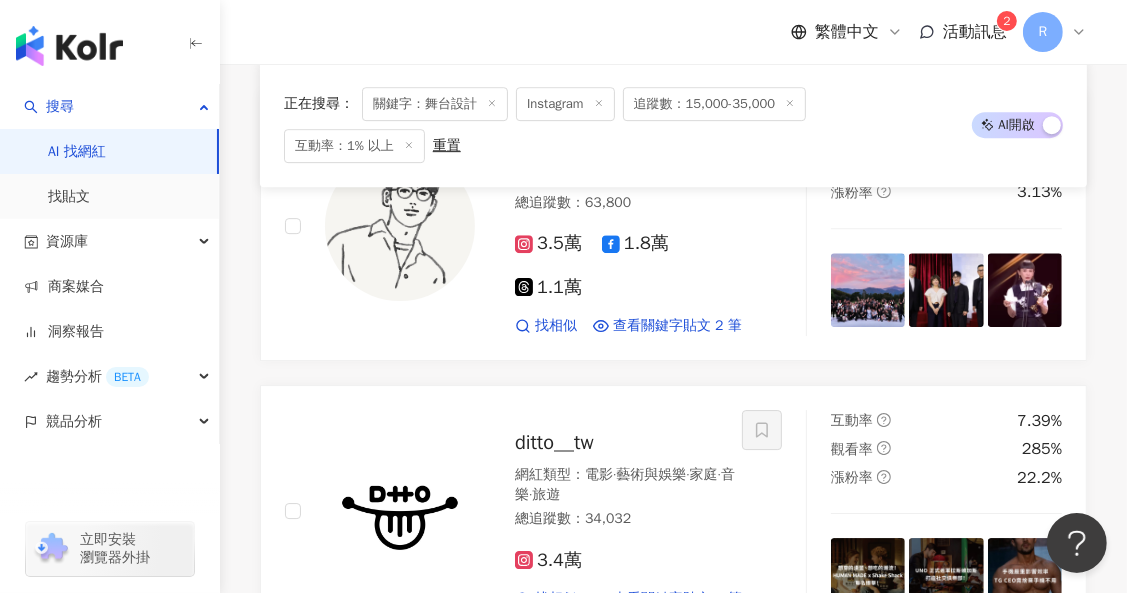 click at bounding box center (946, 852) 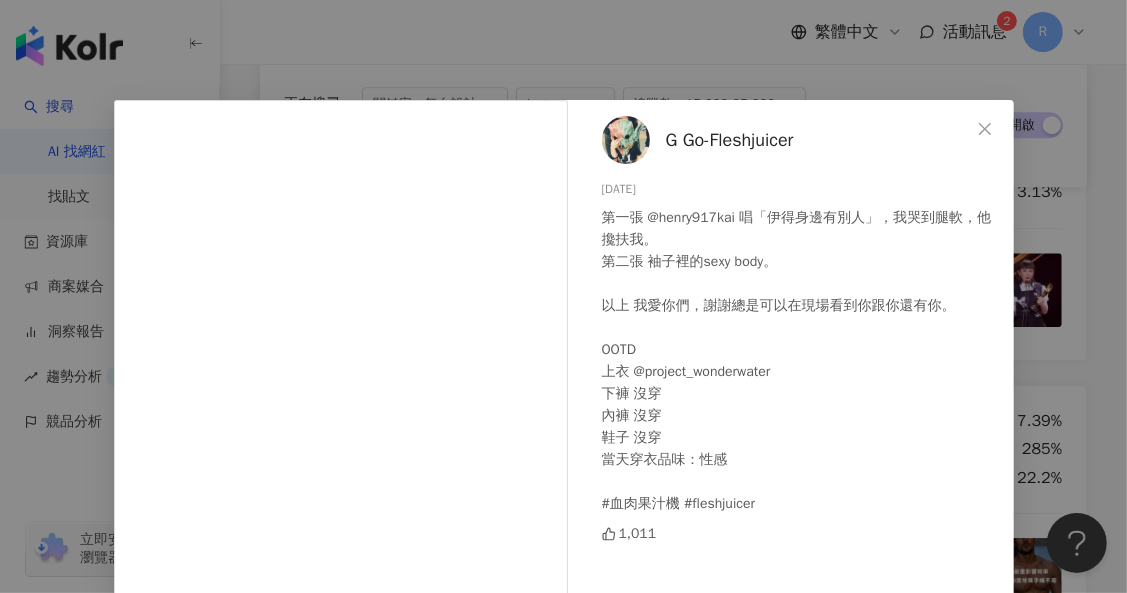 click on "G Go-Fleshjuicer 2025/6/27 第一張 @henry917kai 唱「伊得身邊有別人」，我哭到腿軟，他攙扶我。
第二張 袖子裡的sexy body。
以上 我愛你們，謝謝總是可以在現場看到你跟你還有你。
OOTD
上衣 @project_wonderwater
下褲 沒穿
內褲 沒穿
鞋子 沒穿
當天穿衣品味：性感
#血肉果汁機 #fleshjuicer 1,011 查看原始貼文" at bounding box center [563, 296] 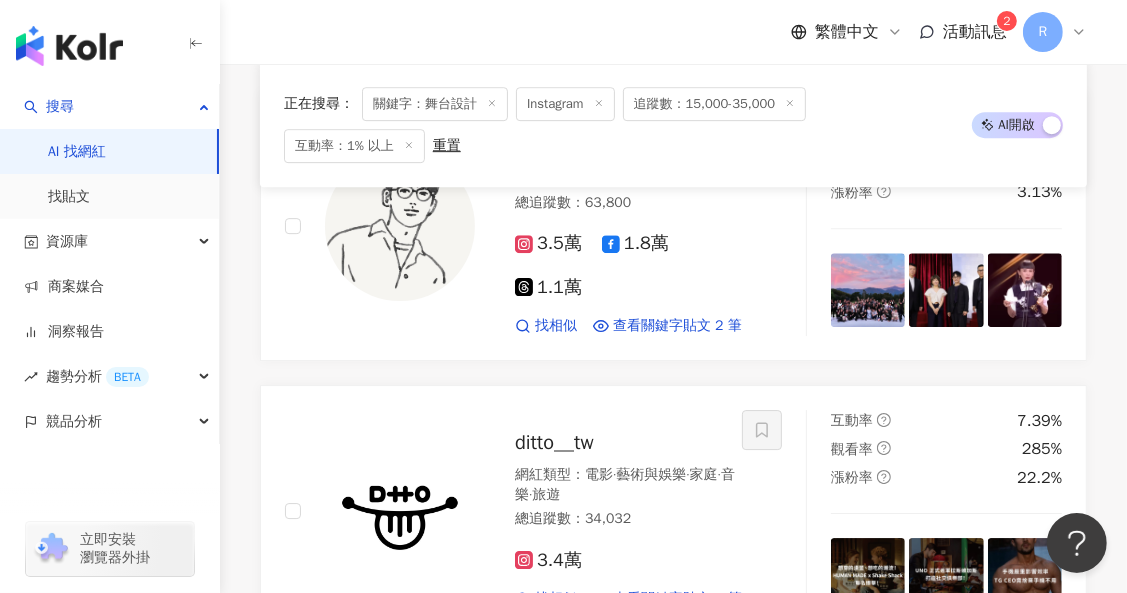 click at bounding box center (1025, 852) 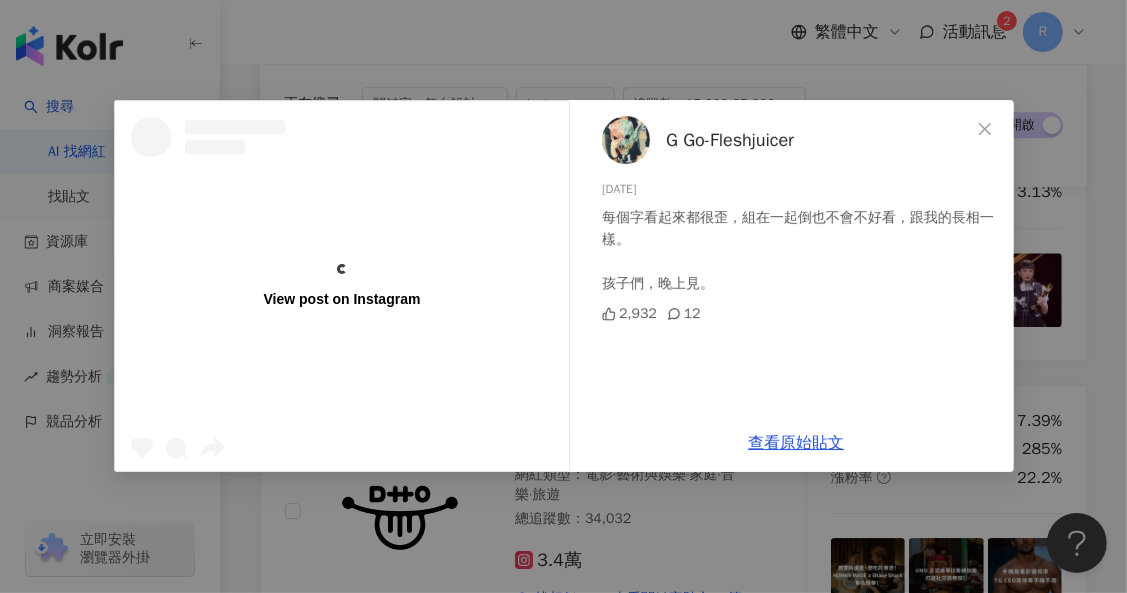 scroll, scrollTop: 85, scrollLeft: 0, axis: vertical 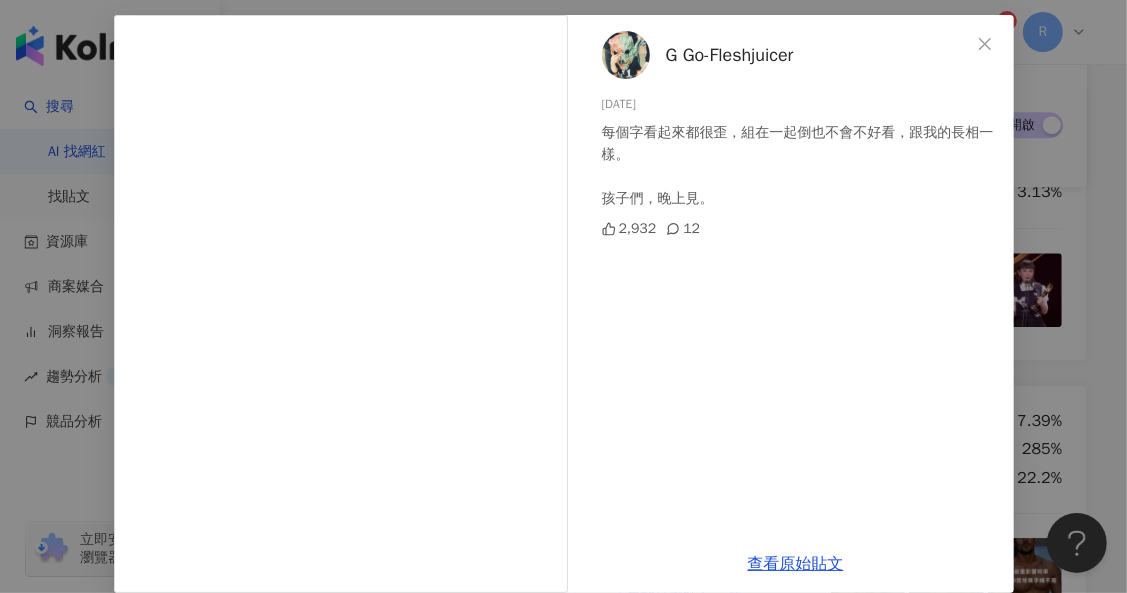 click on "G Go-Fleshjuicer 2025/6/26 每個字看起來都很歪，組在一起倒也不會不好看，跟我的長相一樣。
孩子們，晚上見。 2,932 12 查看原始貼文" at bounding box center (563, 296) 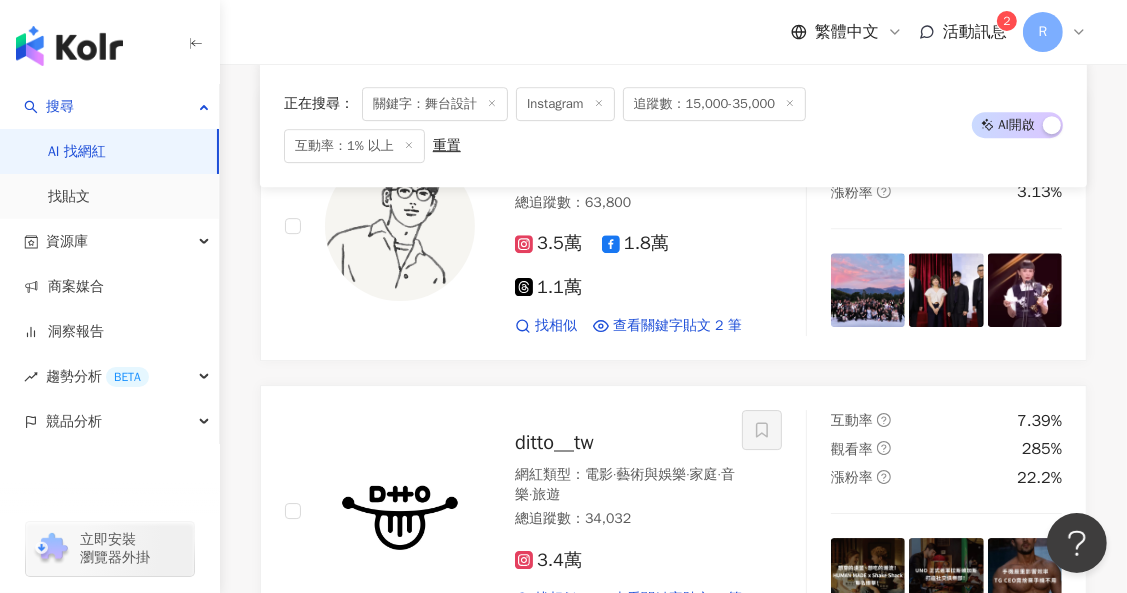 click at bounding box center (400, 788) 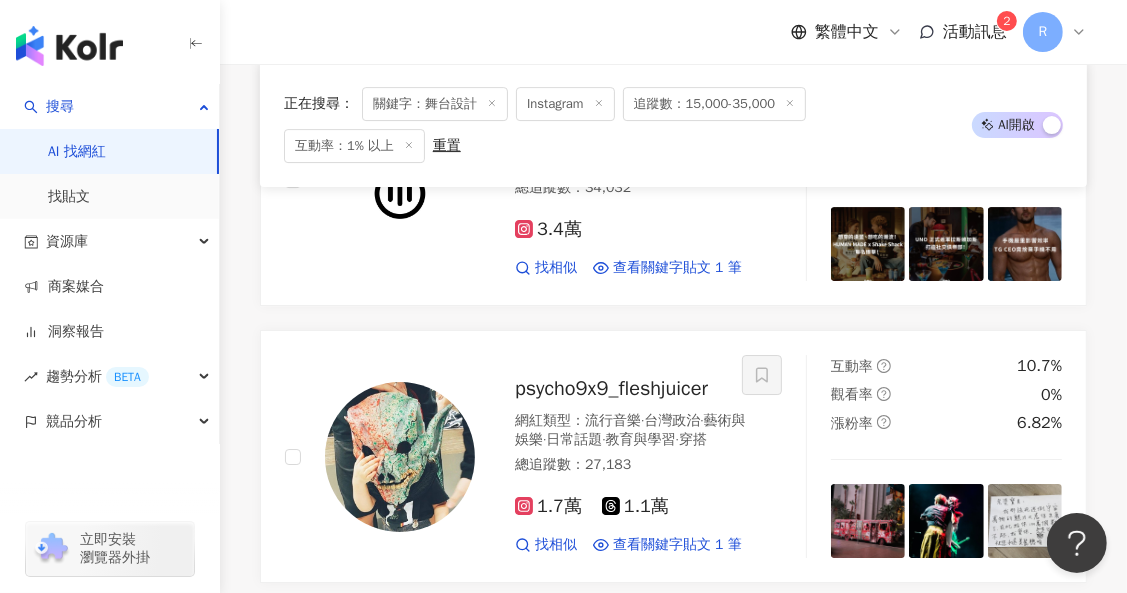 scroll, scrollTop: 10916, scrollLeft: 0, axis: vertical 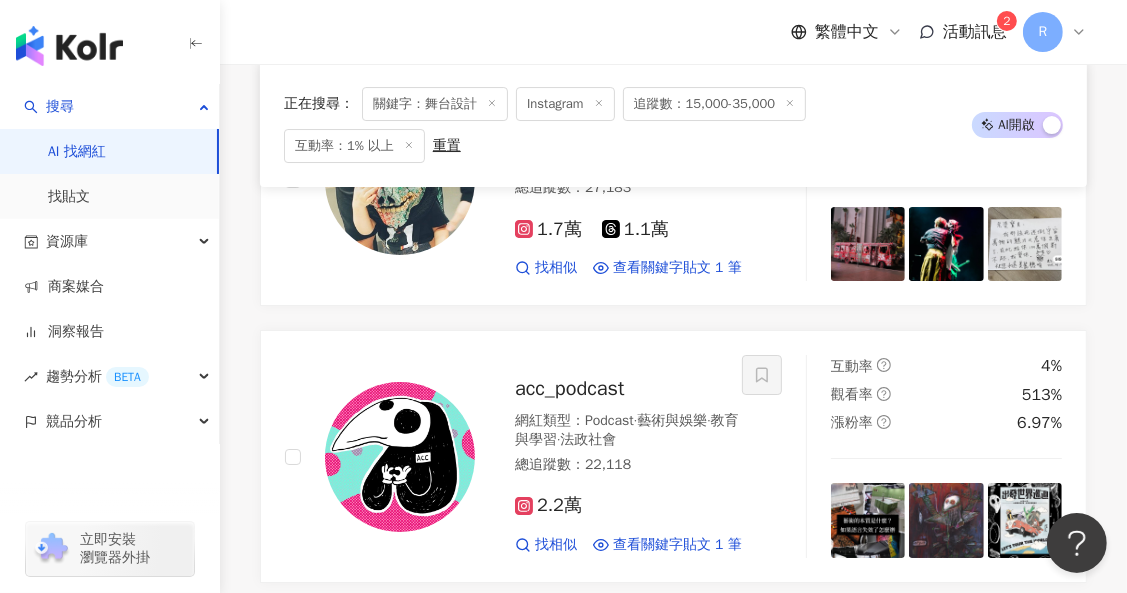click at bounding box center (868, 797) 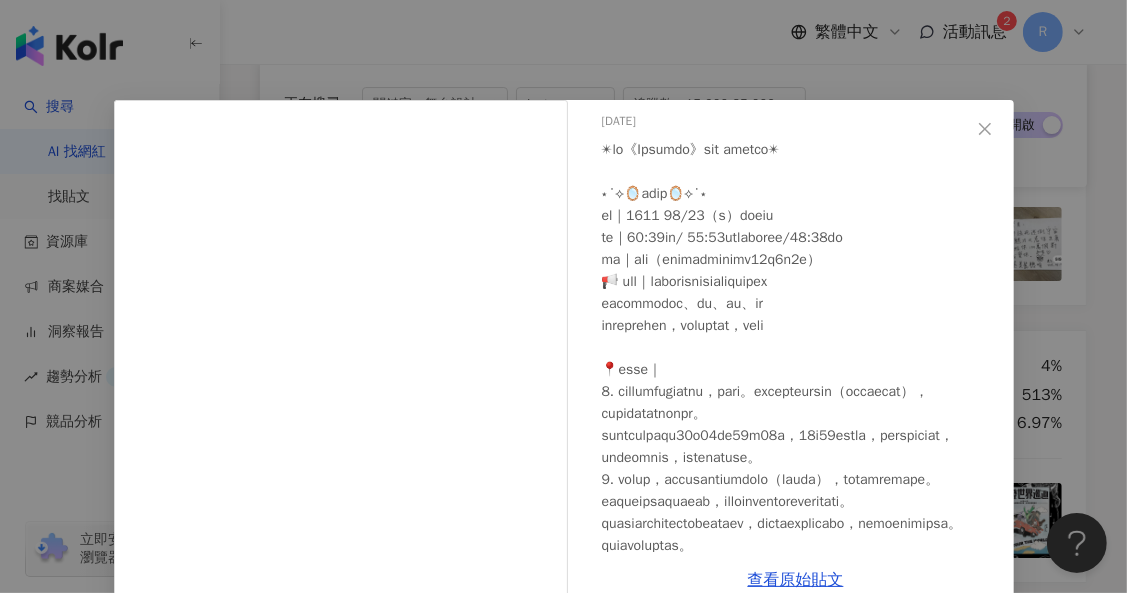 scroll, scrollTop: 132, scrollLeft: 0, axis: vertical 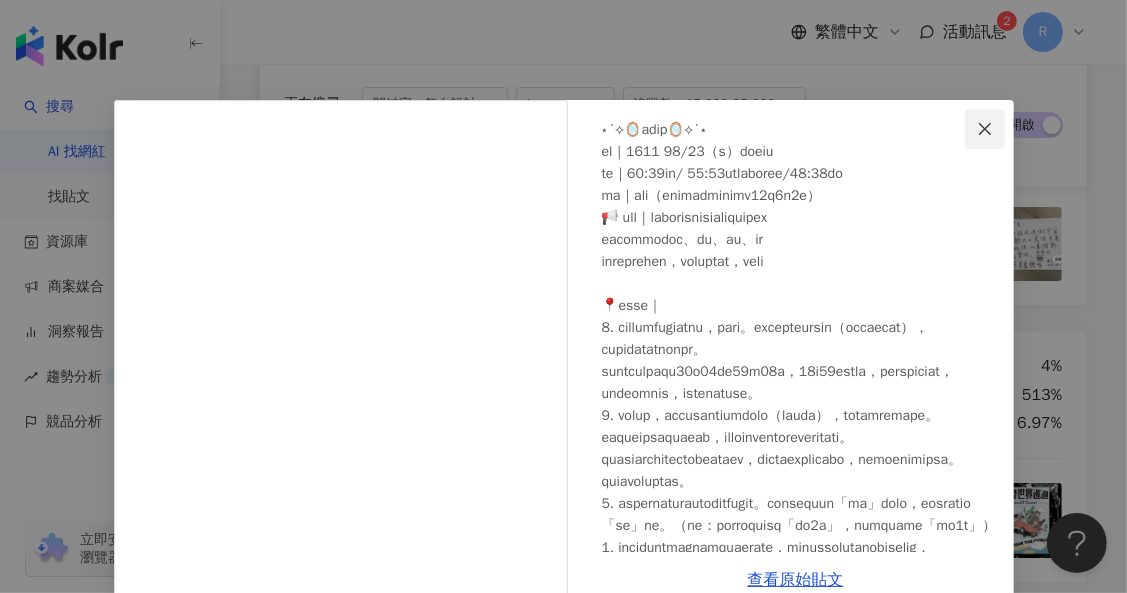 click 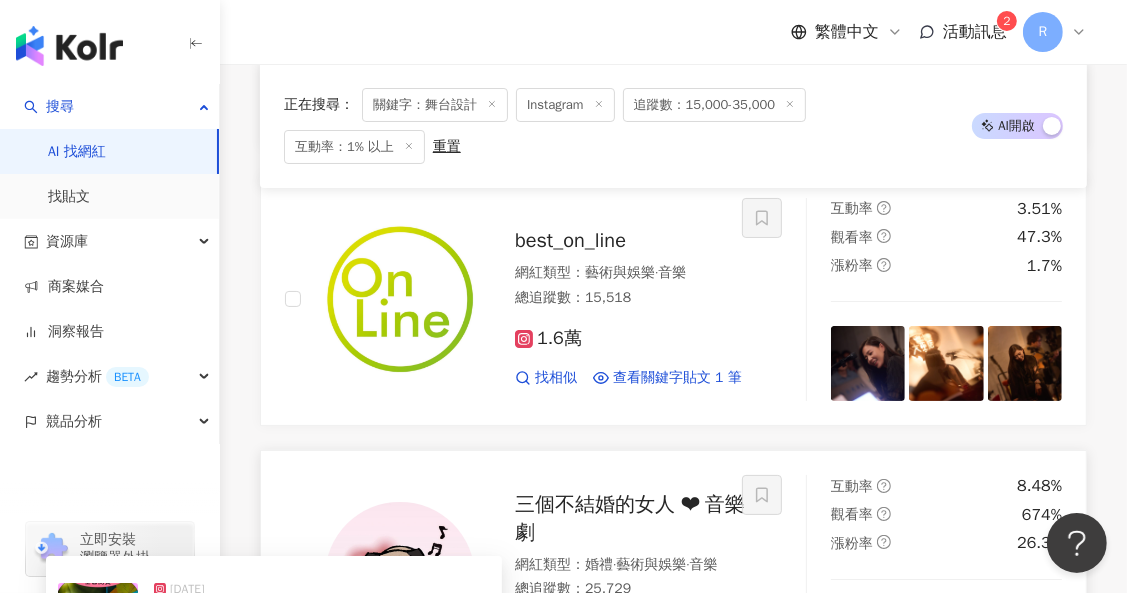 scroll, scrollTop: 11444, scrollLeft: 0, axis: vertical 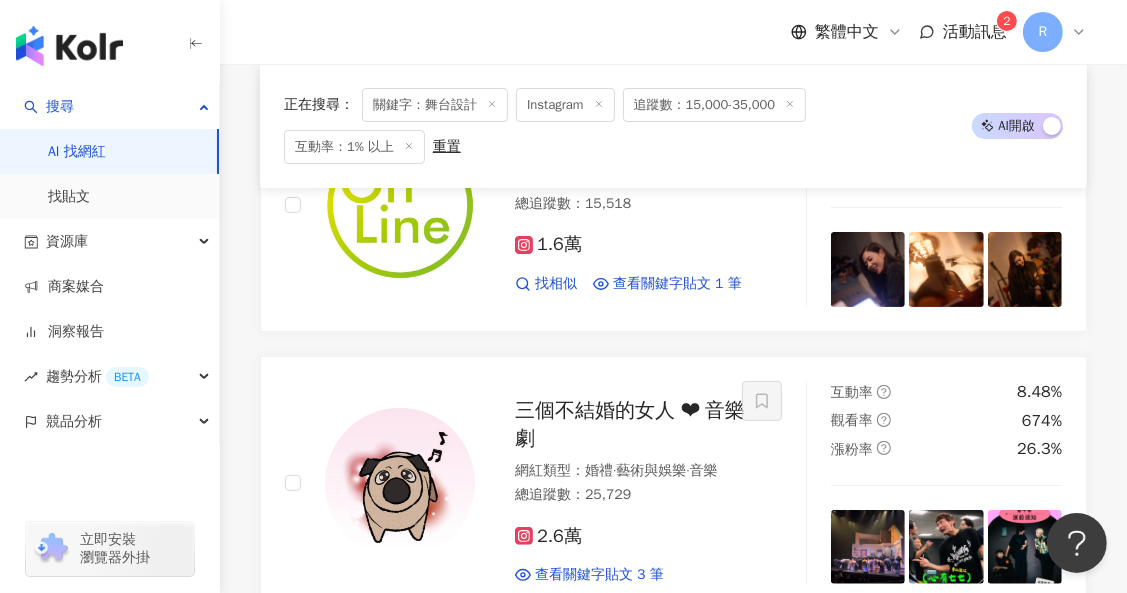 click on "導是數位或類比，PGM老師用的器材，現場 舞台設計 與Mic型號位子，廣告商希望廣告" at bounding box center (400, 840) 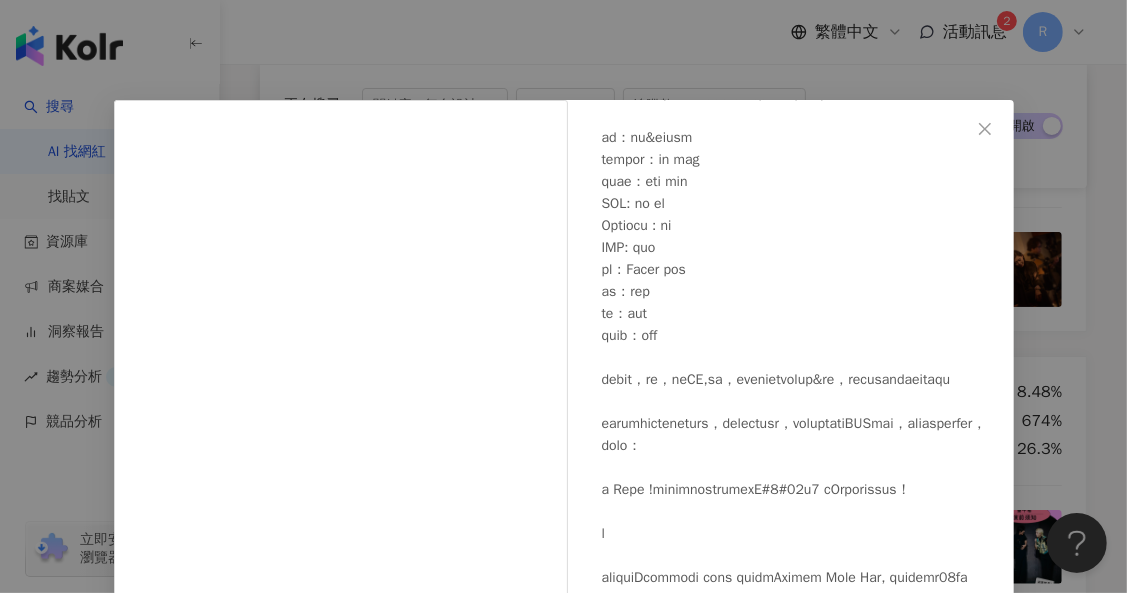 scroll, scrollTop: 636, scrollLeft: 0, axis: vertical 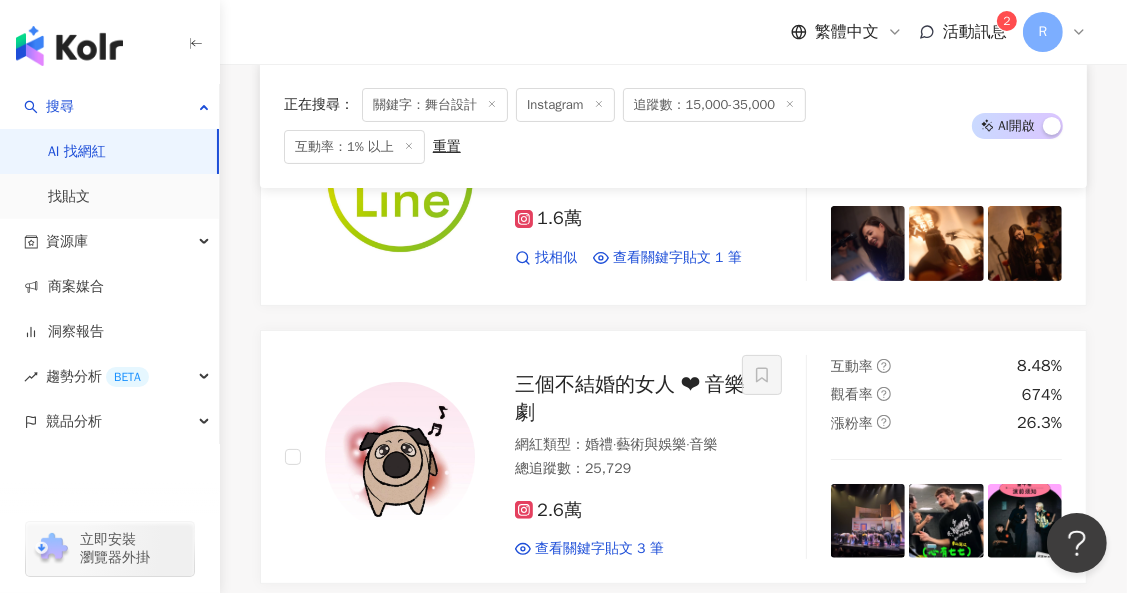 click on "繼續看更多" at bounding box center [685, 949] 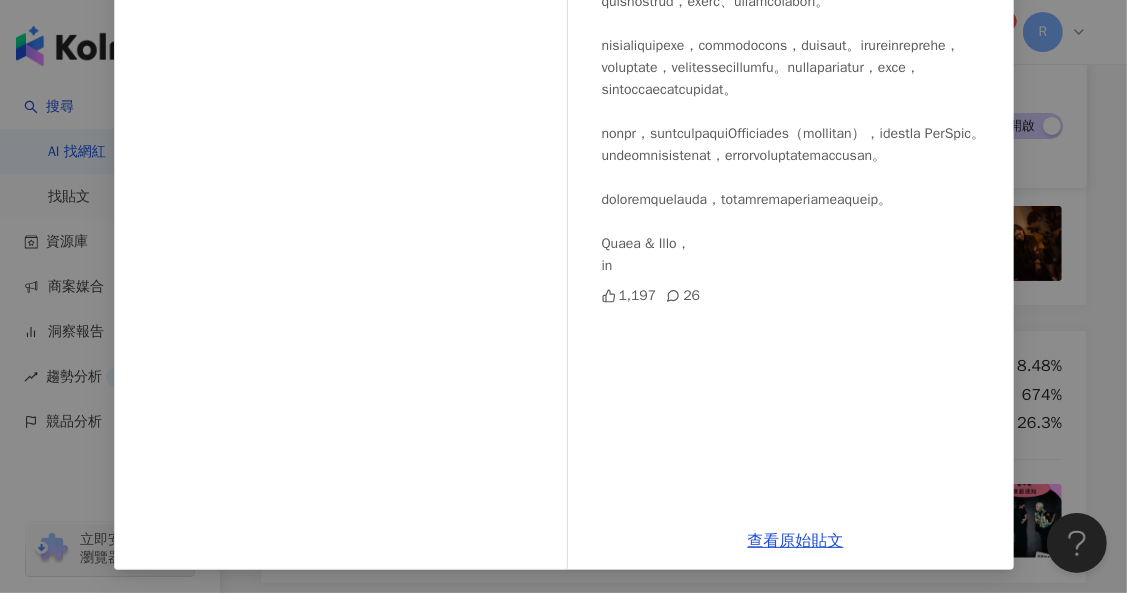 scroll, scrollTop: 305, scrollLeft: 0, axis: vertical 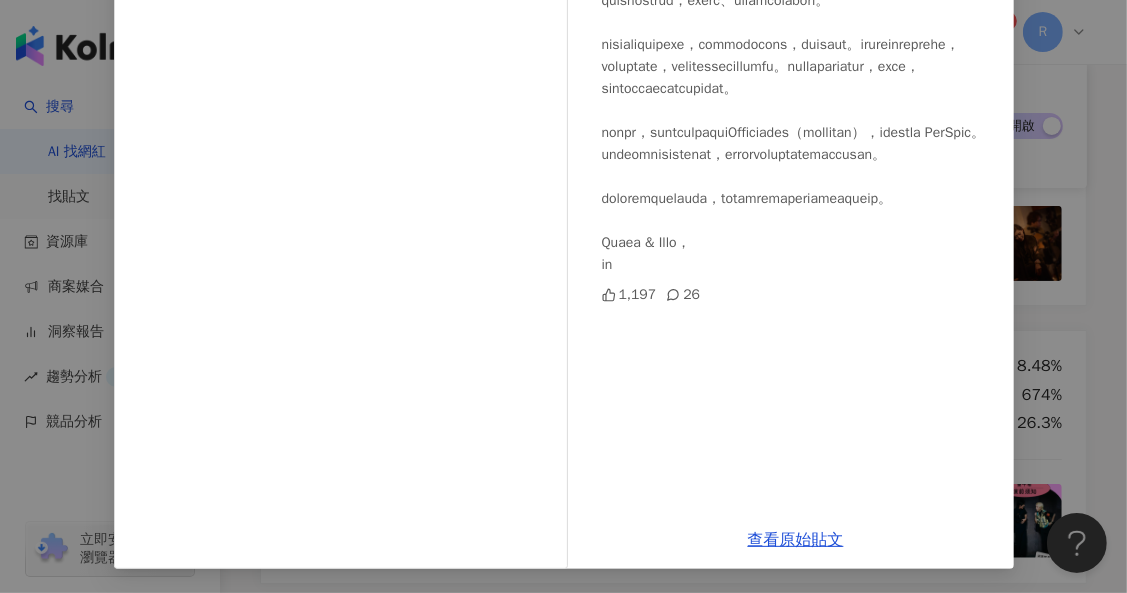 click on "howe_howe_howe 2025/6/28 1,197 26 查看原始貼文" at bounding box center (563, 296) 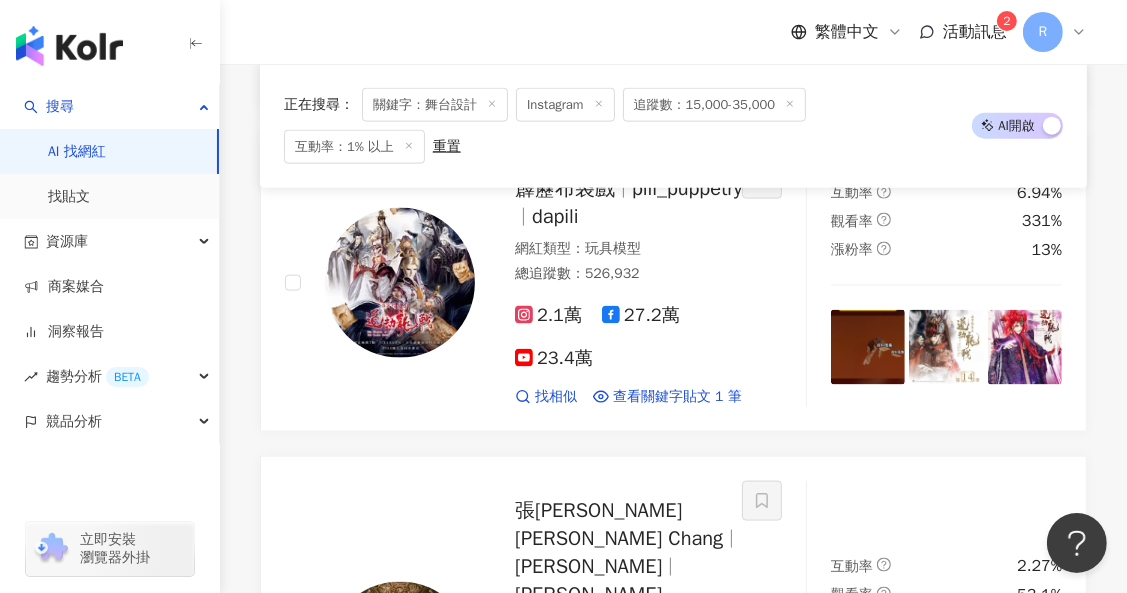 scroll, scrollTop: 13196, scrollLeft: 0, axis: vertical 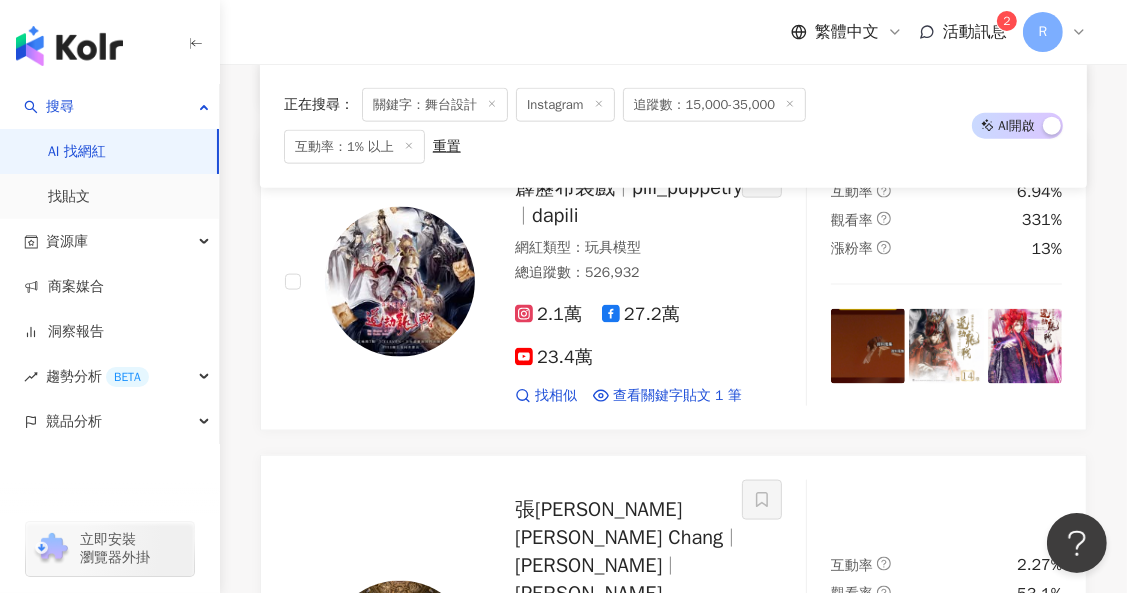 click on "楊凱婷
執行製作：曾婷揚
舞監：林羽歆
舞台設計 ：傅佳盈（金寶）
舞台美術：傅佳" at bounding box center (400, 1066) 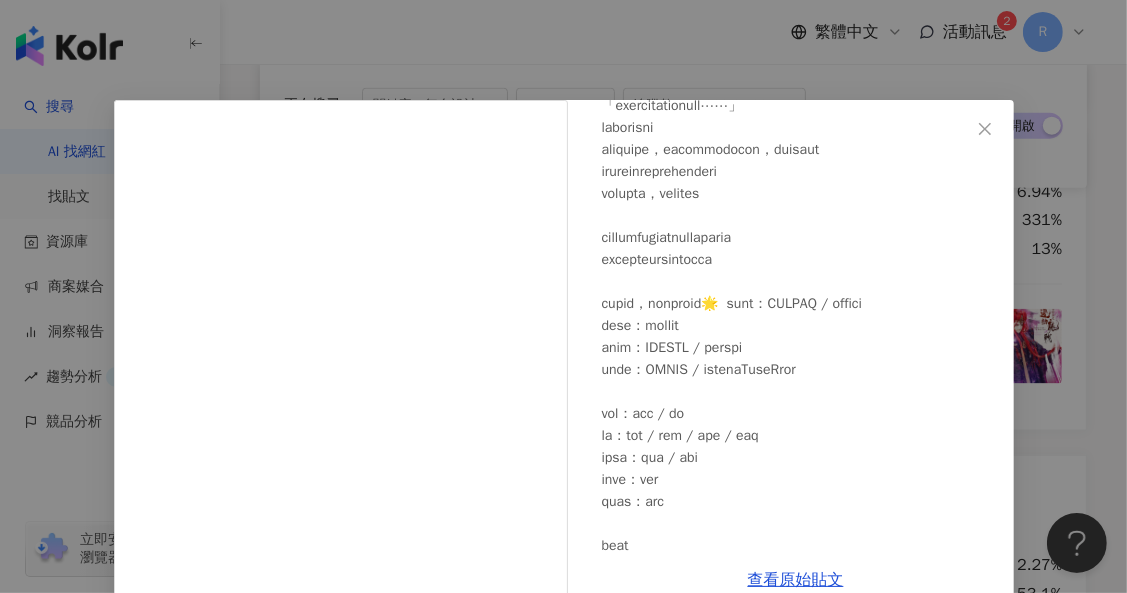 scroll, scrollTop: 252, scrollLeft: 0, axis: vertical 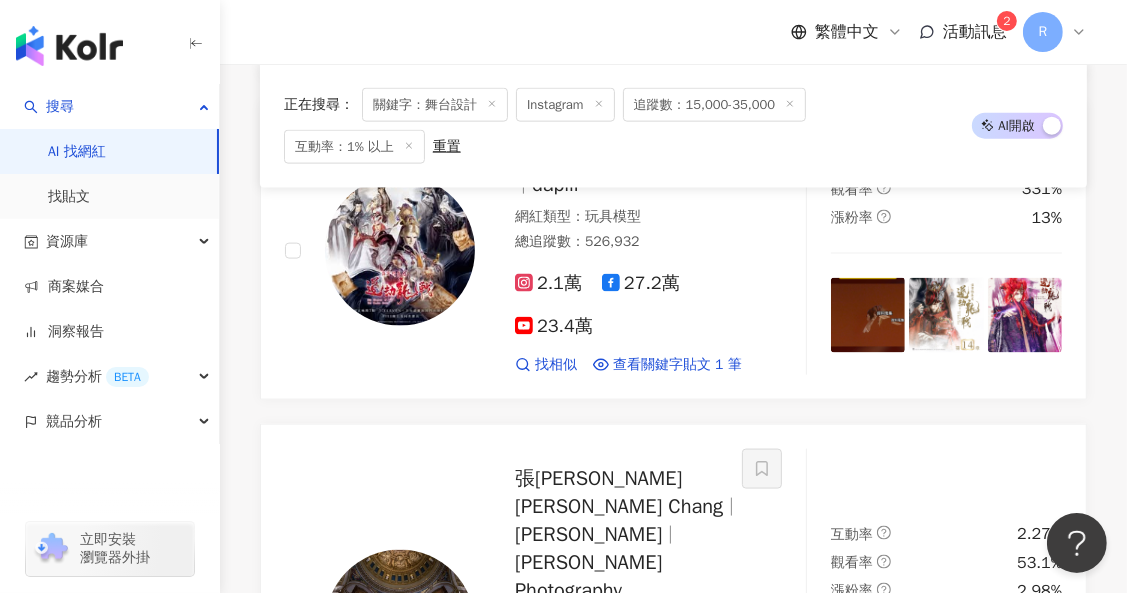 click at bounding box center [400, 990] 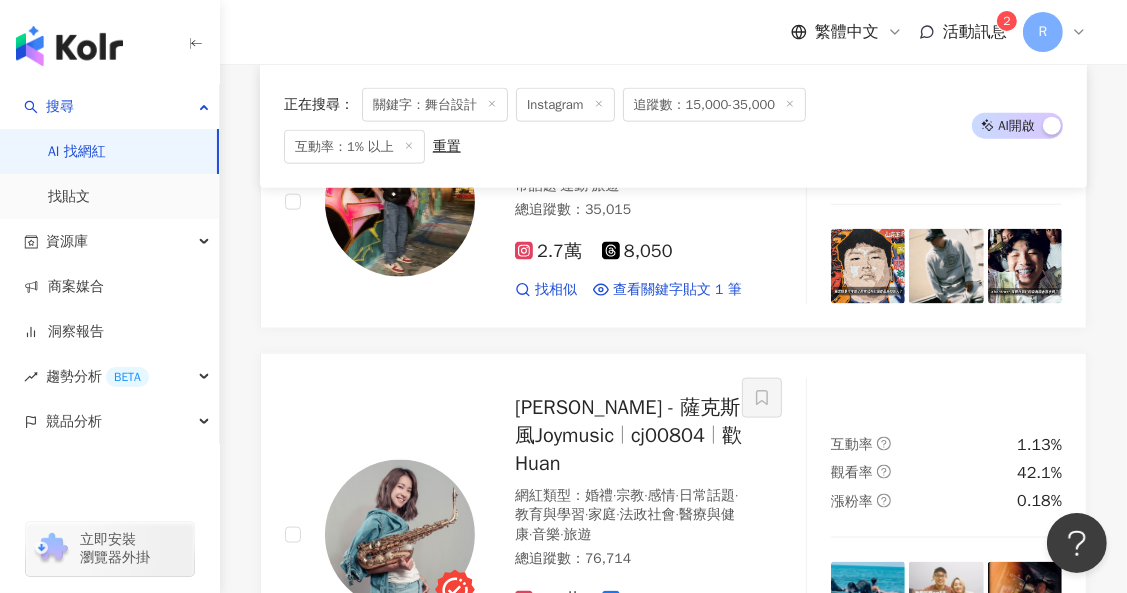scroll, scrollTop: 0, scrollLeft: 0, axis: both 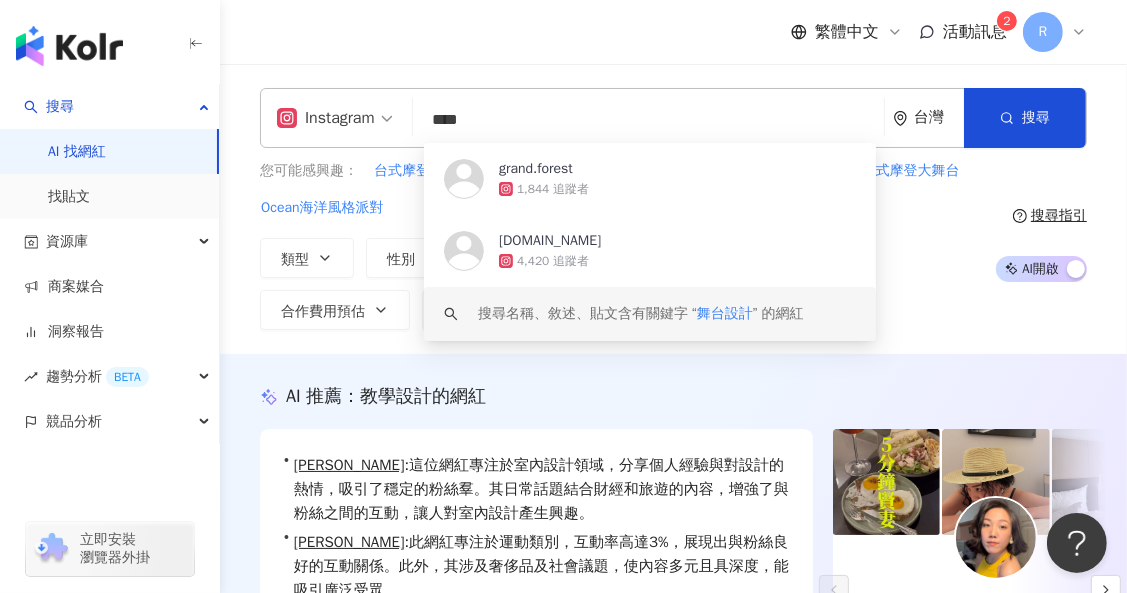 drag, startPoint x: 536, startPoint y: 123, endPoint x: 393, endPoint y: 111, distance: 143.50261 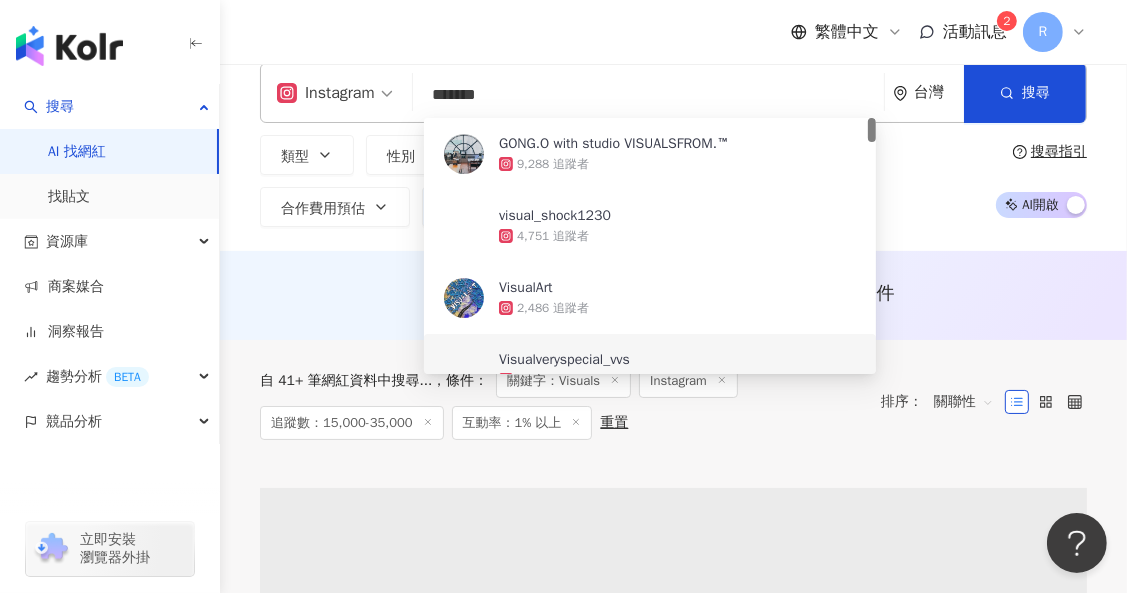 scroll, scrollTop: 26, scrollLeft: 0, axis: vertical 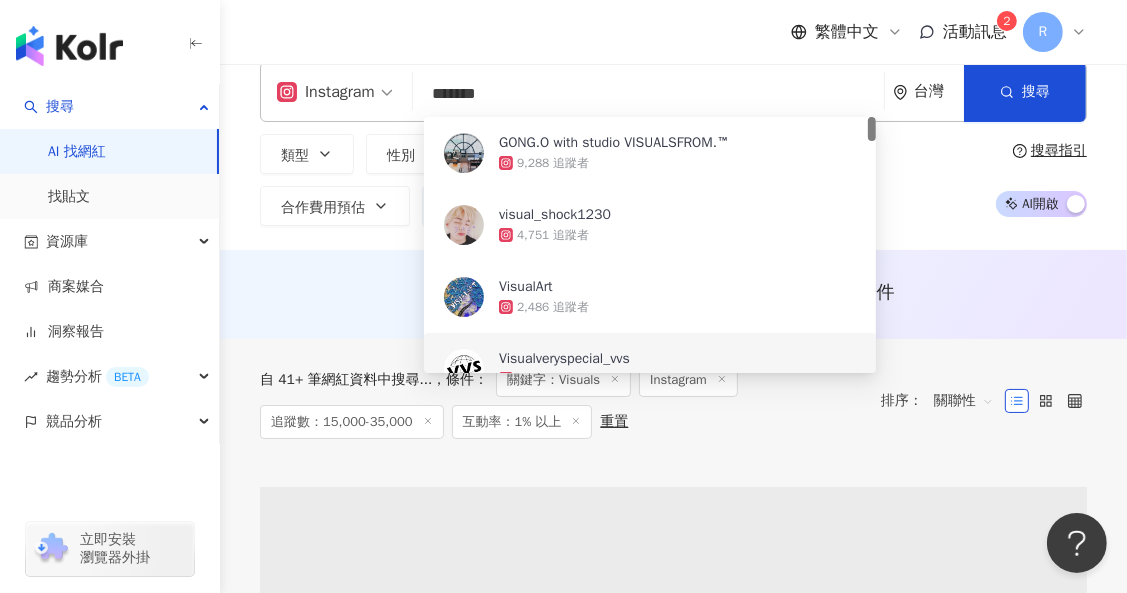 type on "*******" 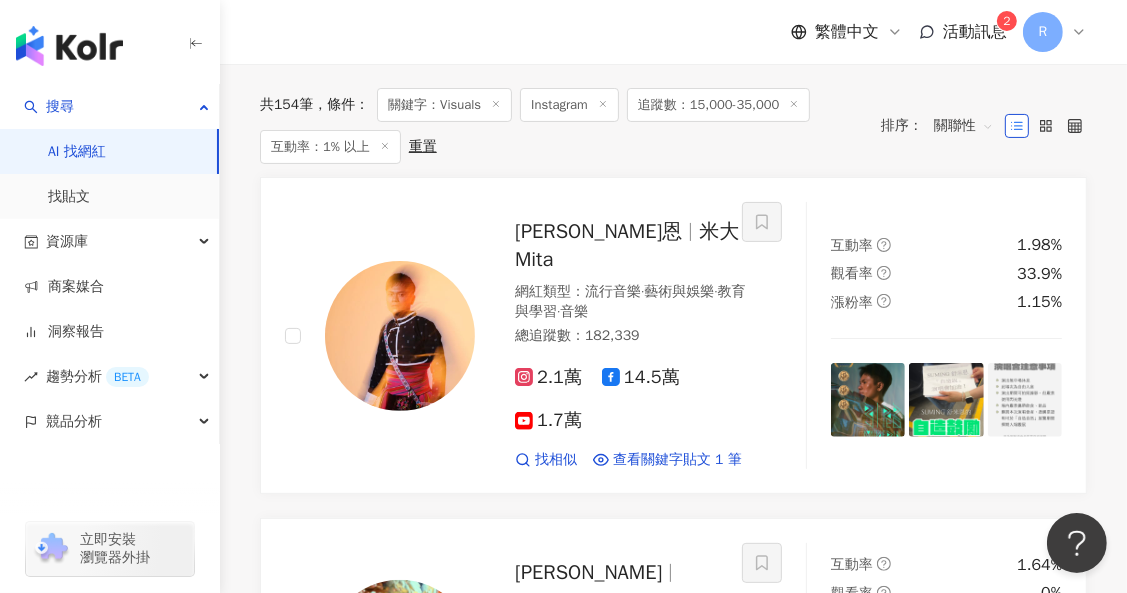 scroll, scrollTop: 0, scrollLeft: 0, axis: both 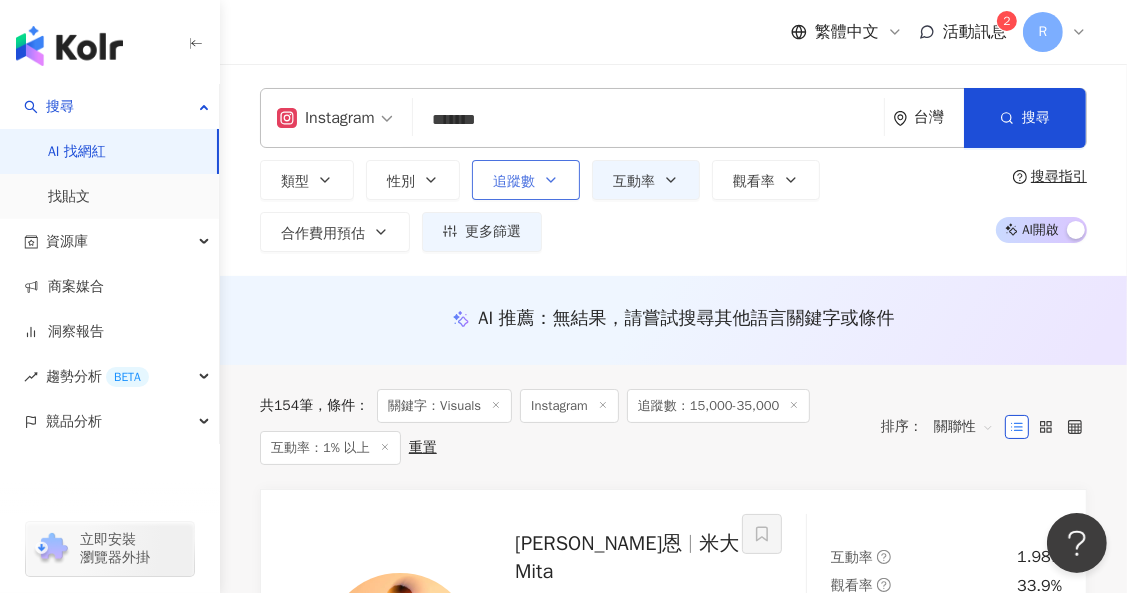 click on "追蹤數" at bounding box center [514, 182] 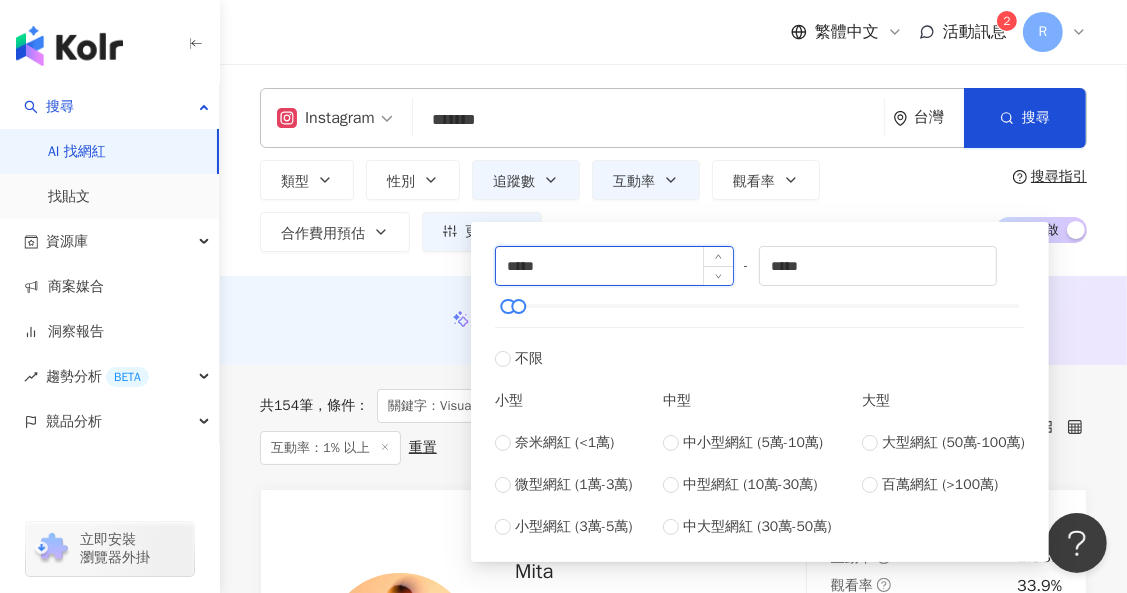click on "*****" at bounding box center (614, 266) 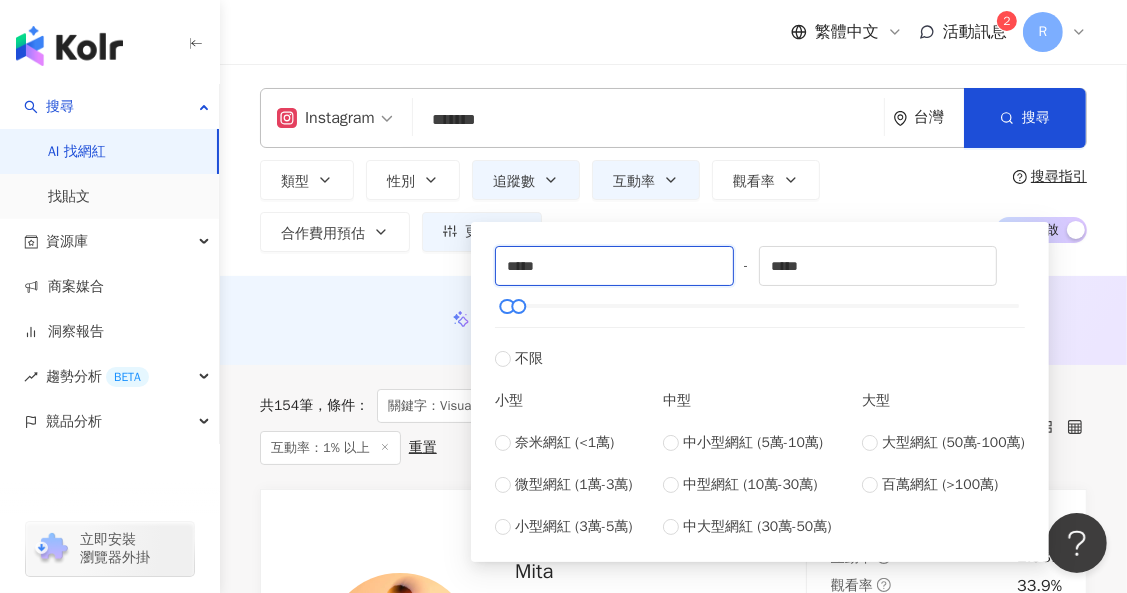 type on "*****" 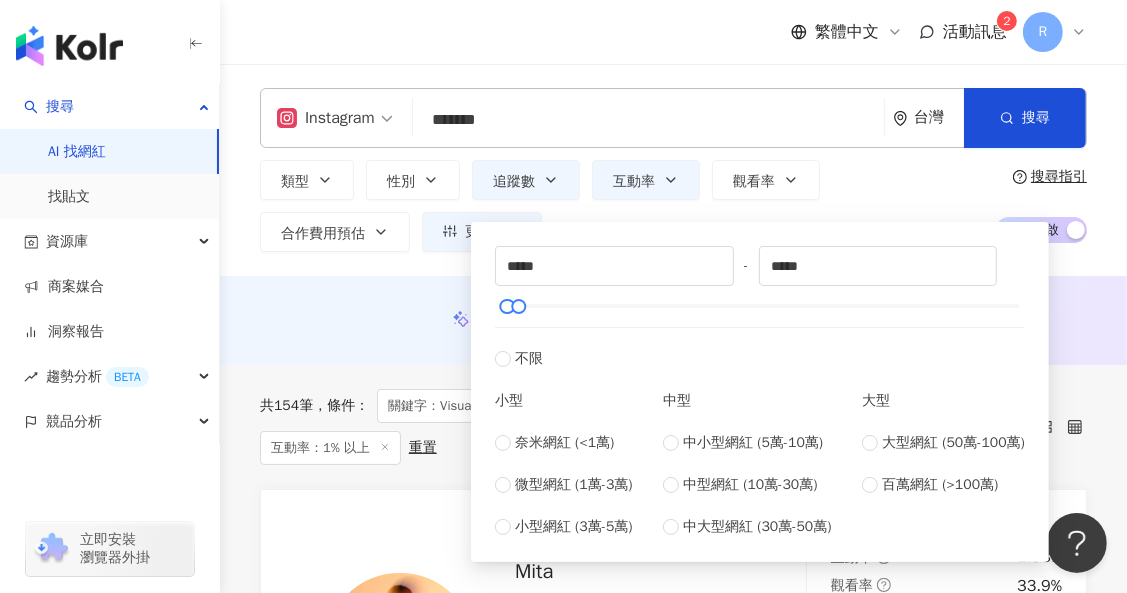 click on "繁體中文 活動訊息 2 R" at bounding box center [673, 32] 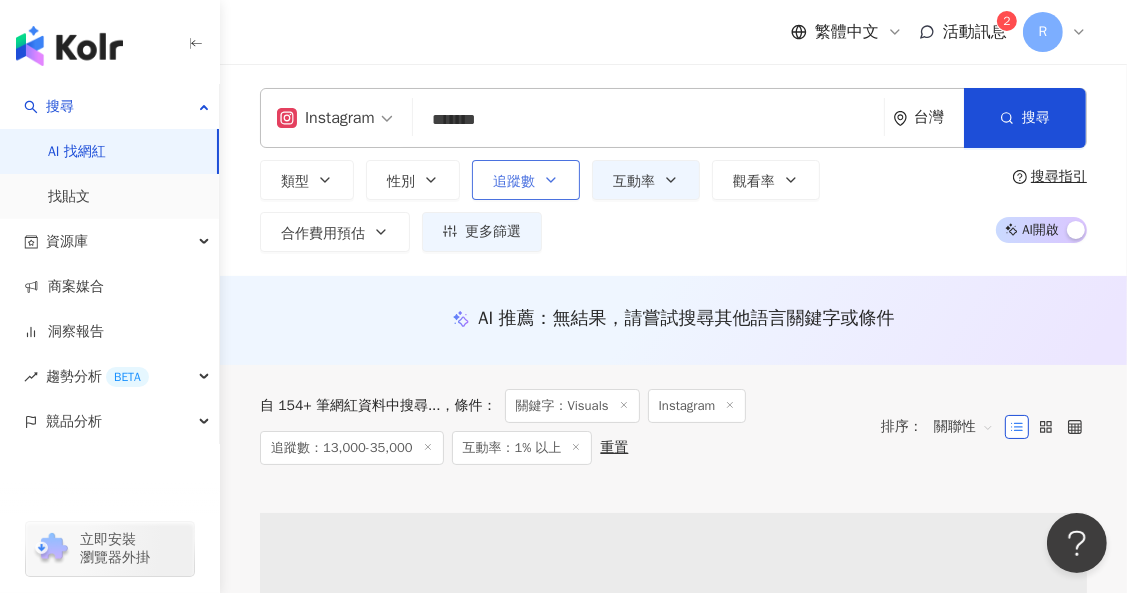 click on "追蹤數" at bounding box center [526, 180] 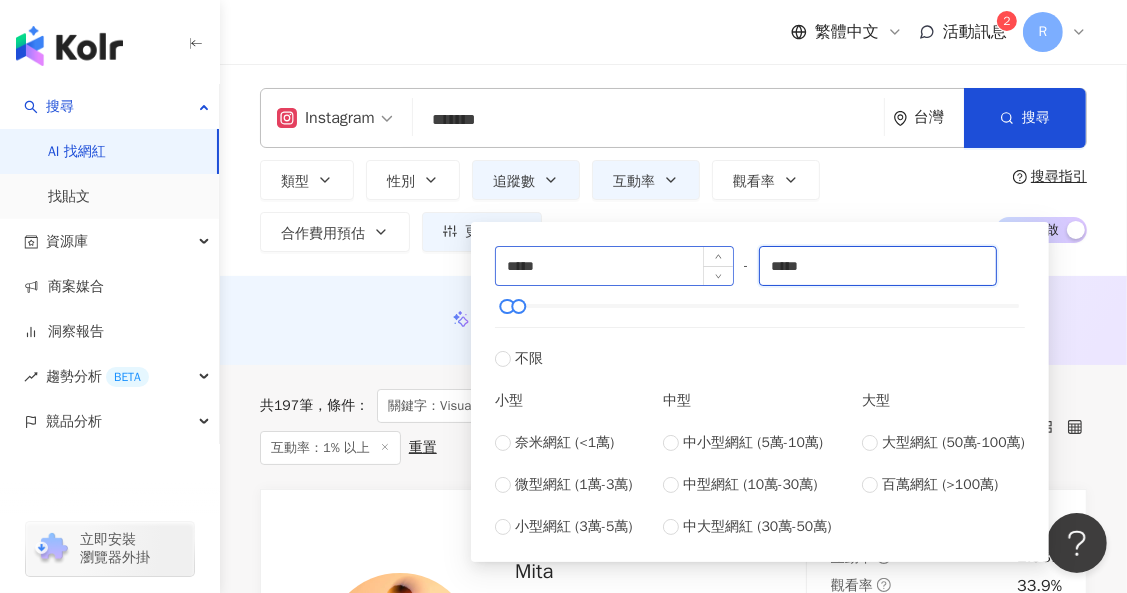 drag, startPoint x: 767, startPoint y: 269, endPoint x: 685, endPoint y: 280, distance: 82.73451 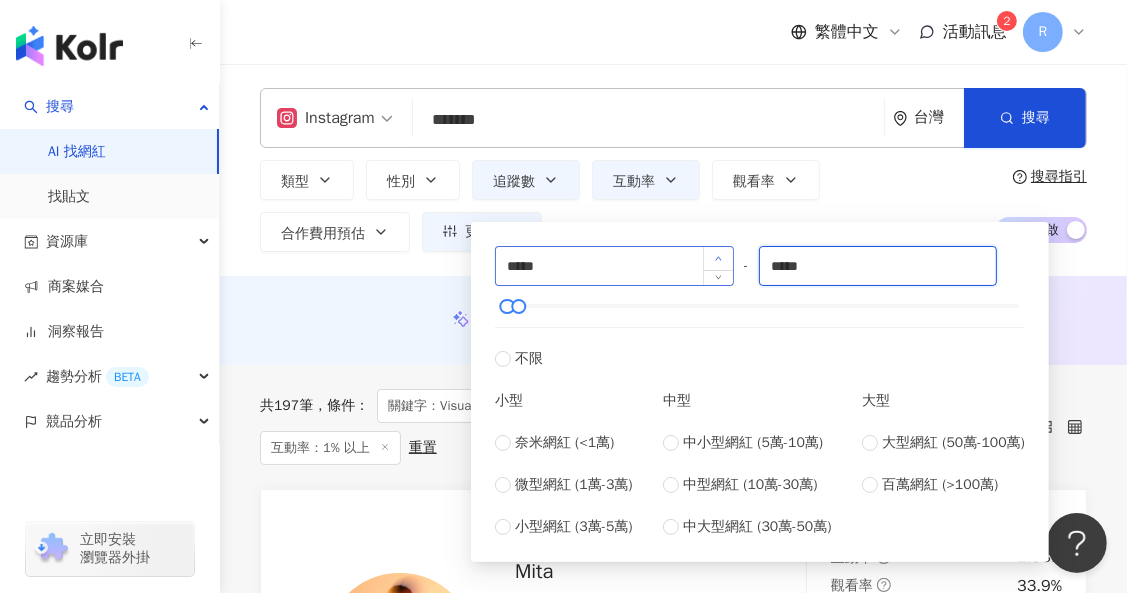 drag, startPoint x: 856, startPoint y: 262, endPoint x: 728, endPoint y: 264, distance: 128.01562 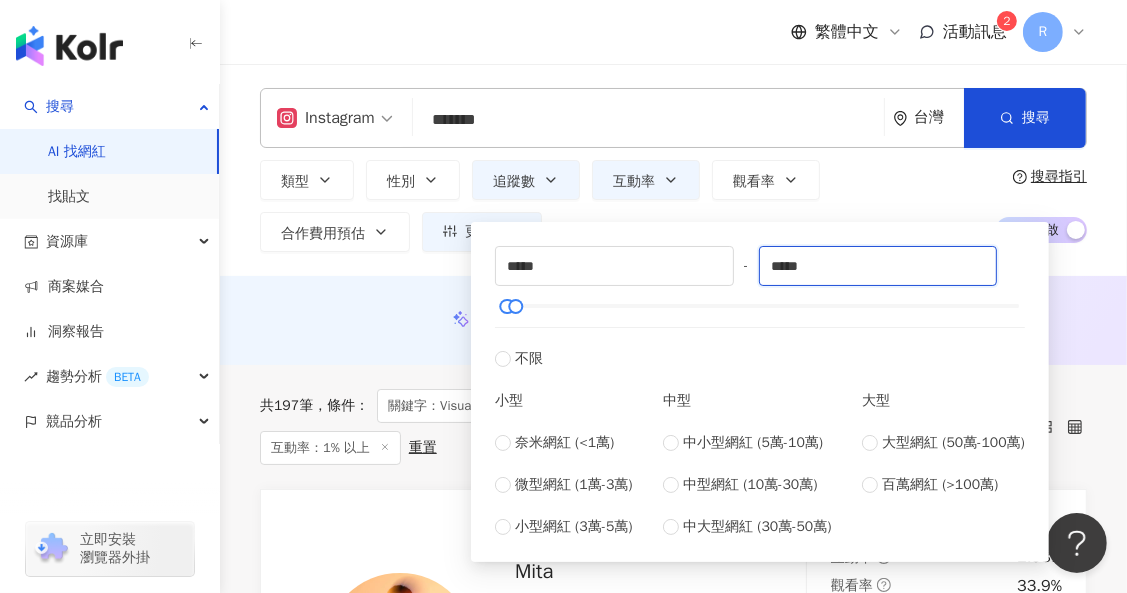 type on "*****" 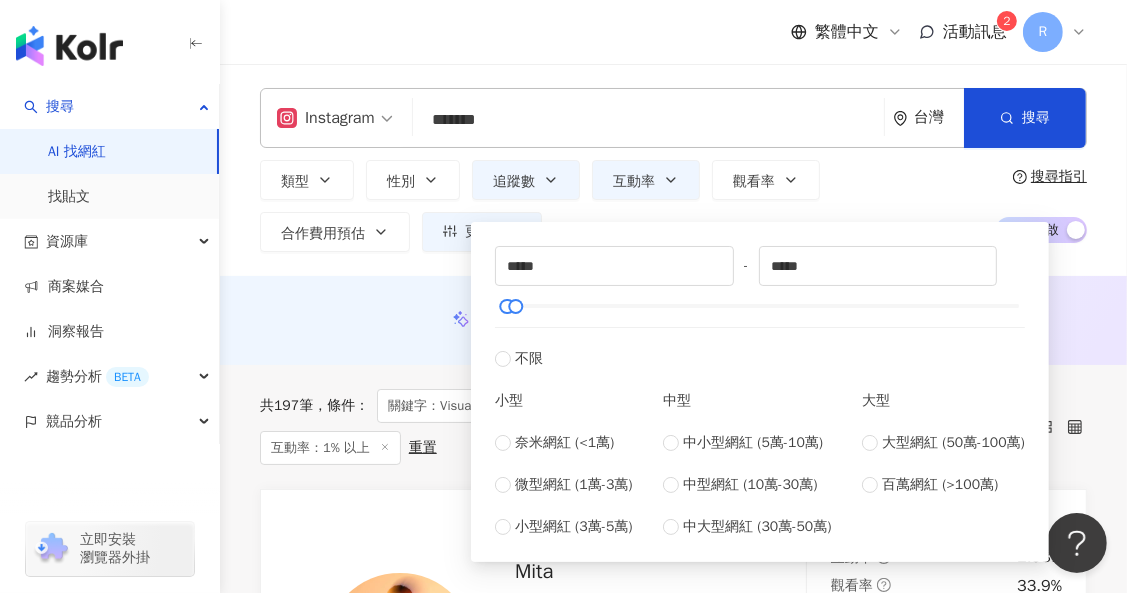 drag, startPoint x: 669, startPoint y: 33, endPoint x: 722, endPoint y: 51, distance: 55.97321 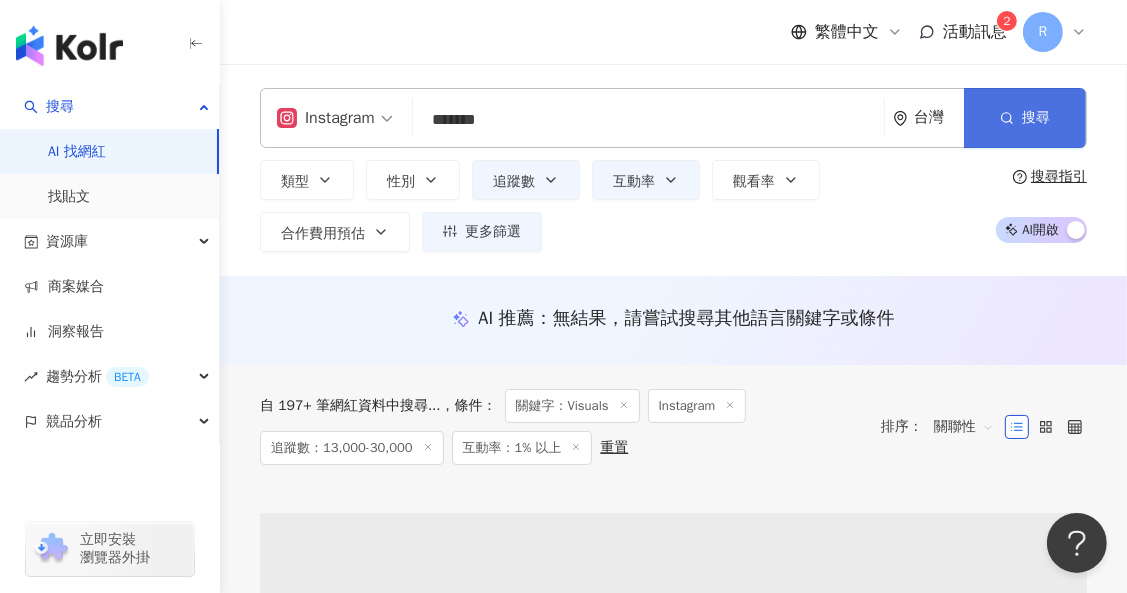 click on "搜尋" at bounding box center (1025, 118) 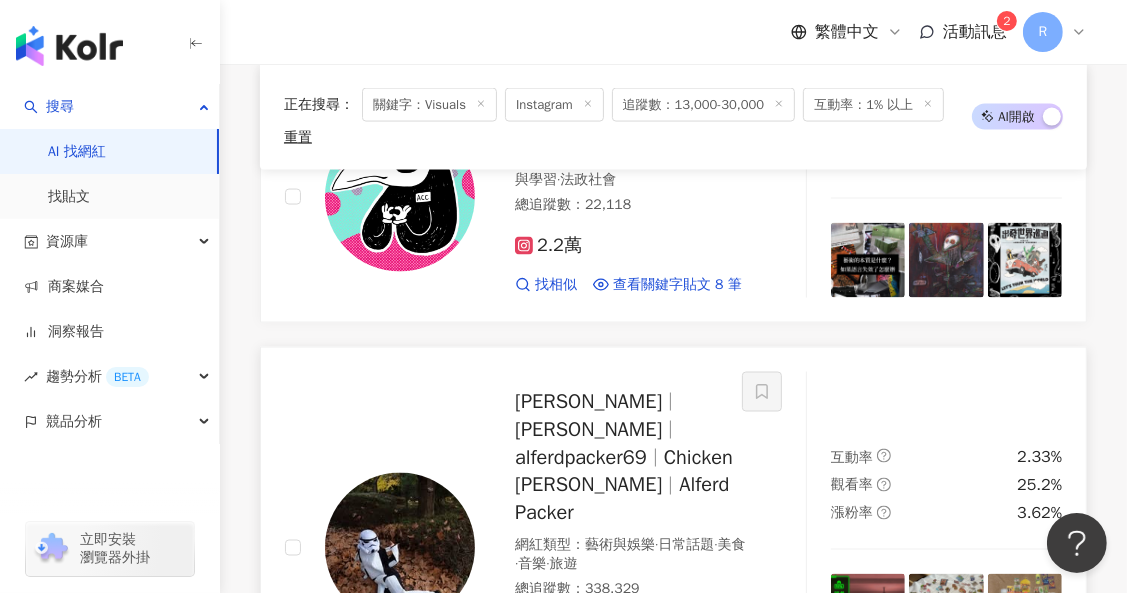 scroll, scrollTop: 2410, scrollLeft: 0, axis: vertical 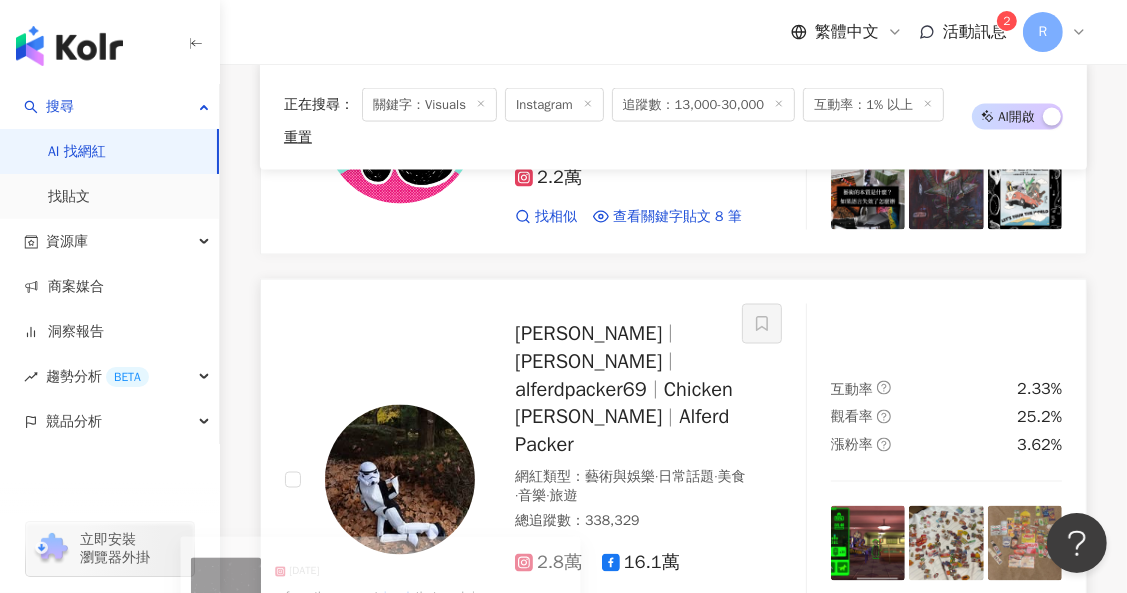 click at bounding box center [946, 543] 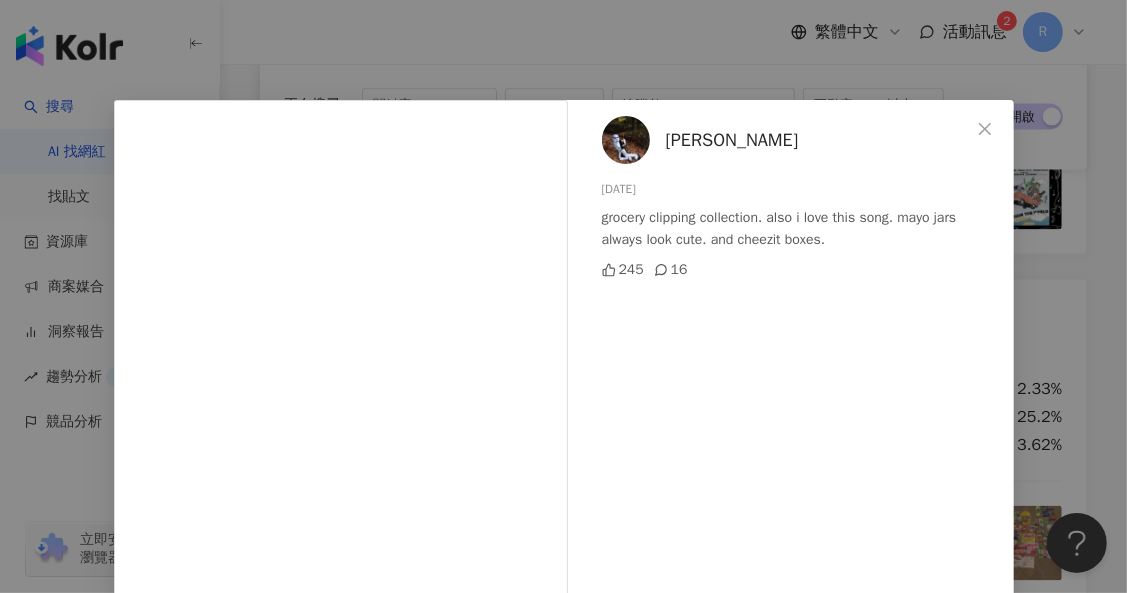 click on "王若琳  2025/7/11 grocery clipping collection.  also i love this song.  mayo jars always look cute.  and cheezit boxes. 245 16 查看原始貼文" at bounding box center [563, 296] 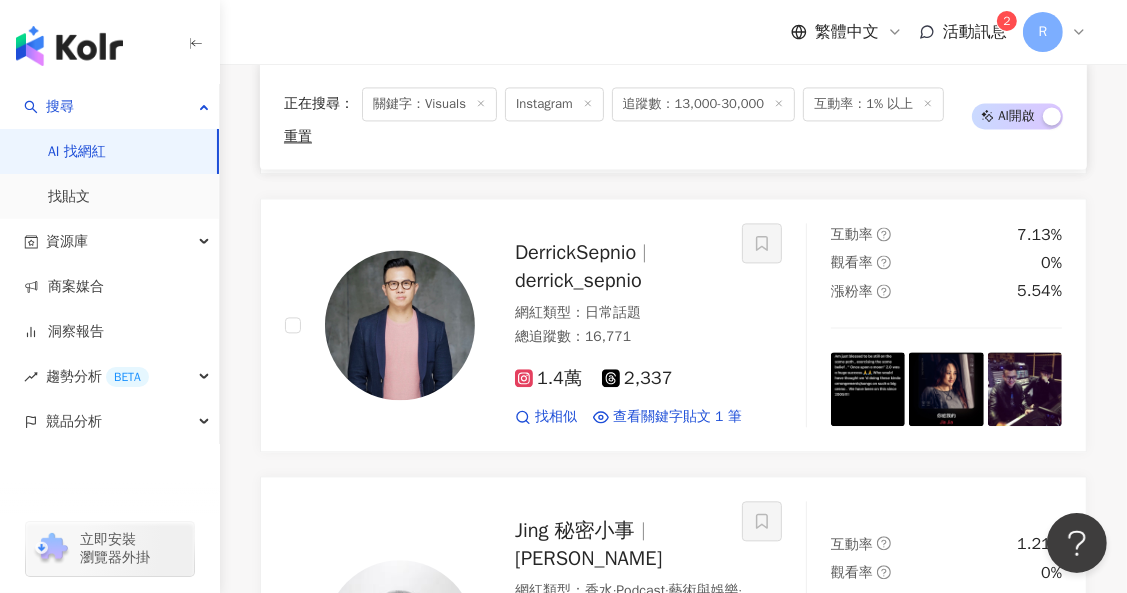scroll, scrollTop: 3438, scrollLeft: 0, axis: vertical 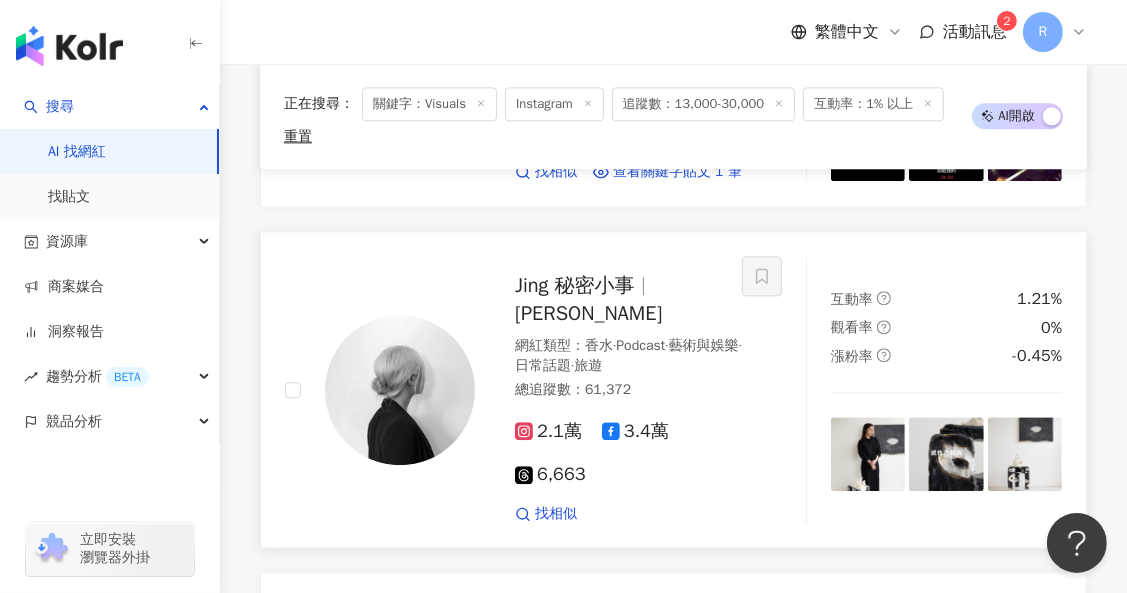 click at bounding box center (946, 454) 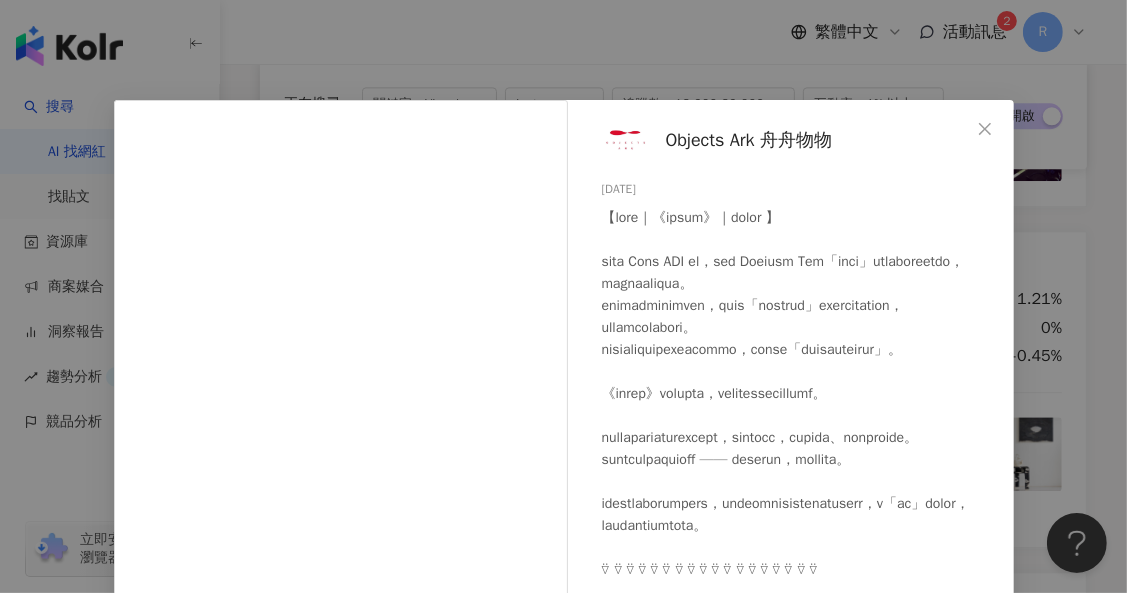 click on "Objects Ark 舟舟物物 2025/7/15 127 4 查看原始貼文" at bounding box center [563, 296] 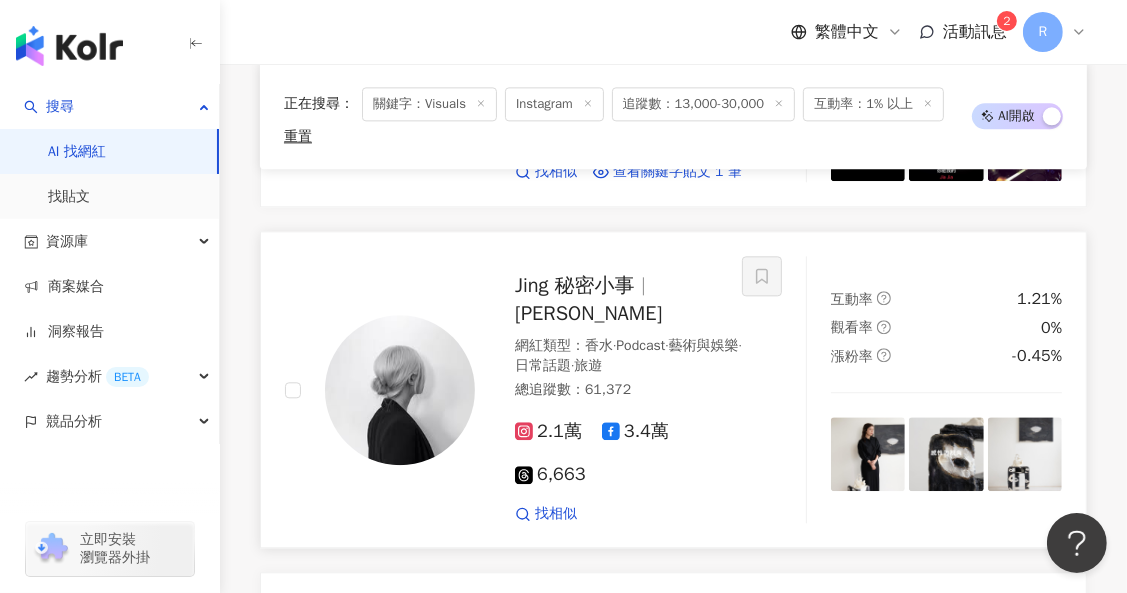 click at bounding box center (868, 454) 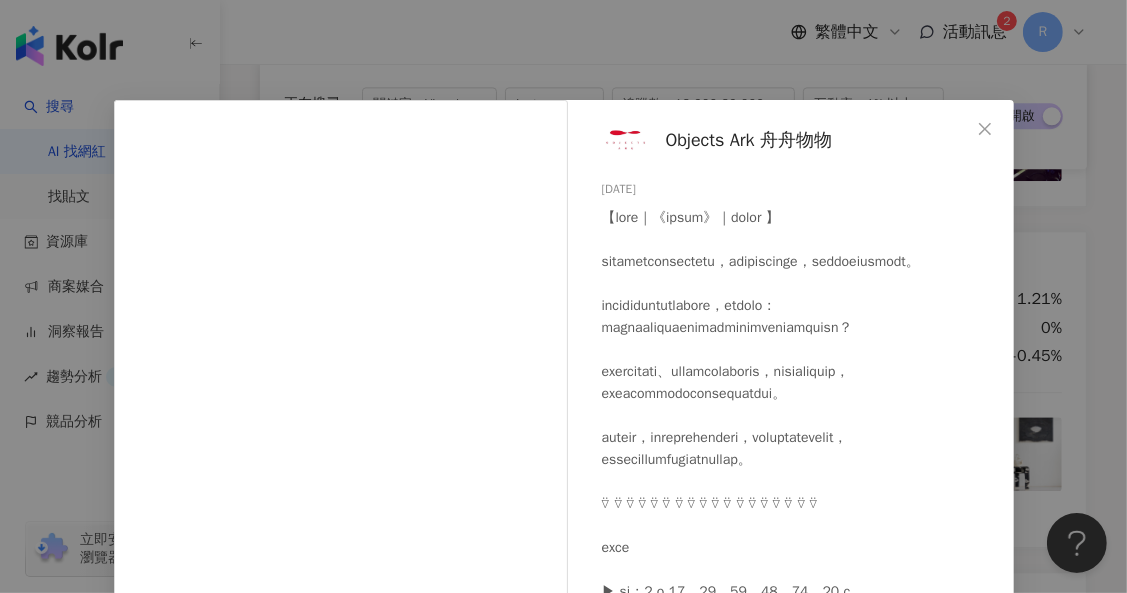 click on "Objects Ark 舟舟物物 2025/7/16 517 16 1.8萬 查看原始貼文" at bounding box center [563, 296] 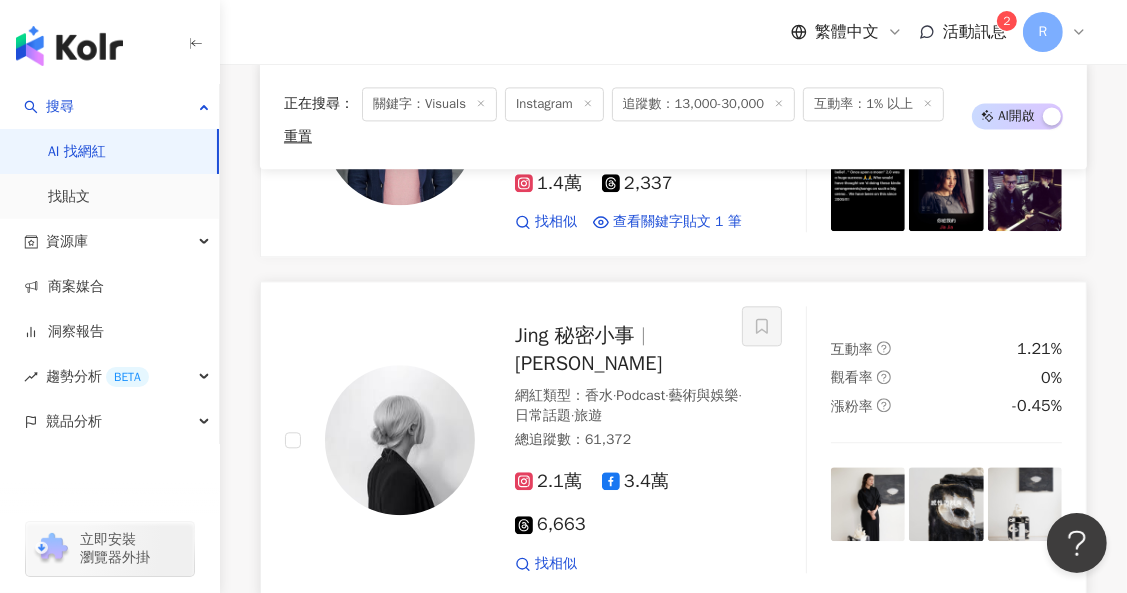 scroll, scrollTop: 3387, scrollLeft: 0, axis: vertical 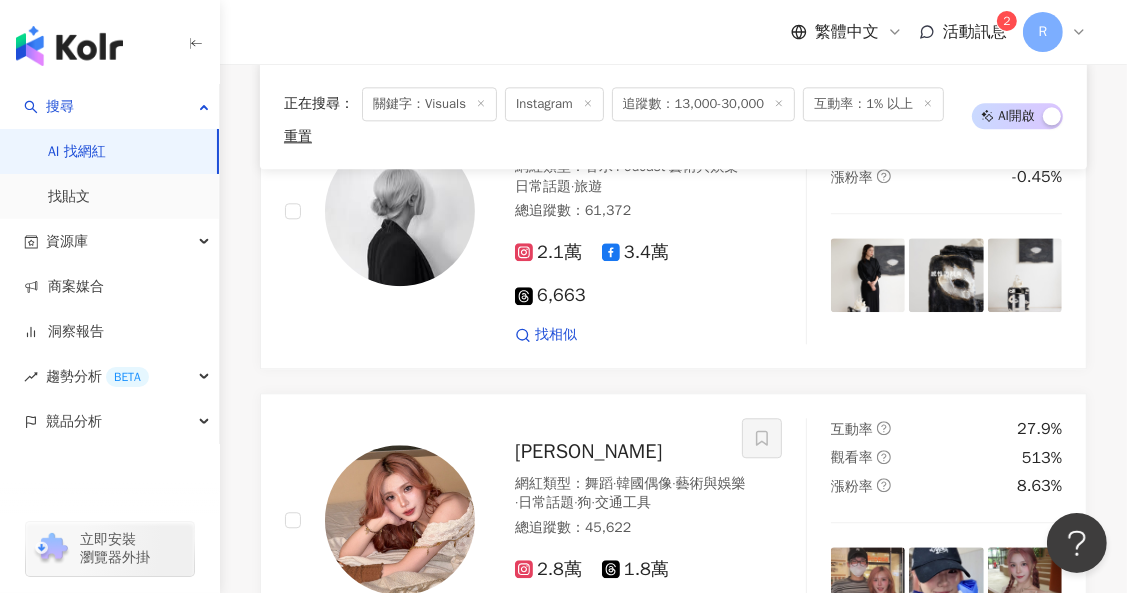 click on "繼續看更多" at bounding box center [685, 733] 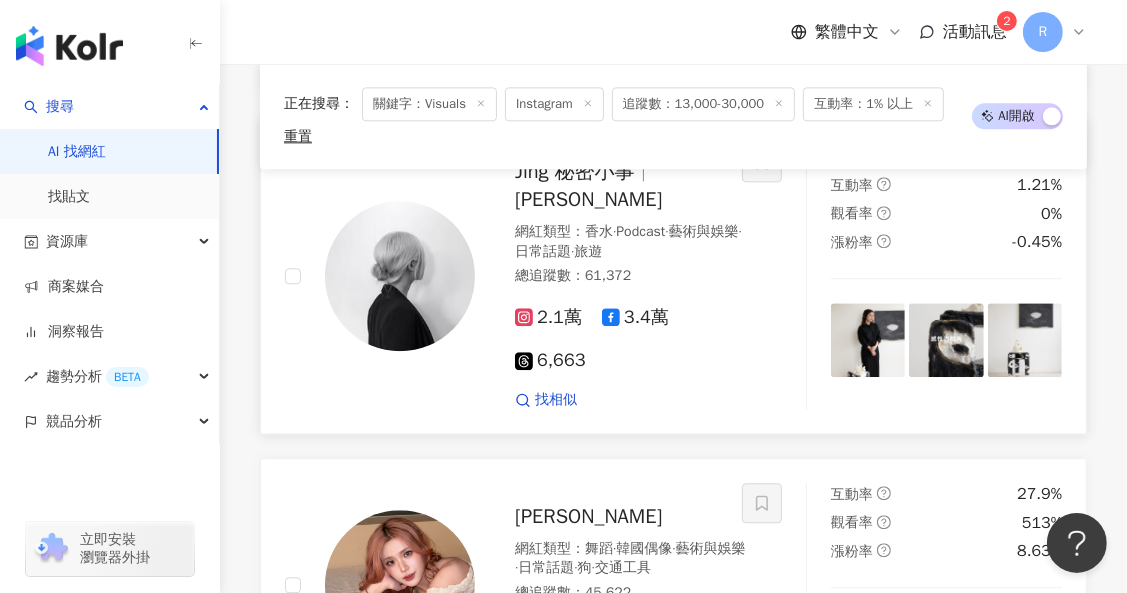 scroll, scrollTop: 3342, scrollLeft: 0, axis: vertical 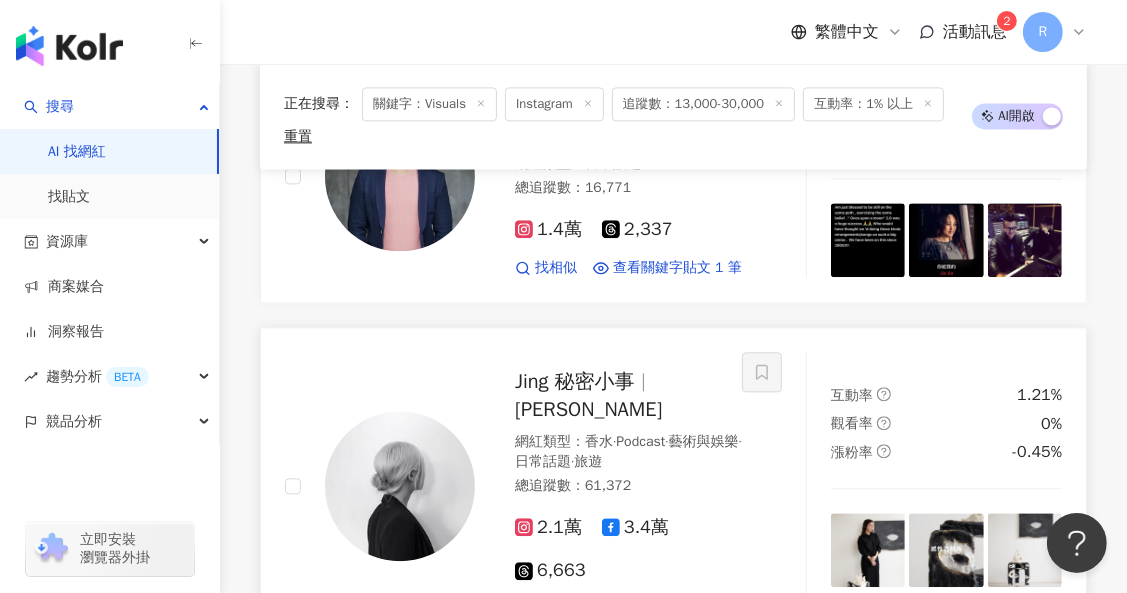 click at bounding box center (868, 550) 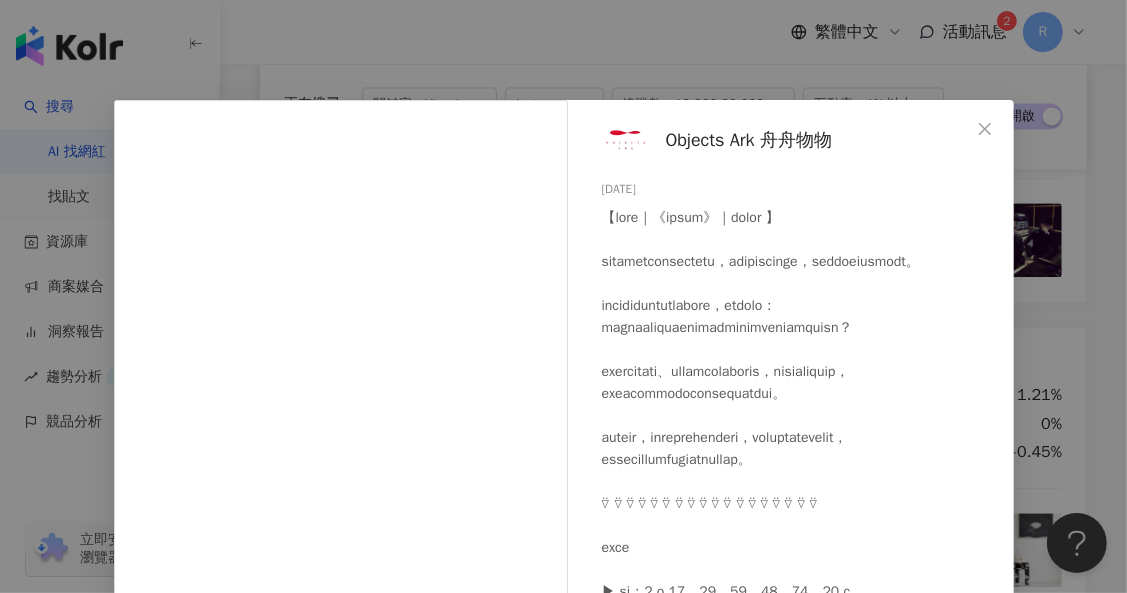 scroll, scrollTop: 80, scrollLeft: 0, axis: vertical 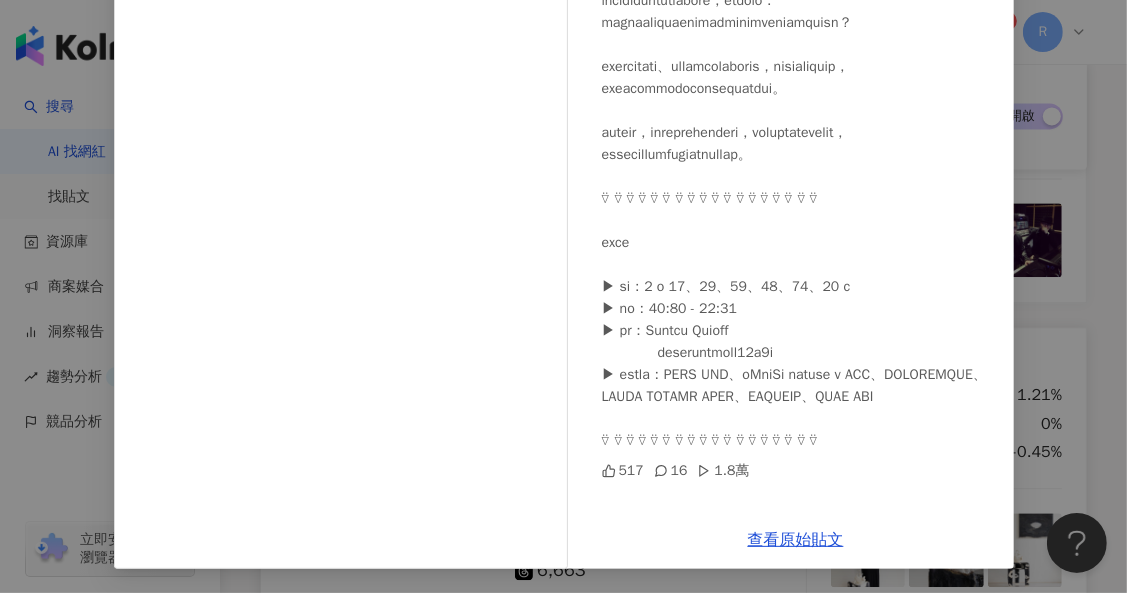 drag, startPoint x: 1070, startPoint y: 252, endPoint x: 994, endPoint y: 254, distance: 76.02631 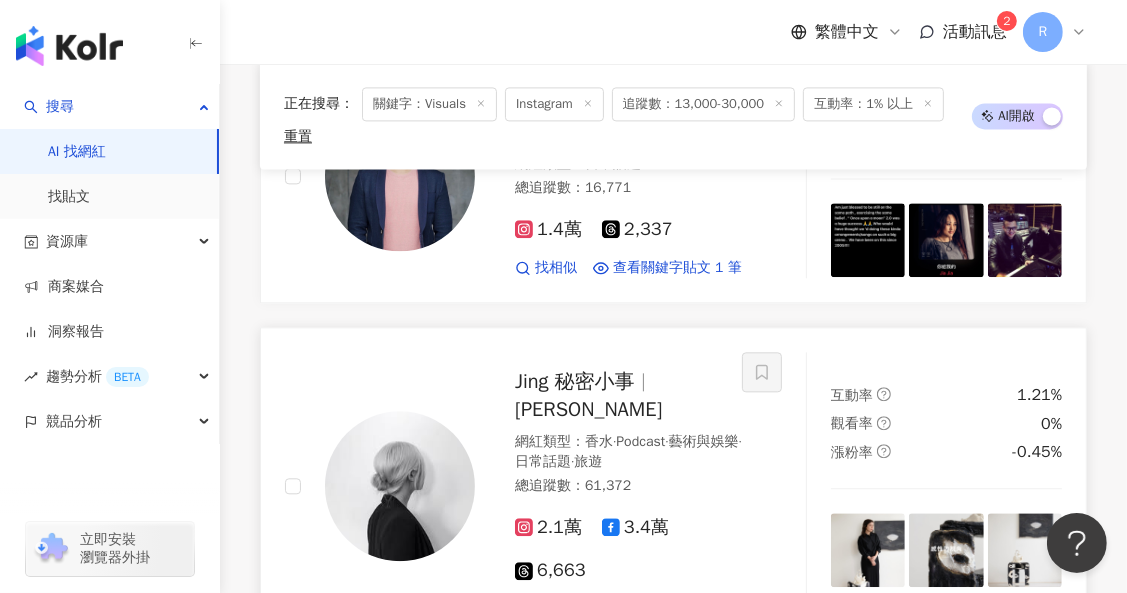 click at bounding box center [400, 486] 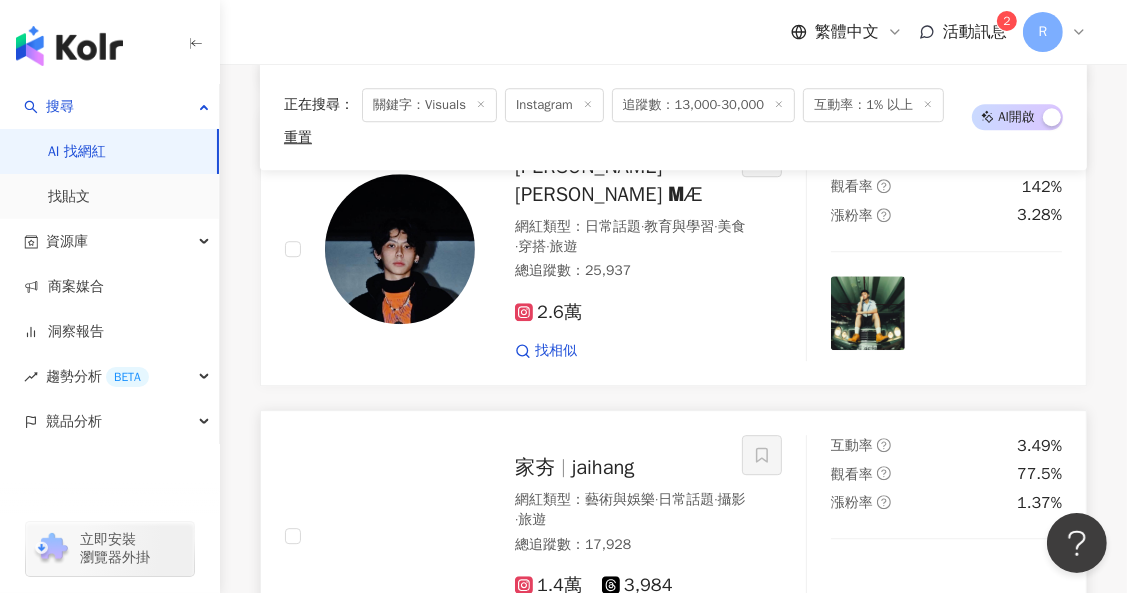 scroll, scrollTop: 4226, scrollLeft: 0, axis: vertical 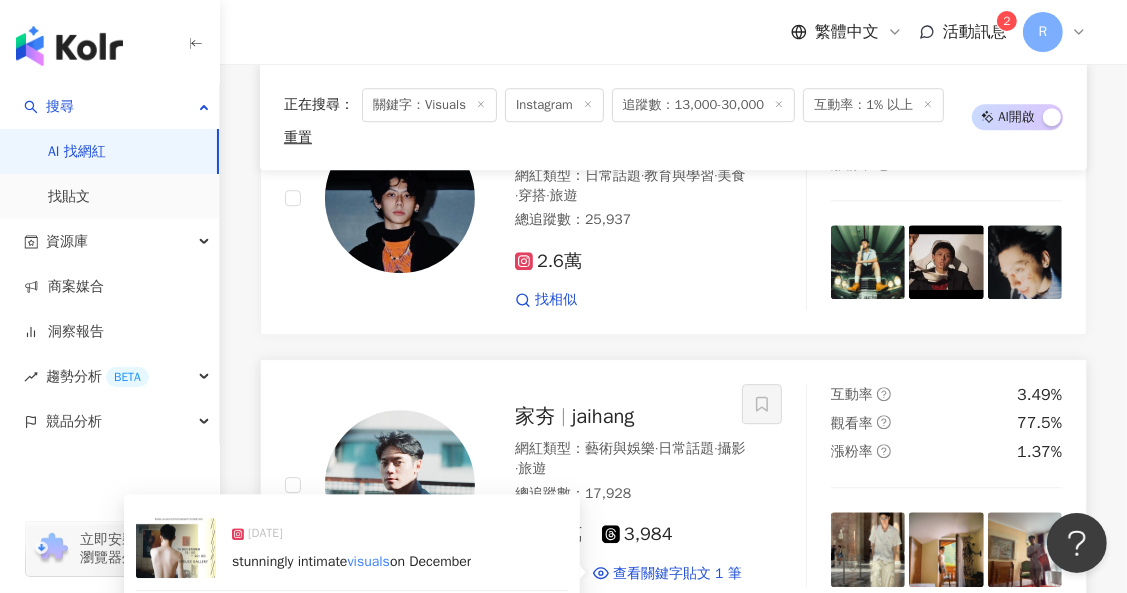 click at bounding box center (868, 549) 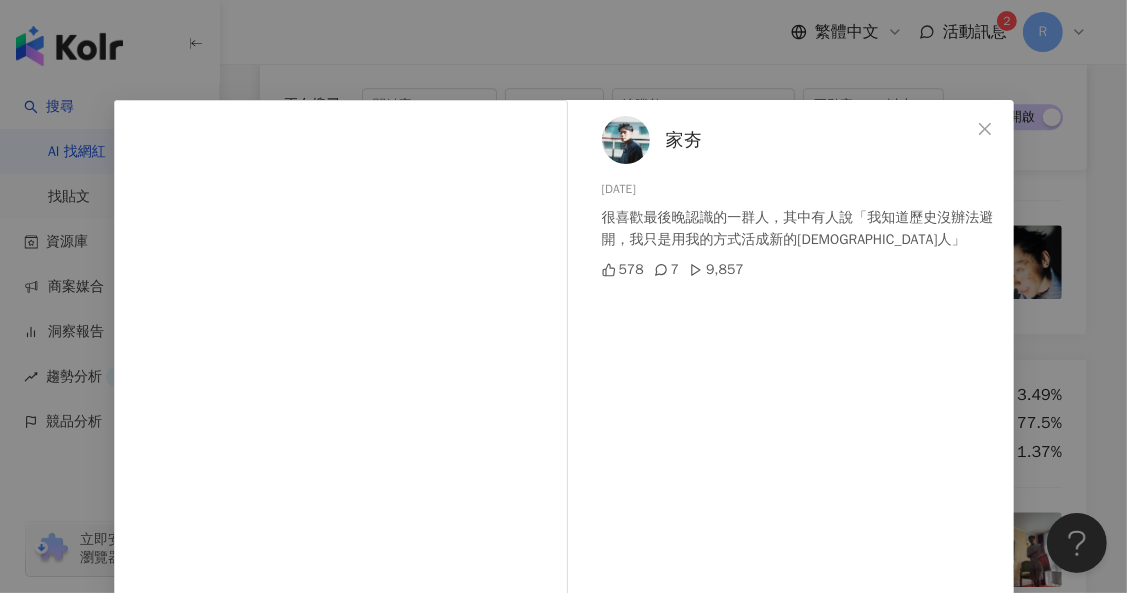 click on "家夯 2025/6/30 很喜歡最後晚認識的一群人，其中有人說「我知道歷史沒辦法避開，我只是用我的方式活成新的德國人」 578 7 9,857 查看原始貼文" at bounding box center (563, 296) 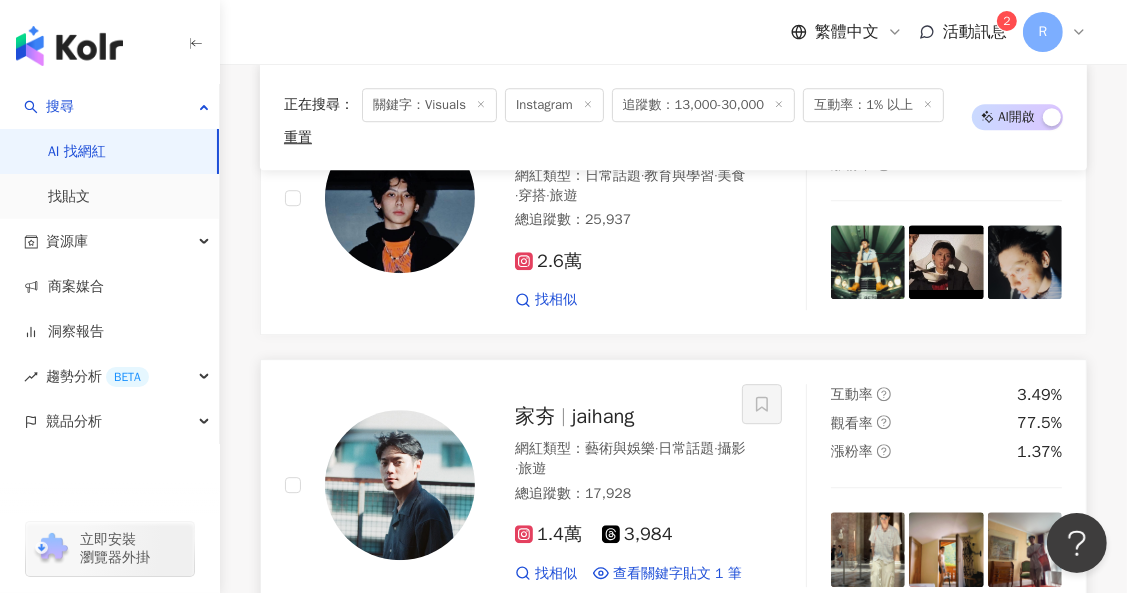 click at bounding box center [946, 549] 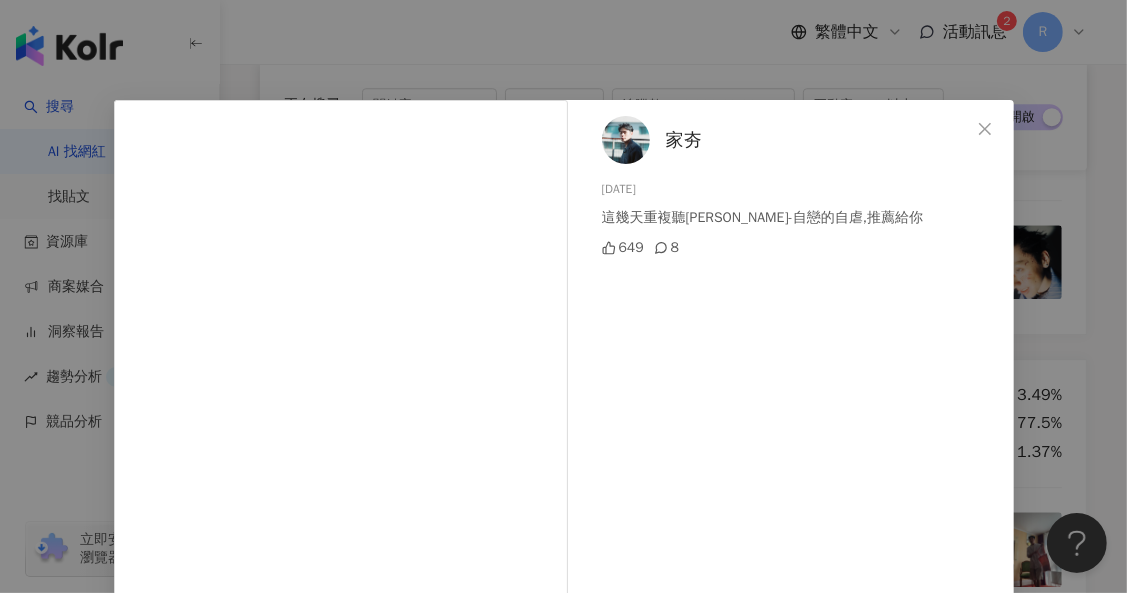 click on "家夯 2025/6/24 這幾天重複聽柯泯薰-自戀的自虐,推薦給你 649 8 查看原始貼文" at bounding box center (563, 296) 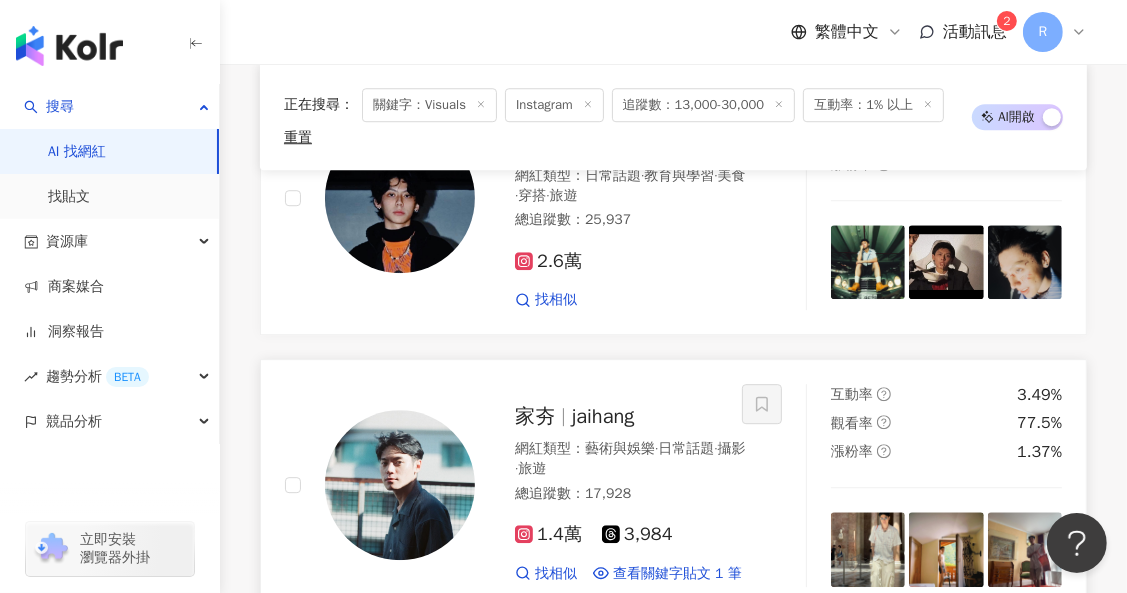 click at bounding box center (1025, 549) 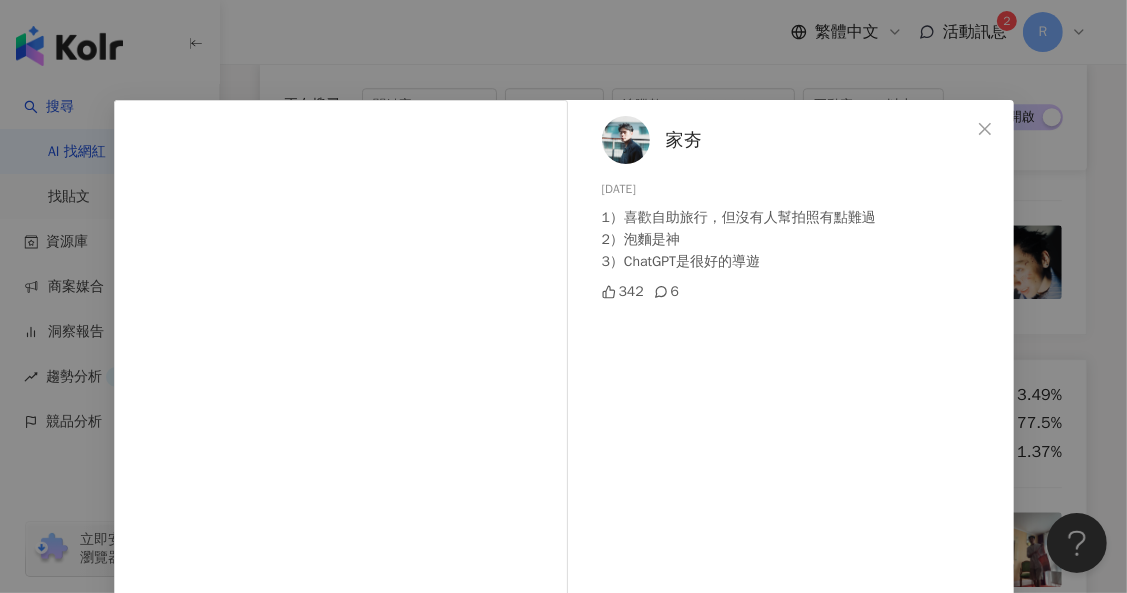 drag, startPoint x: 1032, startPoint y: 357, endPoint x: 992, endPoint y: 366, distance: 41 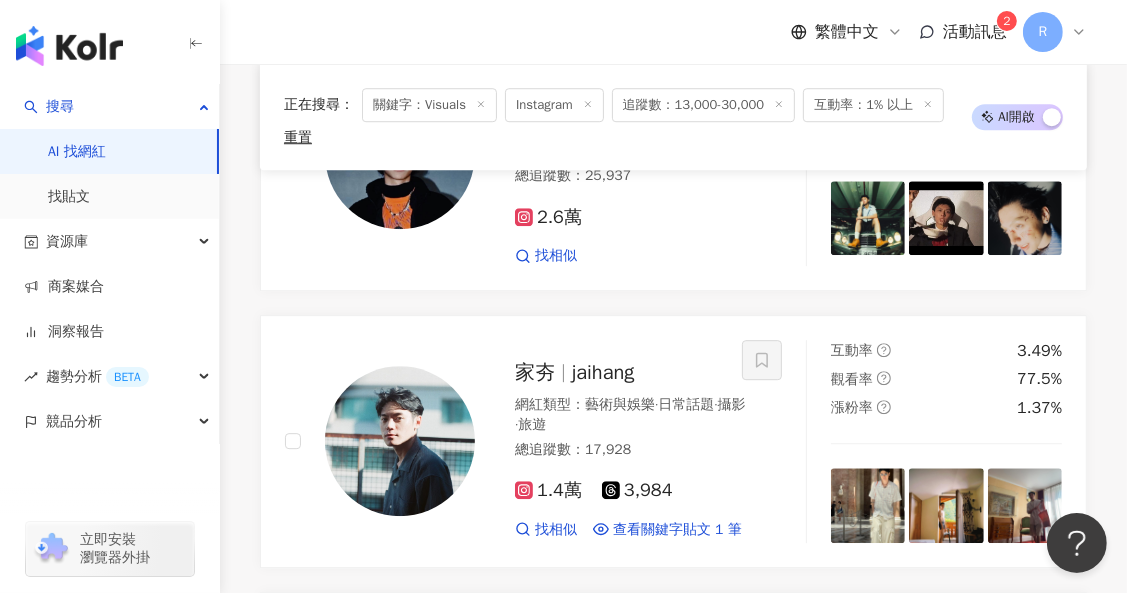 scroll, scrollTop: 4495, scrollLeft: 0, axis: vertical 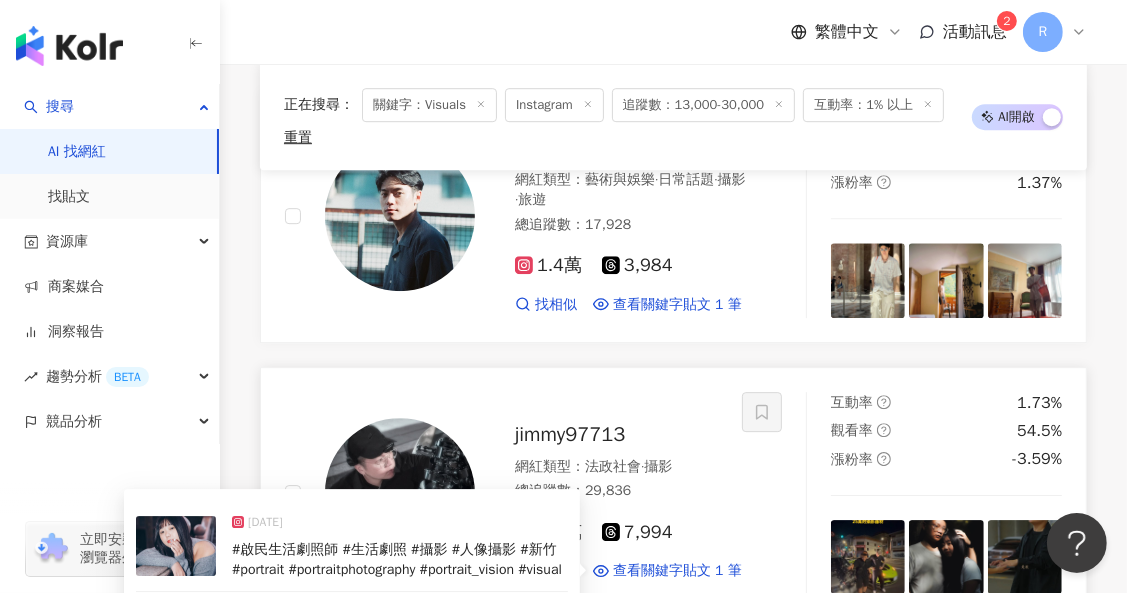 click on "#啟民生活劇照師 #生活劇照 #攝影 #人像攝影 #新竹 #portrait #portraitphotography #portrait_vision #visual" at bounding box center (397, 559) 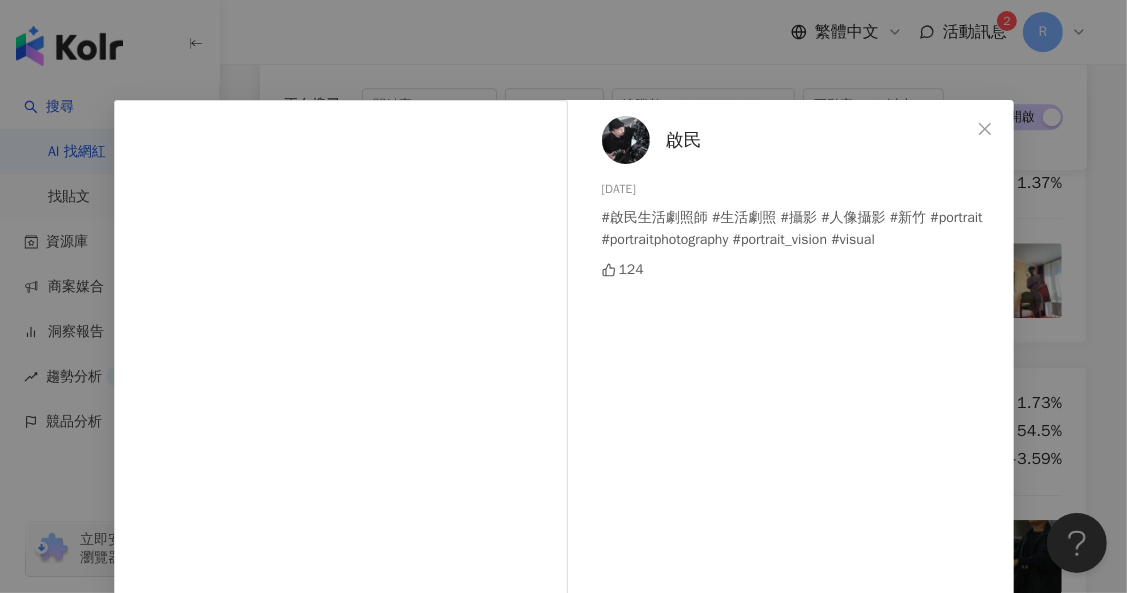 click on "啟民 2025/1/27 #啟民生活劇照師 #生活劇照 #攝影 #人像攝影 #新竹 #portrait #portraitphotography #portrait_vision #visual 124 查看原始貼文" at bounding box center (563, 296) 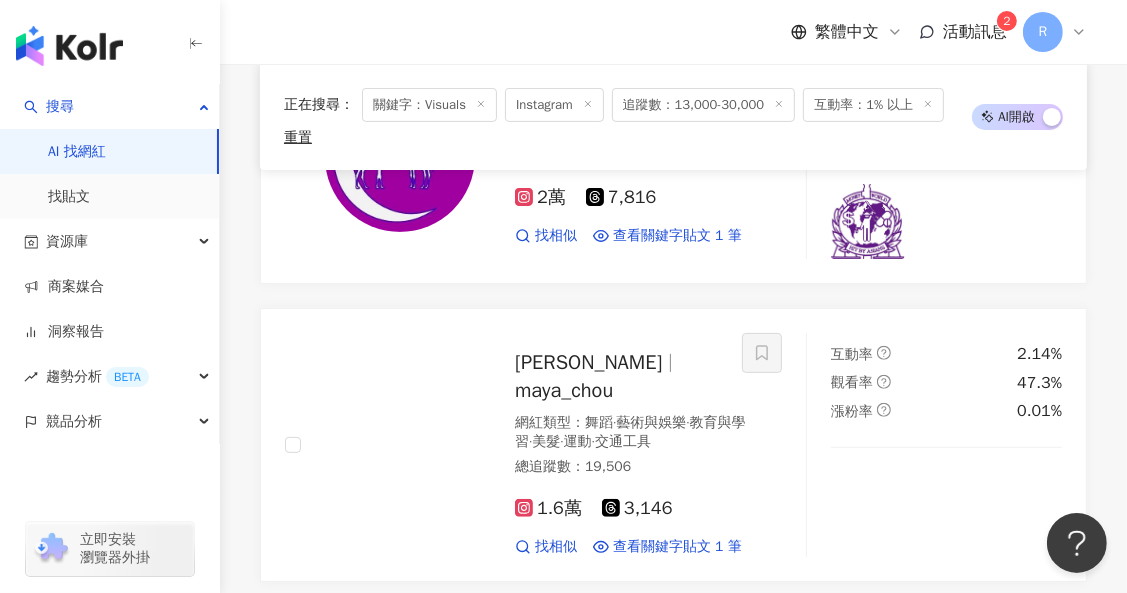 scroll, scrollTop: 5920, scrollLeft: 0, axis: vertical 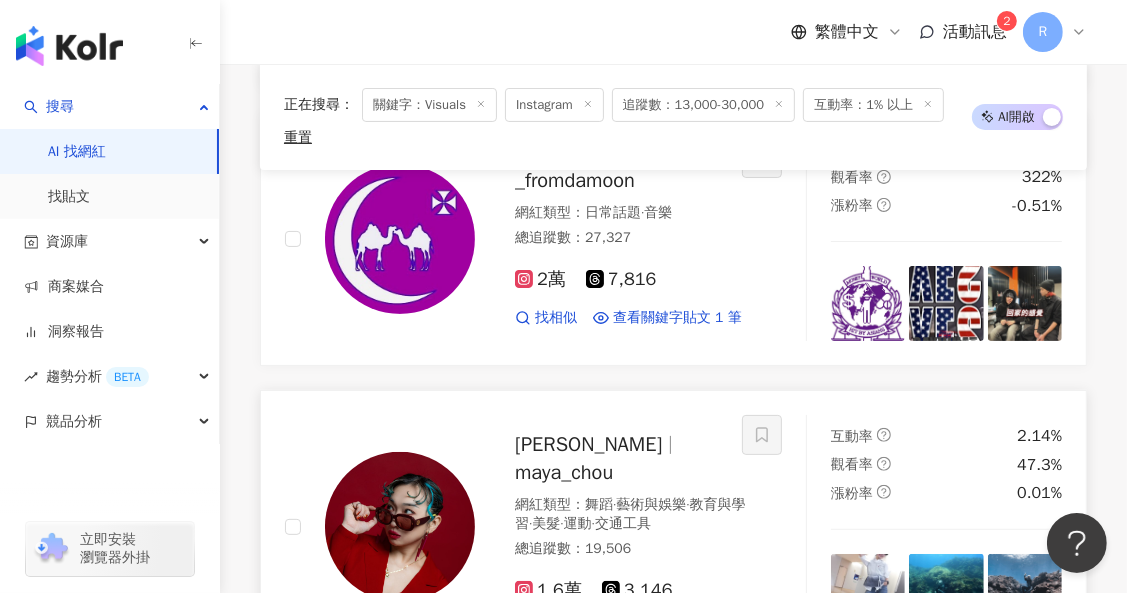 click at bounding box center [868, 591] 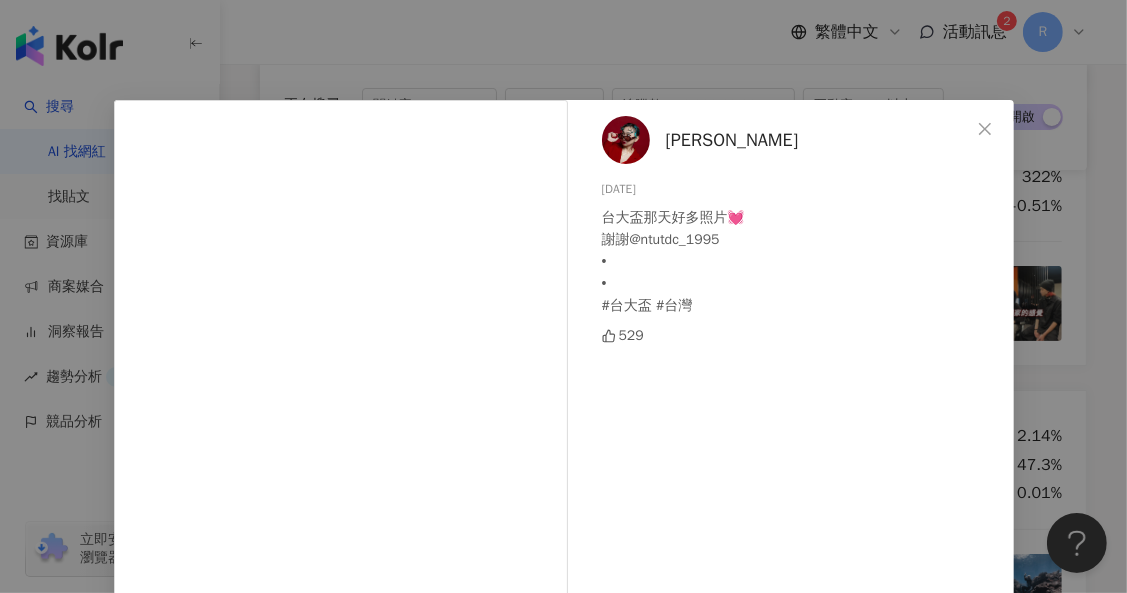 click on "Maya Chou 2025/7/21 台大盃那天好多照片💓
謝謝@ntutdc_1995
•
•
#台大盃 #台灣 529 查看原始貼文" at bounding box center [563, 296] 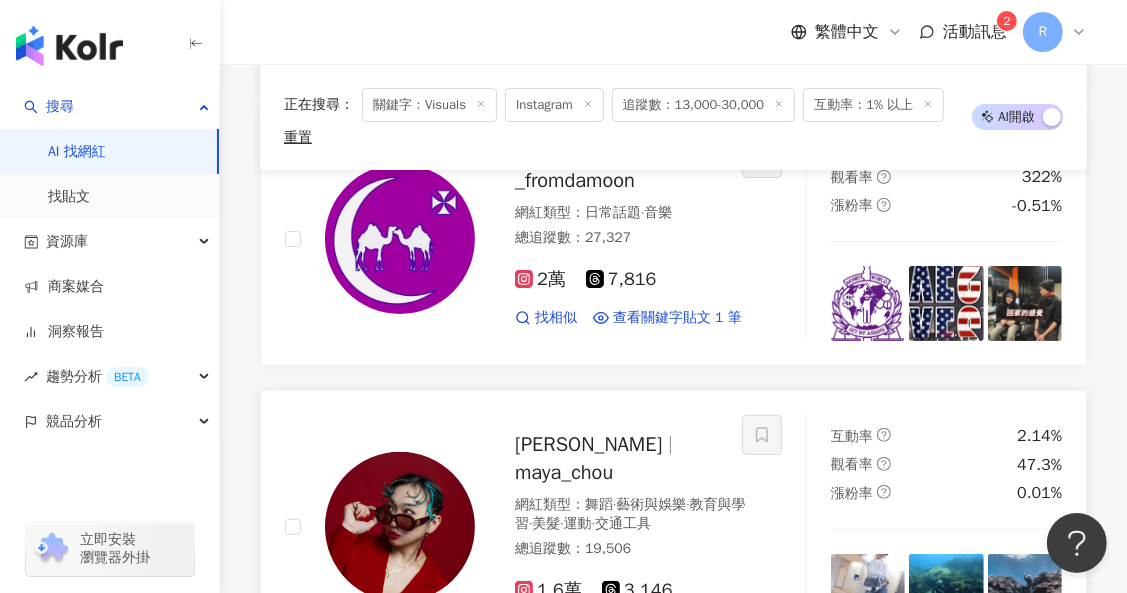click at bounding box center (946, 591) 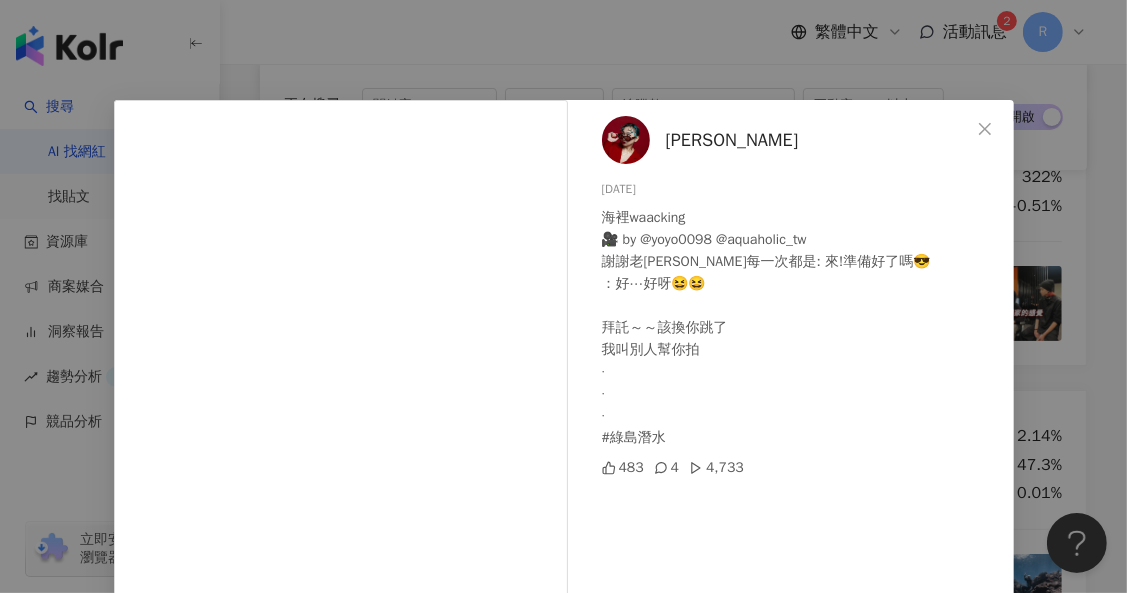 click on "Maya Chou 2025/7/16 海裡waacking
🎥 by @yoyo0098  @aquaholic_tw
謝謝老蕭每一次都是: 來!準備好了嗎😎
：好⋯好呀😆😆
拜託～～該換你跳了
我叫別人幫你拍
·
·
·
#綠島潛水 483 4 4,733 查看原始貼文" at bounding box center [563, 296] 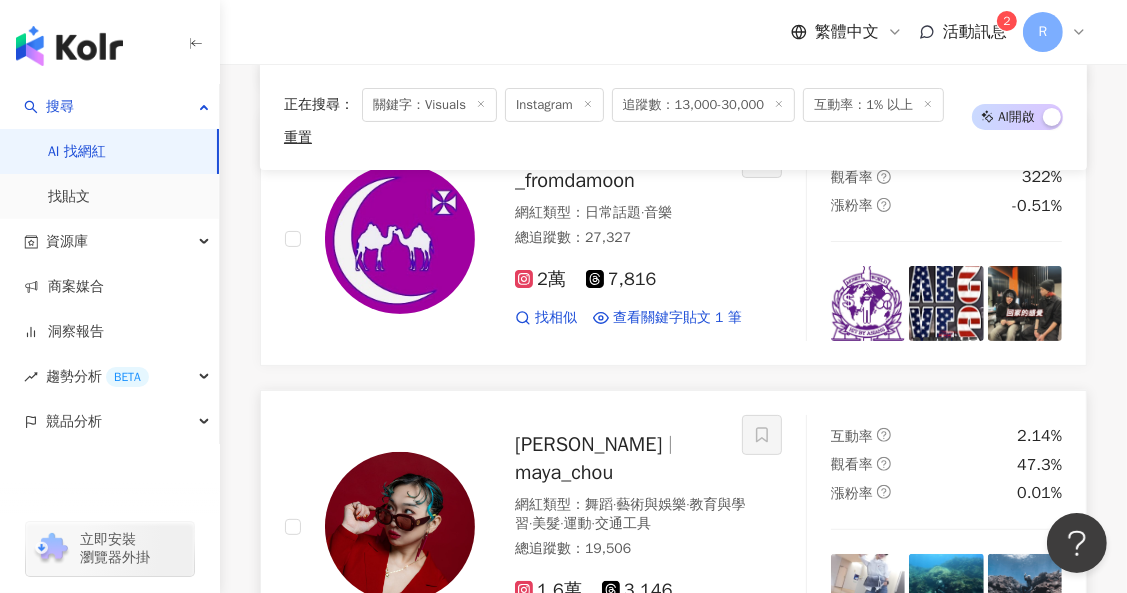 click at bounding box center (400, 527) 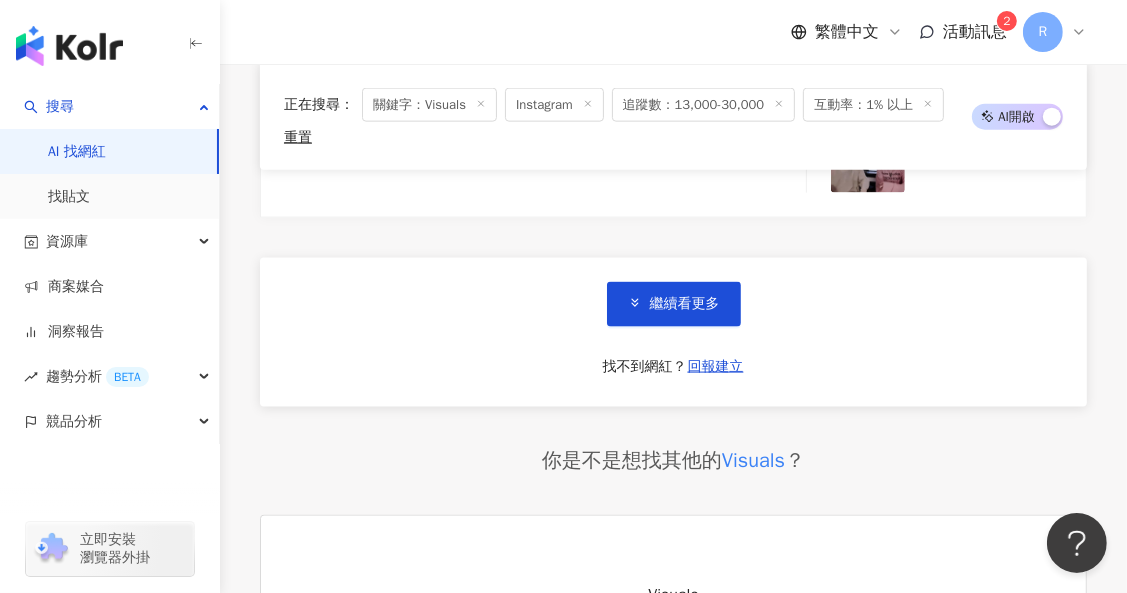 scroll, scrollTop: 7277, scrollLeft: 0, axis: vertical 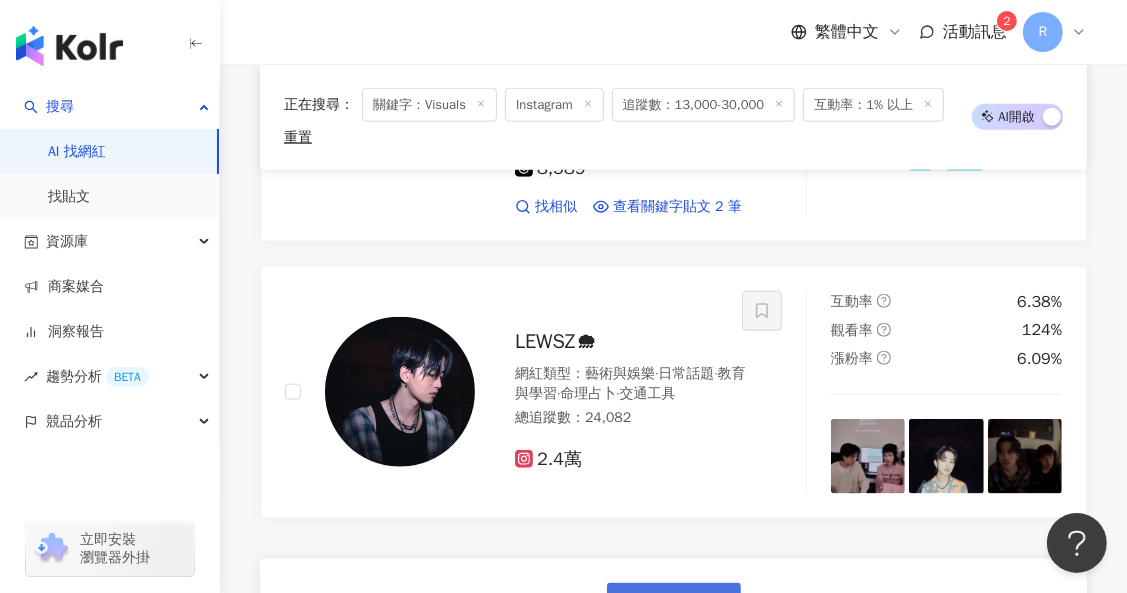 click on "繼續看更多" at bounding box center [685, 605] 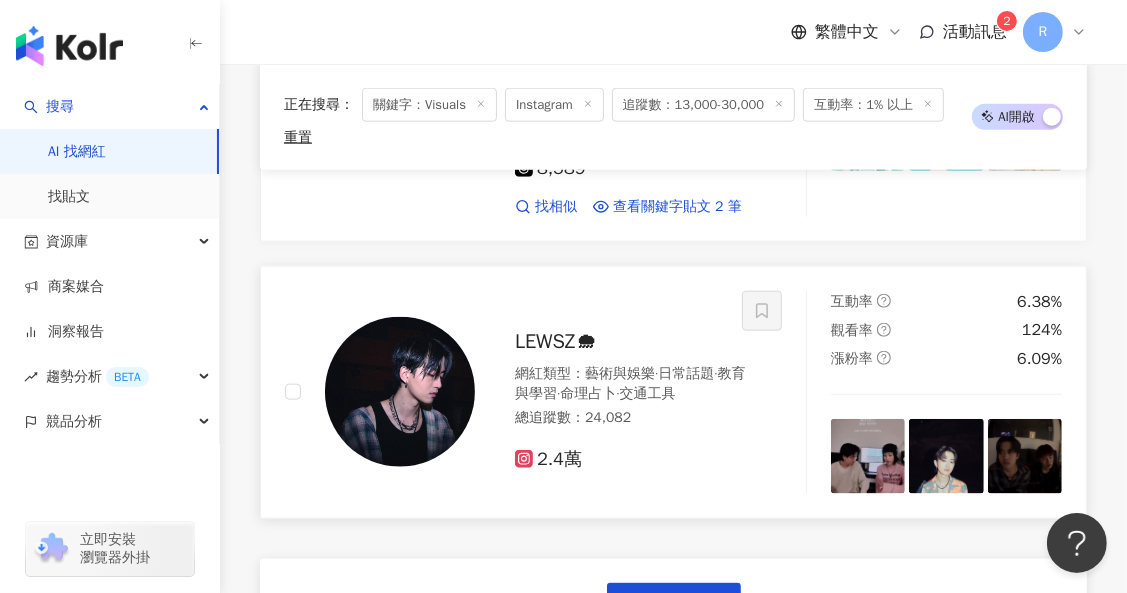 click at bounding box center [868, 456] 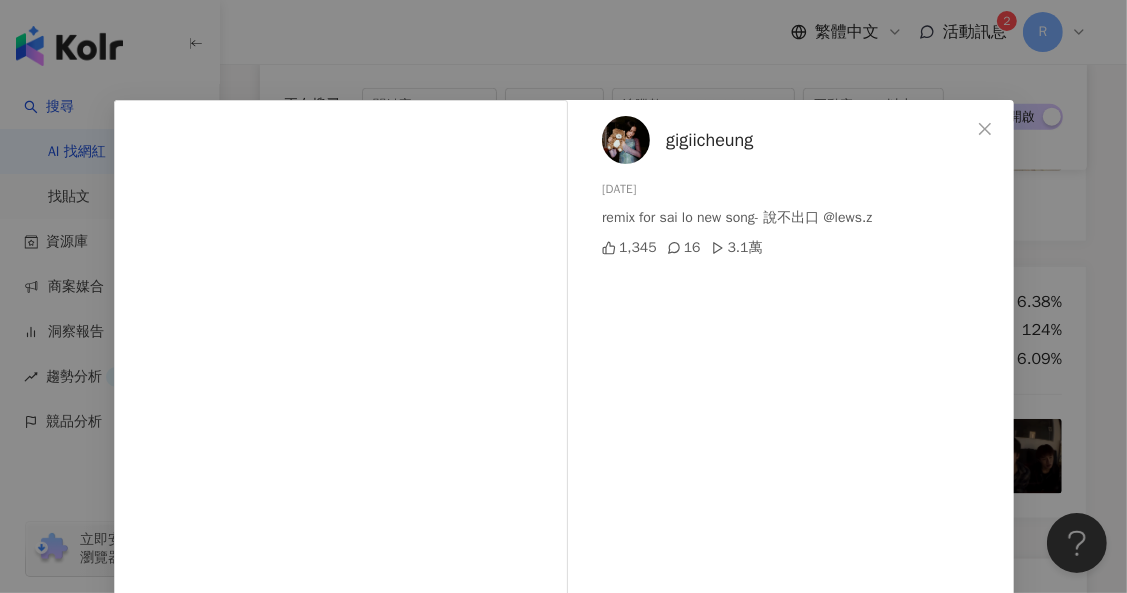 click on "gigiicheung 2025/7/13 remix for sai lo new song- 說不出口 @lews.z 1,345 16 3.1萬 查看原始貼文" at bounding box center (563, 296) 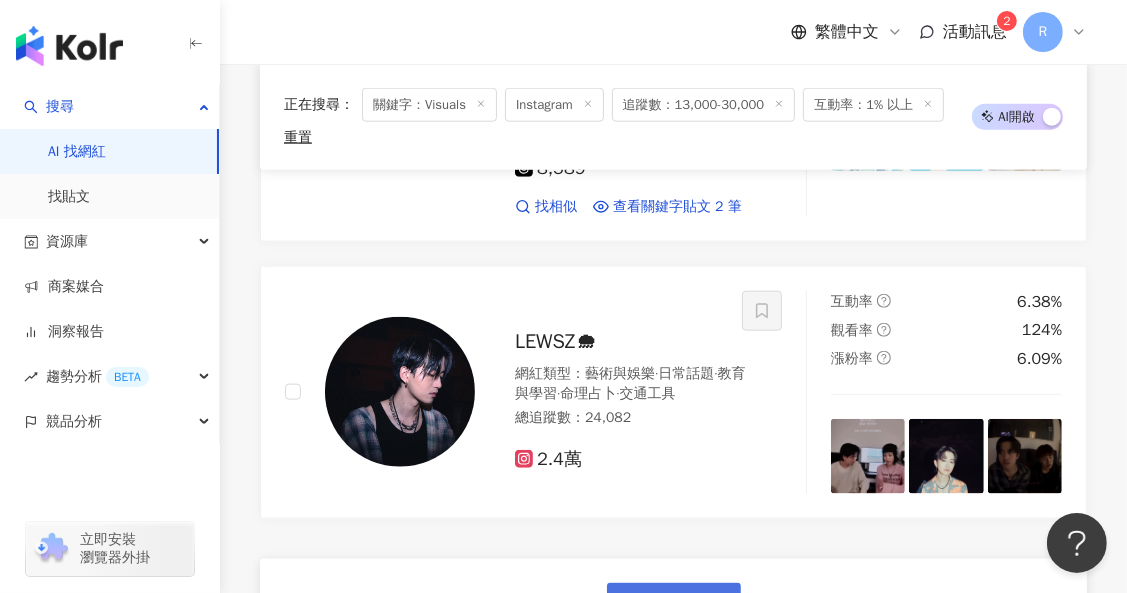 click on "繼續看更多" at bounding box center [685, 605] 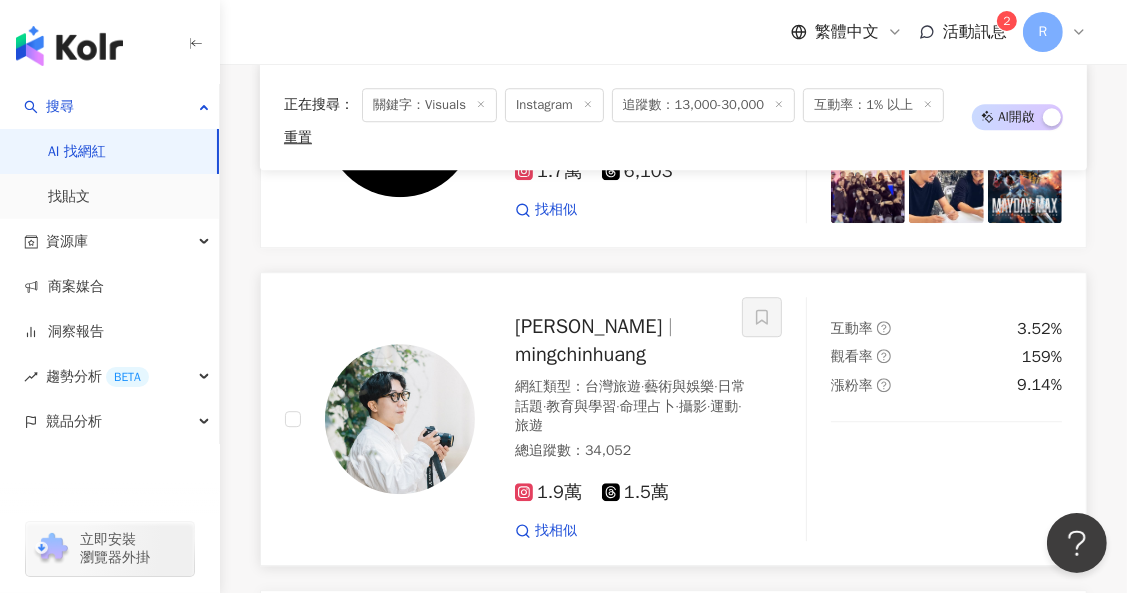 scroll, scrollTop: 9595, scrollLeft: 0, axis: vertical 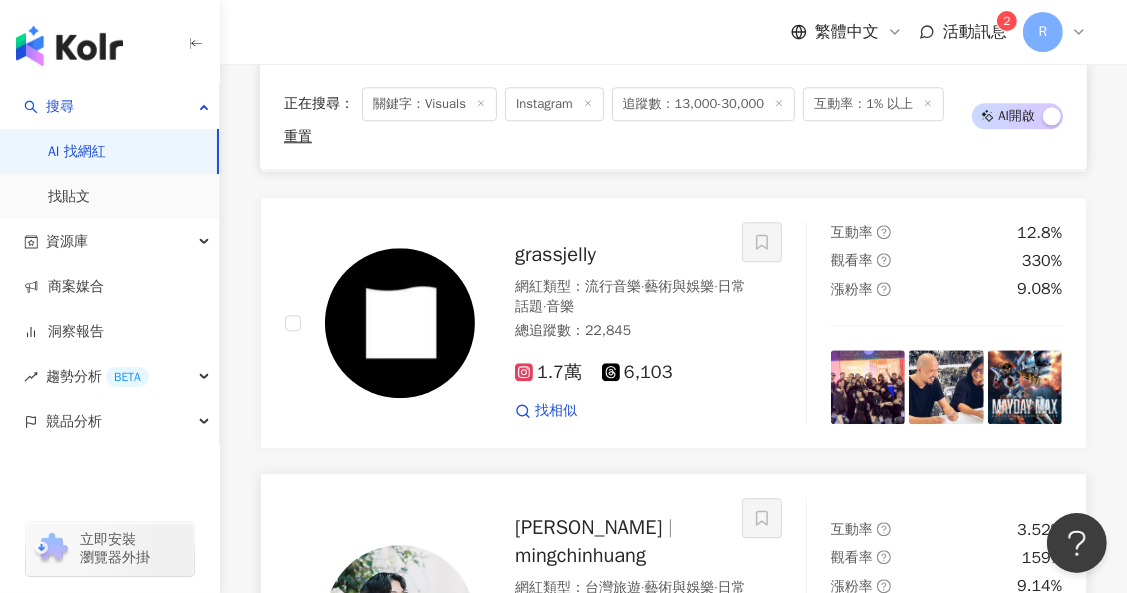 click at bounding box center [1025, 684] 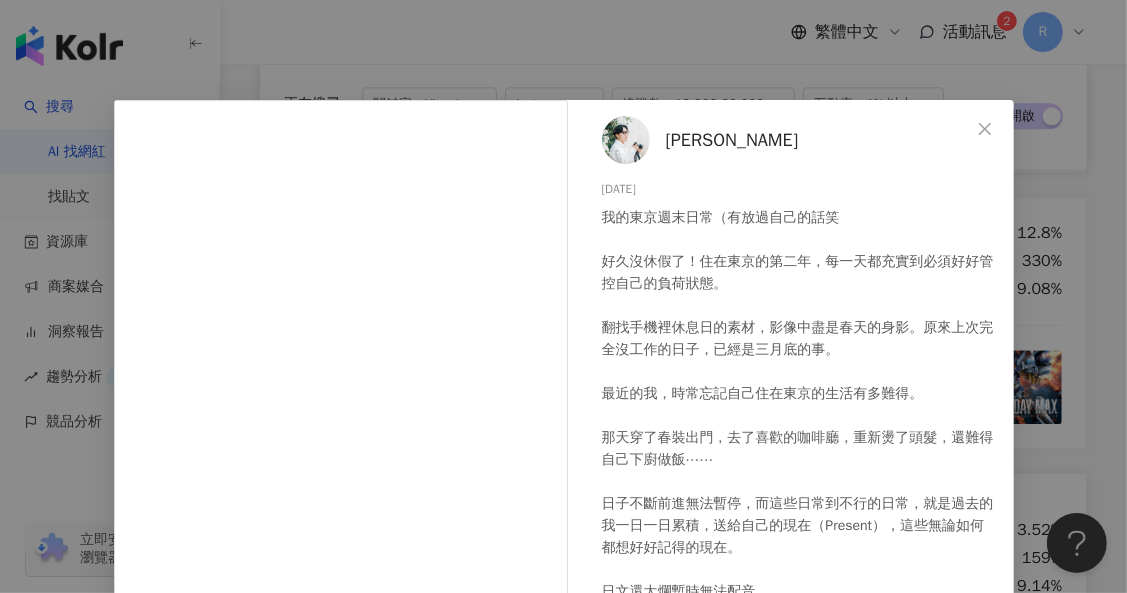 click on "Jin Huang 2025/6/15 我的東京週末日常（有放過自己的話笑
好久沒休假了！住在東京的第二年，每一天都充實到必須好好管控自己的負荷狀態。
翻找手機裡休息日的素材，影像中盡是春天的身影。原來上次完全沒工作的日子，已經是三月底的事。
最近的我，時常忘記自己住在東京的生活有多難得。
那天穿了春裝出門，去了喜歡的咖啡廳，重新燙了頭髮，還難得自己下廚做飯⋯⋯
日子不斷前進無法暫停，而這些日常到不行的日常，就是過去的我一日一日累積，送給自己的現在（Present），這些無論如何都想好好記得的現在。
日文還太爛暫時無法配音
請等待我能夠有自信在大家面前說話的那天
這個系列會繼續拍嗎？
目前還不曉得 歡迎給我建議
#tokyo #tokyolife #東京日常 #東京生活 #台灣人 #台湾人 隱藏 22 1.9萬 查看原始貼文" at bounding box center [563, 296] 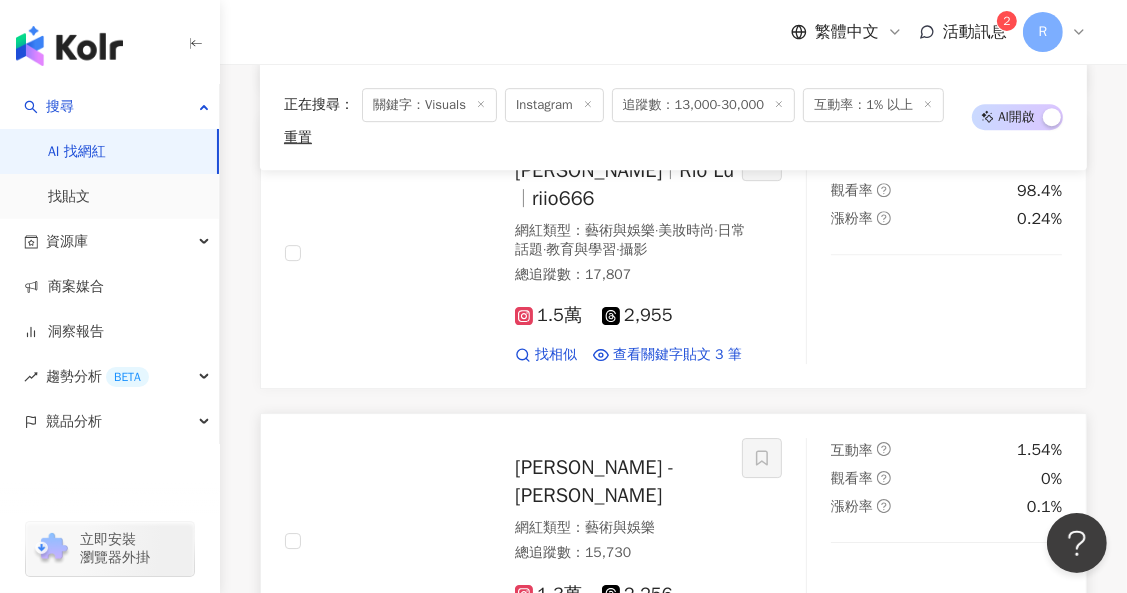 scroll, scrollTop: 10240, scrollLeft: 0, axis: vertical 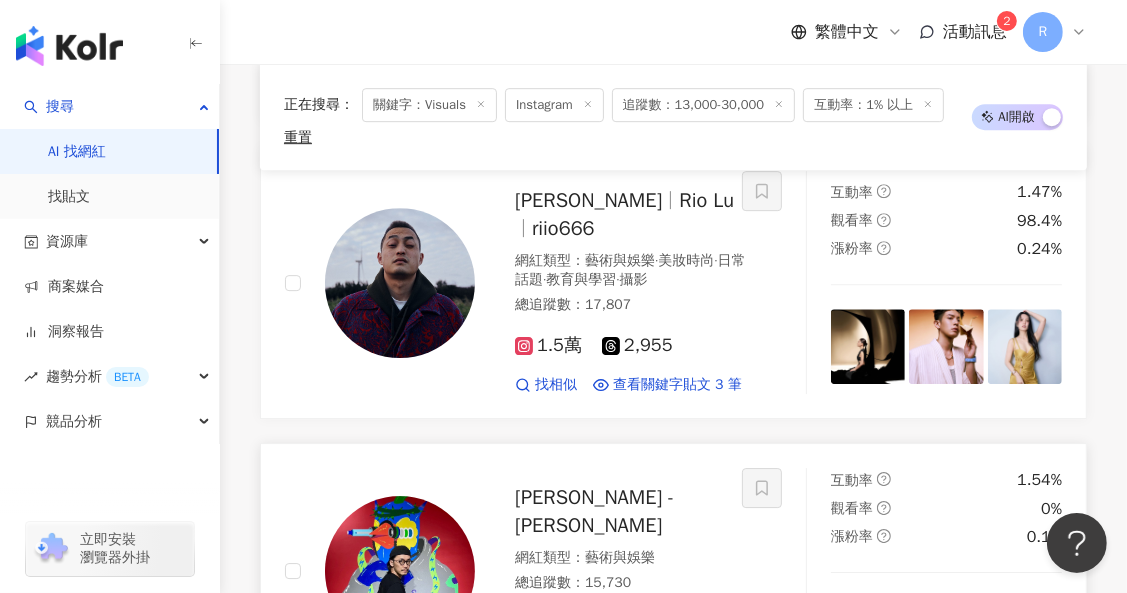 click at bounding box center (1025, 634) 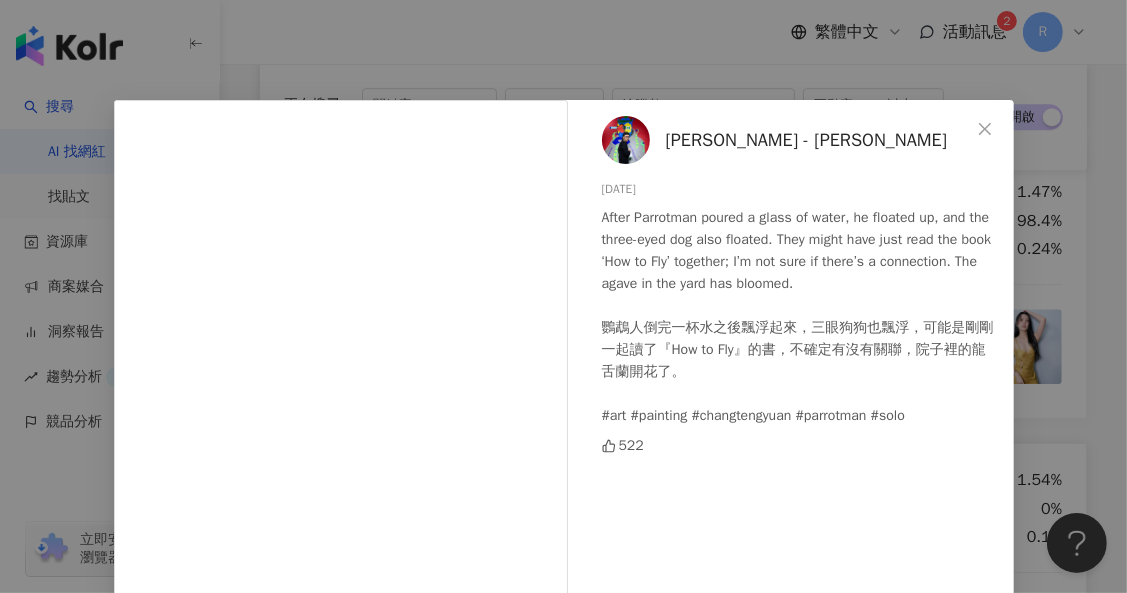 click on "CHANG Tengyuan - 張騰遠 2025/2/26 After Parrotman poured a glass of water, he floated up, and the three-eyed dog also floated. They might have just read the book ‘How to Fly’ together; I’m not sure if there’s a connection. The agave in the yard has bloomed.
鸚鵡人倒完一杯水之後飄浮起來，三眼狗狗也飄浮，可能是剛剛一起讀了『How to Fly』的書，不確定有沒有關聯，院子裡的龍舌蘭開花了。
#art #painting #changtengyuan #parrotman #solo 522 查看原始貼文" at bounding box center (563, 296) 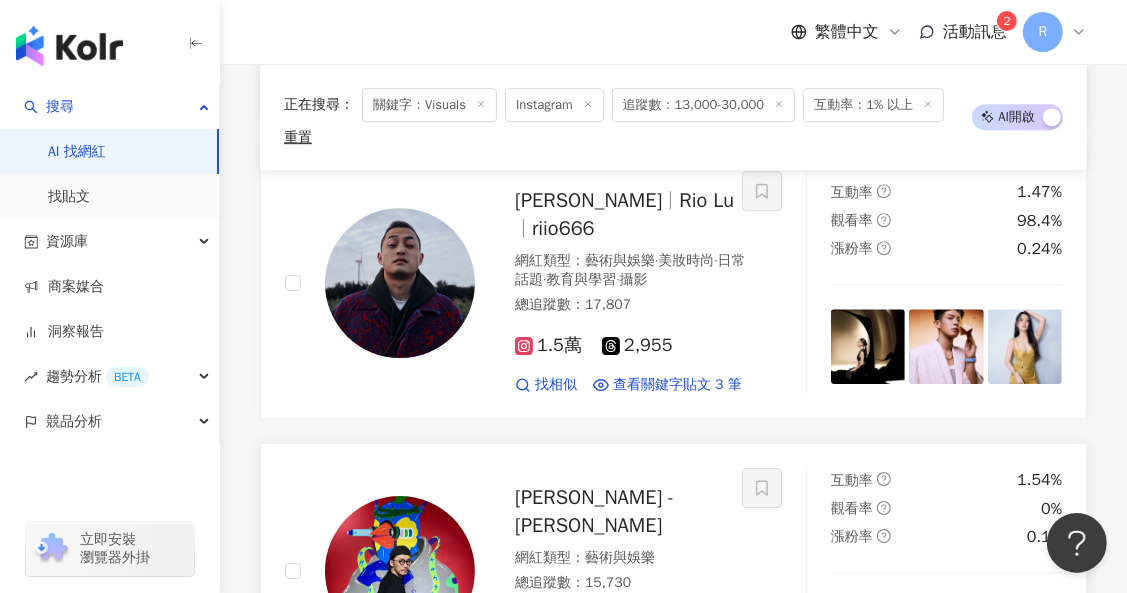 click at bounding box center [946, 634] 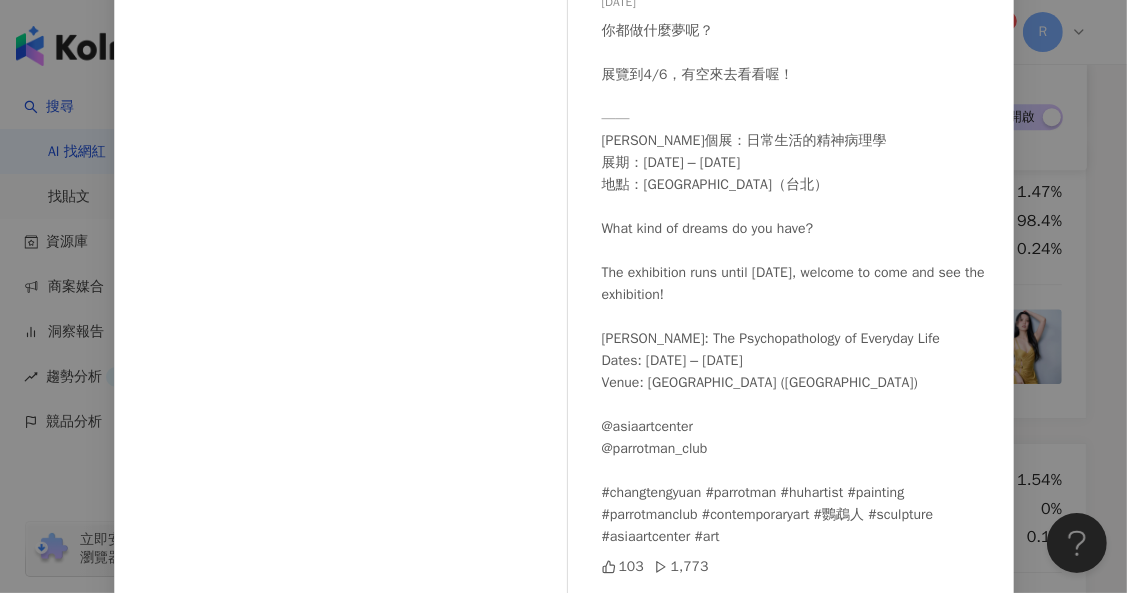 scroll, scrollTop: 305, scrollLeft: 0, axis: vertical 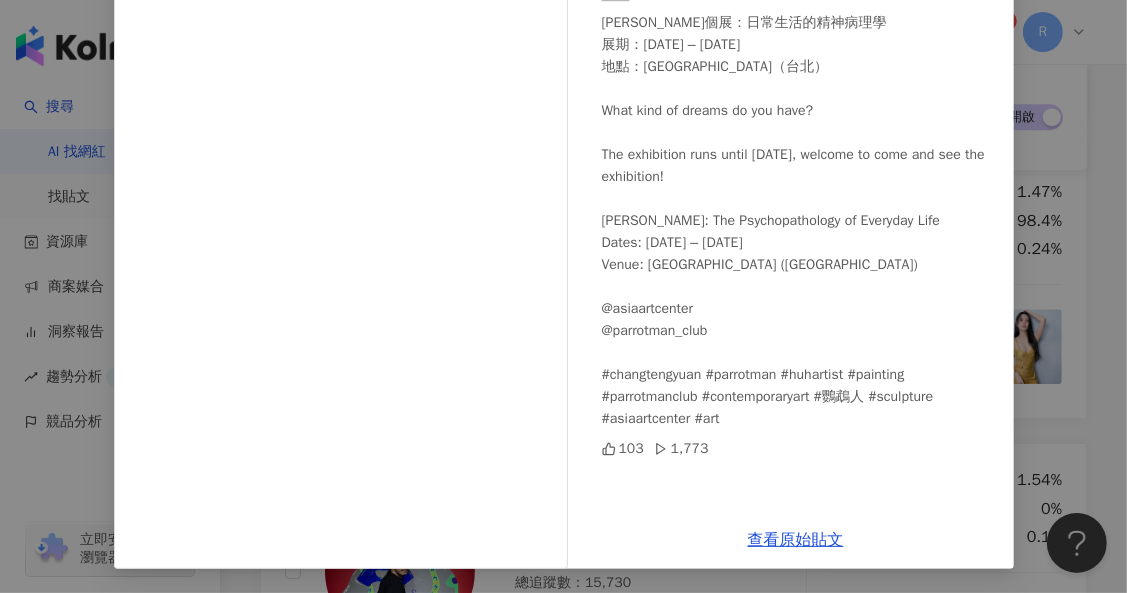click on "CHANG Tengyuan - 張騰遠 2025/3/24 你都做什麼夢呢？
展覽到4/6，有空來去看看喔！
——
張騰遠個展：日常生活的精神病理學
展期：2025.02.15 – 2025.04.06
地點：亞洲藝術中心（台北）
What kind of dreams do you have?
The exhibition runs until April 6th, welcome to come and see the exhibition!
Chang Tengyuan: The Psychopathology of Everyday Life
Dates: 15 February 2025 – 6 April 2025
Venue: AsiaArtCenter (Taipei)
@asiaartcenter
@parrotman_club
#changtengyuan #parrotman #huhartist #painting #parrotmanclub #contemporaryart #鸚鵡人 #sculpture #asiaartcenter #art 103 1,773 查看原始貼文" at bounding box center (563, 296) 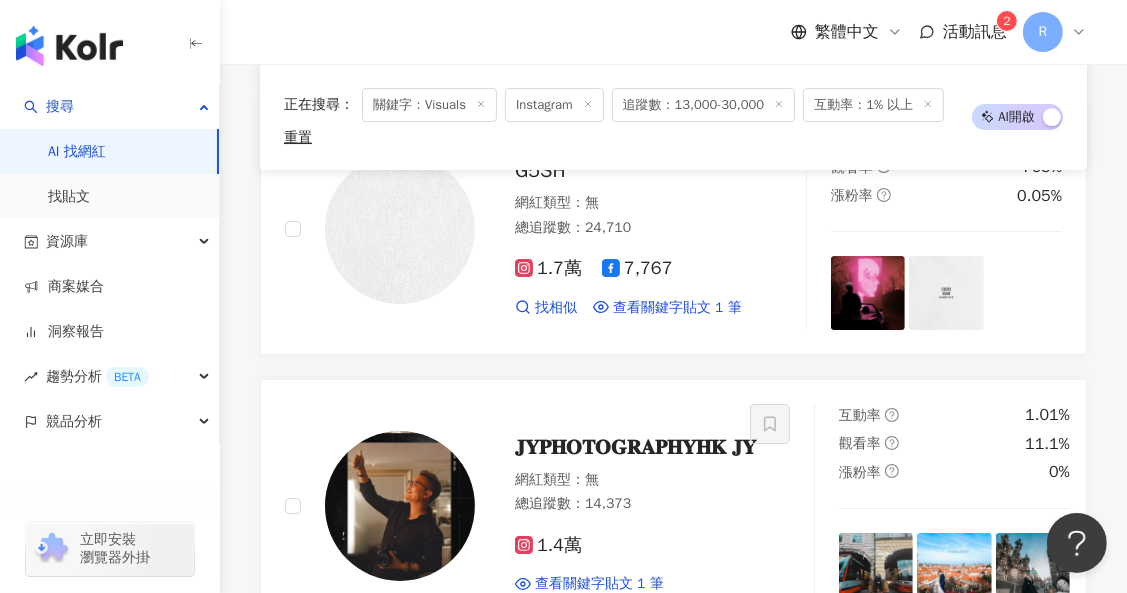scroll, scrollTop: 10859, scrollLeft: 0, axis: vertical 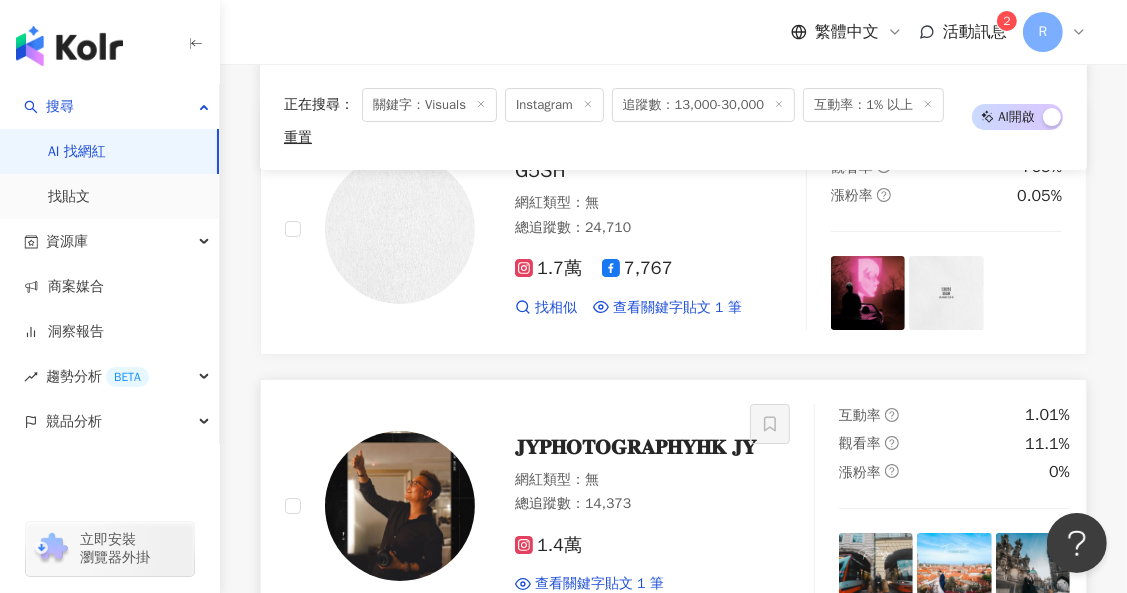 click at bounding box center (954, 570) 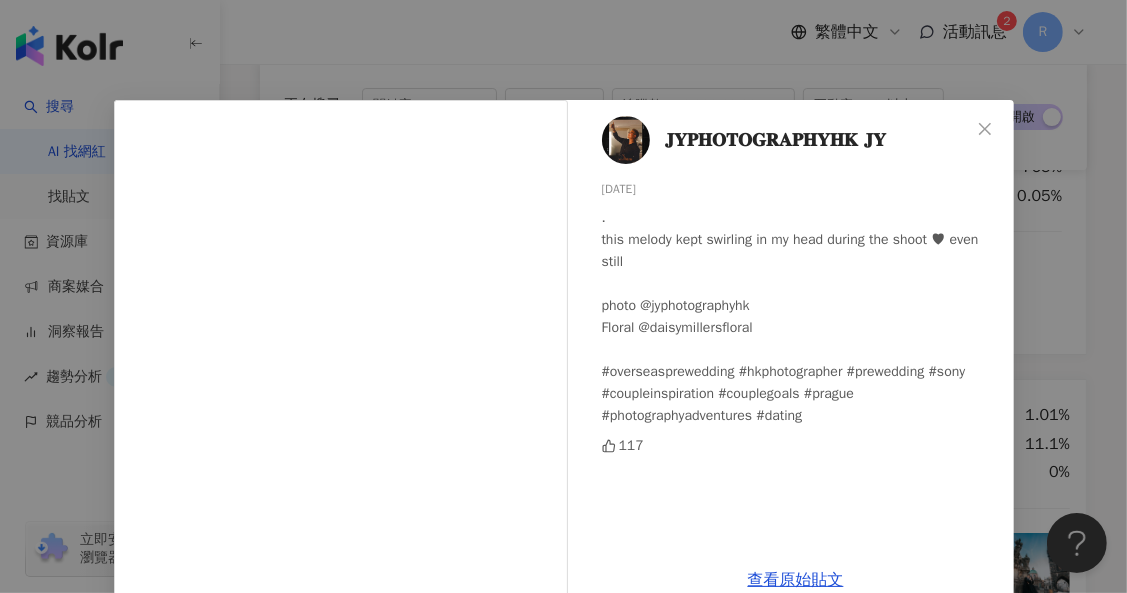 click on "𝐉𝐘𝐏𝐇𝐎𝐓𝐎𝐆𝐑𝐀𝐏𝐇𝐘𝐇𝐊 𝐉𝐘 2025/2/13 .
this melody kept swirling in my head during the shoot ♥ even still
photo @jyphotographyhk
Floral  @daisymillersfloral
#overseasprewedding #hkphotographer #prewedding #sony #coupleinspiration #couplegoals  #prague #photographyadventures #dating 117 查看原始貼文" at bounding box center (563, 296) 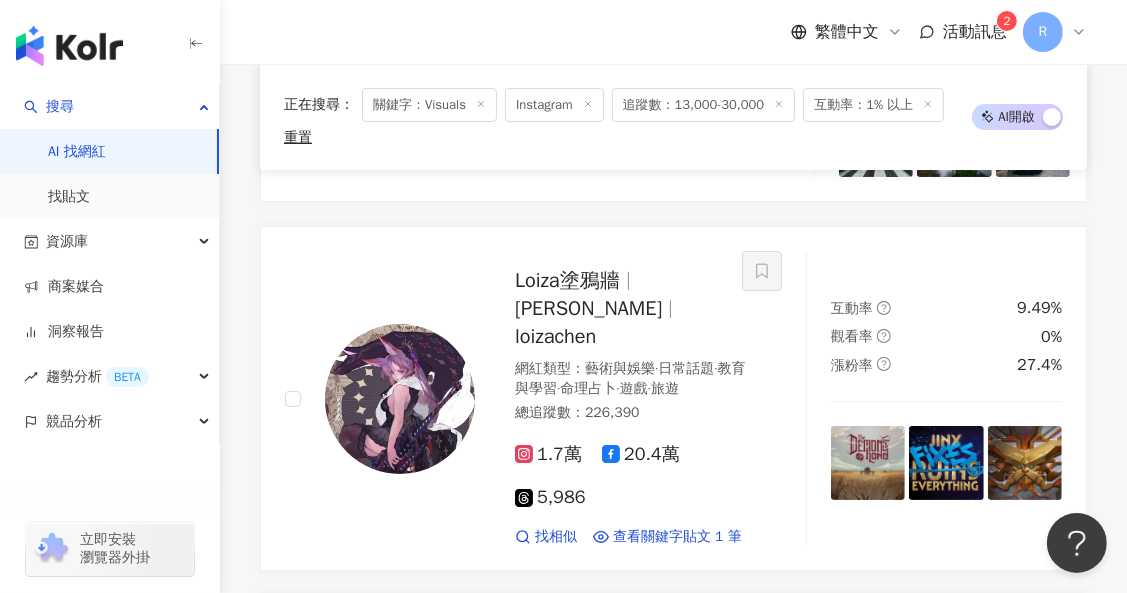 scroll, scrollTop: 11450, scrollLeft: 0, axis: vertical 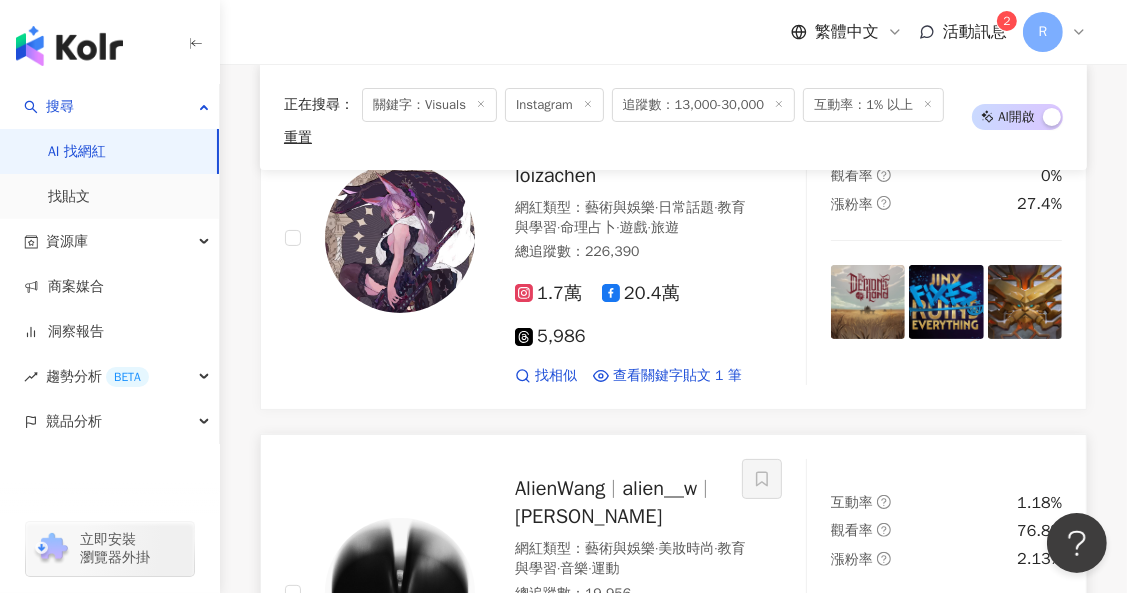 click at bounding box center (946, 657) 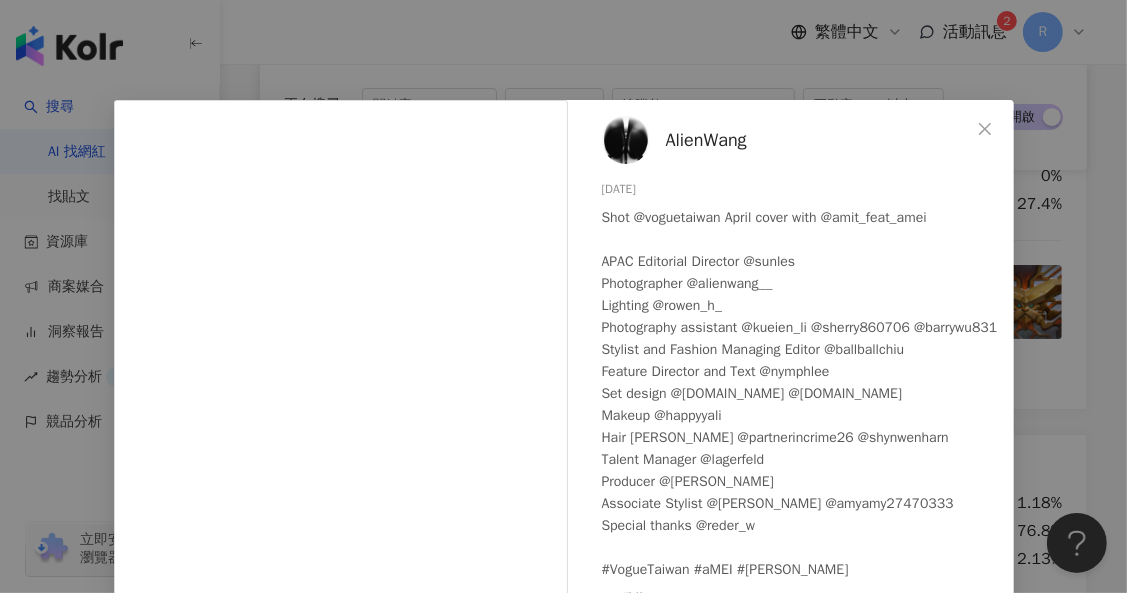 click on "AlienWang 2025/4/1 Shot @voguetaiwan April cover with @amit_feat_amei
APAC Editorial Director @sunles
Photographer @alienwang__
Lighting @rowen_h_
Photography assistant @kueien_li @sherry860706 @barrywu831
Stylist and Fashion Managing Editor @ballballchiu
Feature Director and Text @nymphlee
Set design @setsation.studio @yuting.tung
Makeup @happyyali
Hair 魏伯儒
Nail @partnerincrime26 @shynwenharn
Talent Manager @lagerfeld
Producer @nelly_yang_
Associate Stylist @ralph_linyuhong
Tailor @amyamy27470333
Special thanks @reder_w
#VogueTaiwan #aMEI #張惠妹 隱藏 9 查看原始貼文" at bounding box center [563, 296] 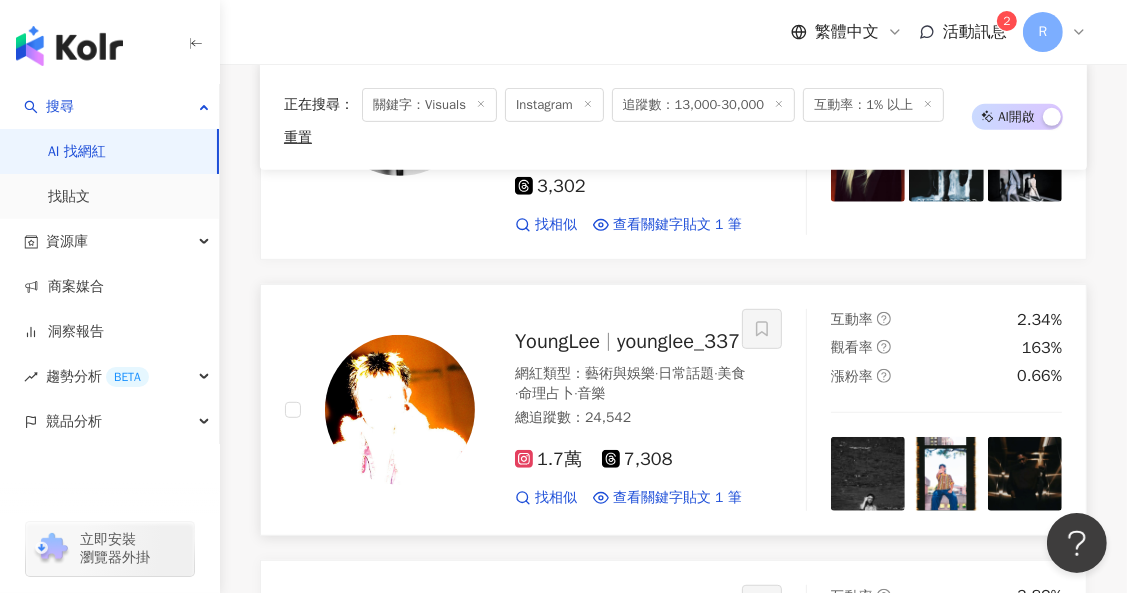 scroll, scrollTop: 12063, scrollLeft: 0, axis: vertical 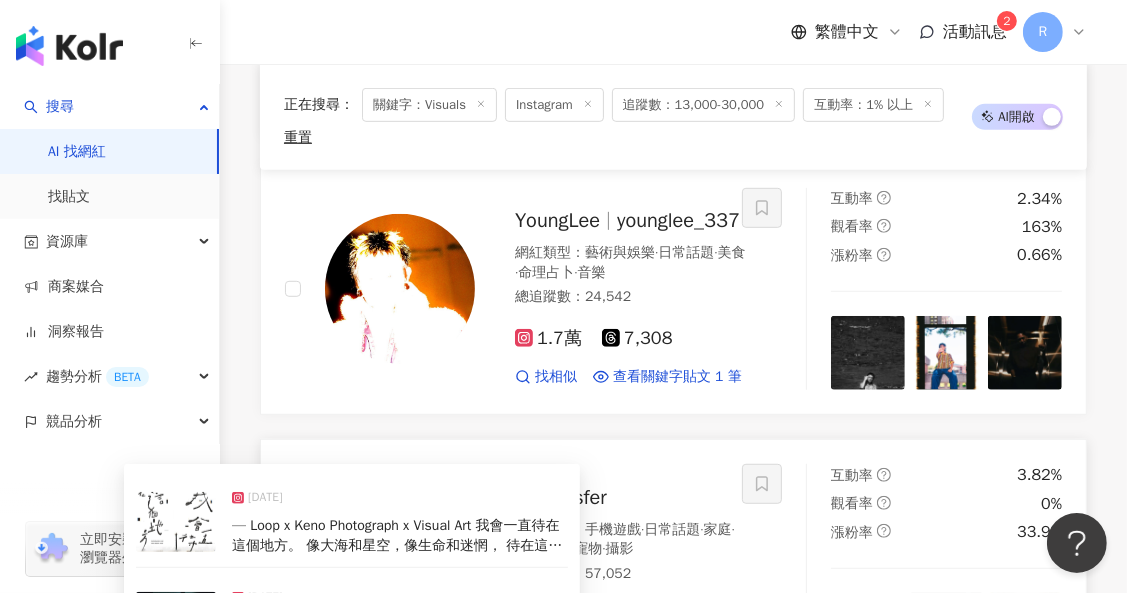 click on "—
SYU x Keno
Photograph x Visual Art
謝謝影子大神的美麗作品💙" at bounding box center [400, 635] 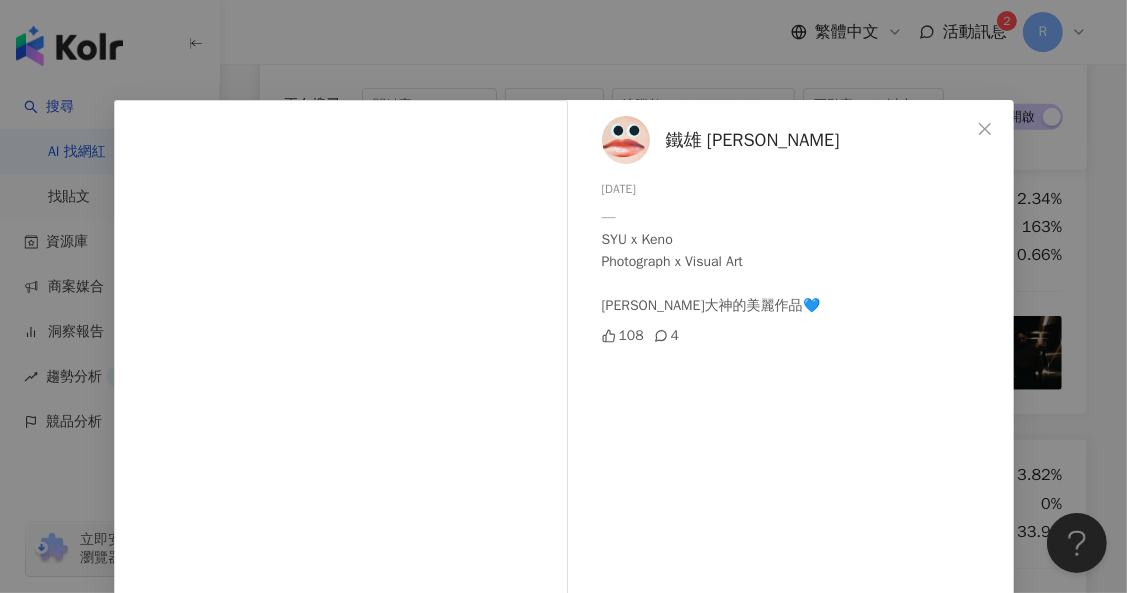 click on "鐵雄 Krisfer 2025/7/18 —
SYU x Keno
Photograph x Visual Art
謝謝影子大神的美麗作品💙 108 4 查看原始貼文" at bounding box center (563, 296) 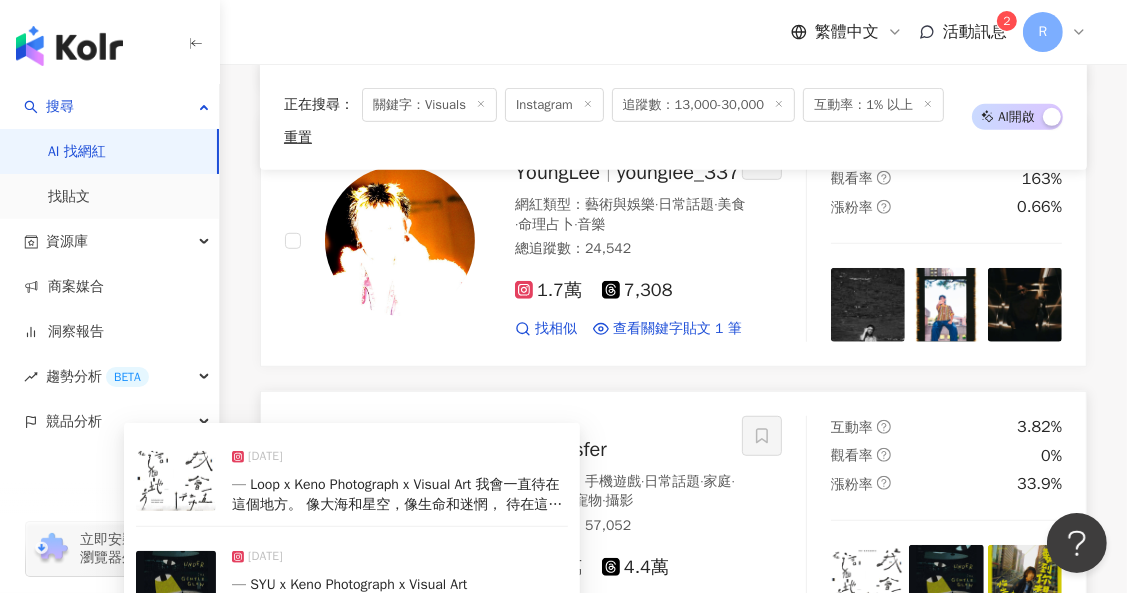 scroll, scrollTop: 12166, scrollLeft: 0, axis: vertical 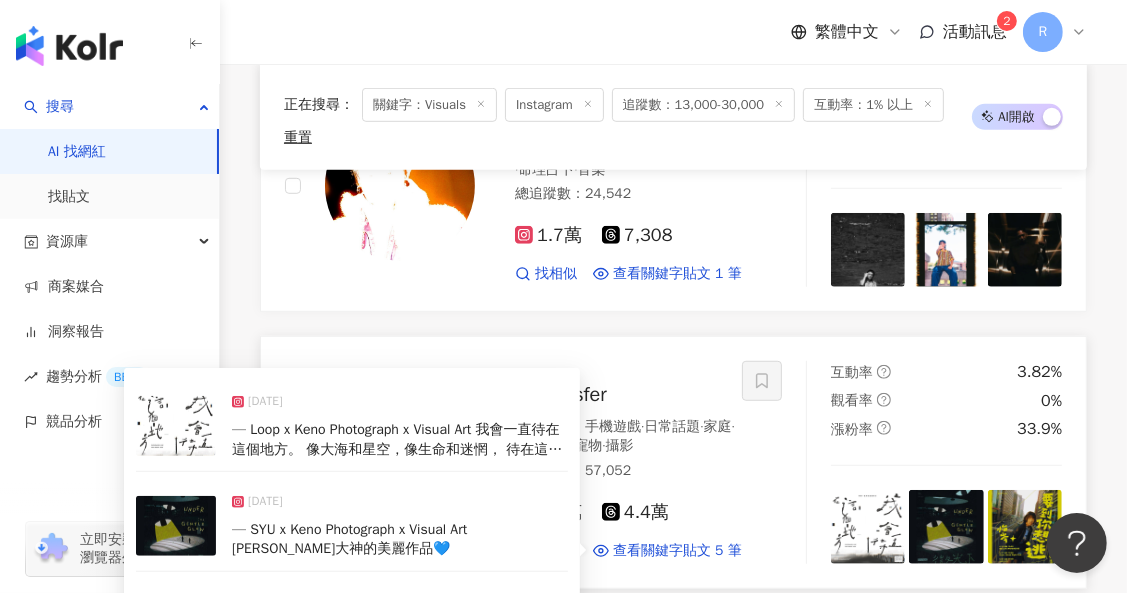 click on "2024/9/26" at bounding box center [400, 606] 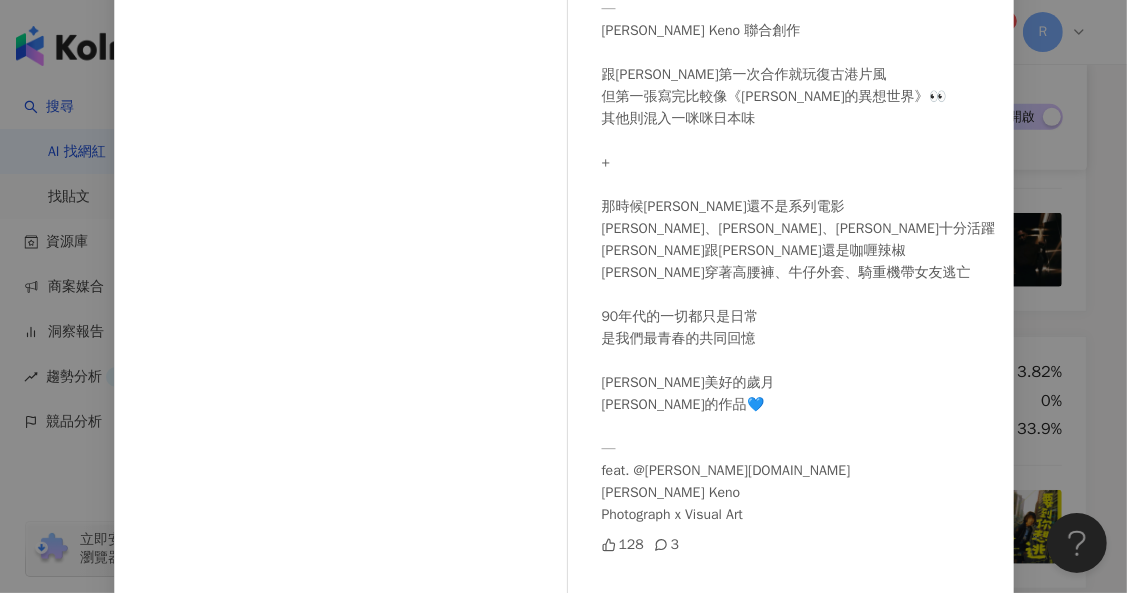 scroll, scrollTop: 304, scrollLeft: 0, axis: vertical 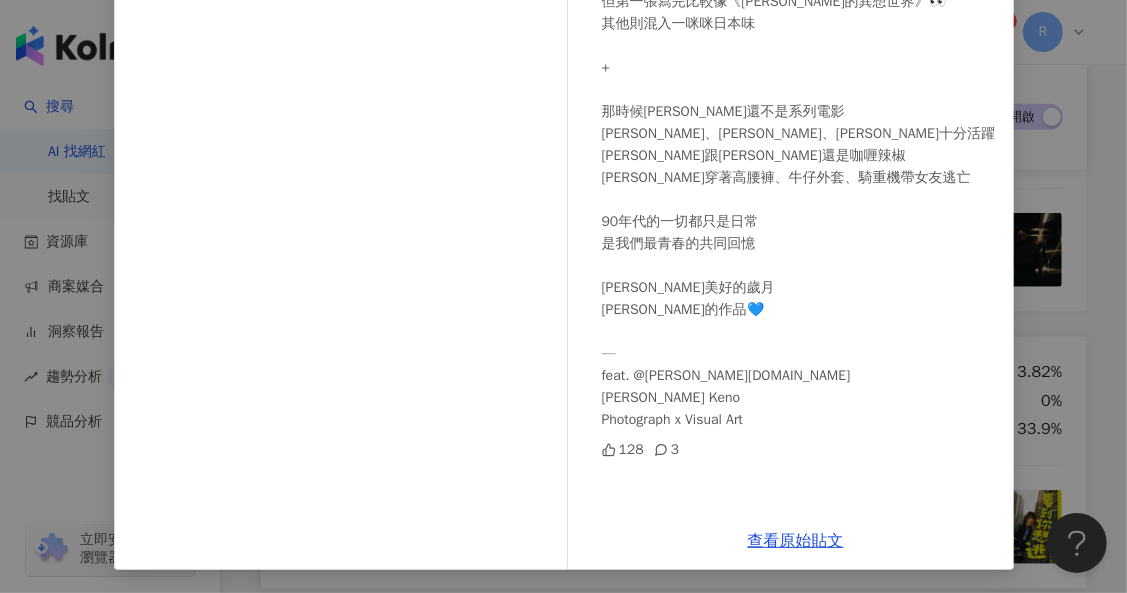 click on "鐵雄 Krisfer 2024/9/26 —
Peter x Keno 聯合創作
跟彼得第一次合作就玩復古港片風
但第一張寫完比較像《艾蜜莉的異想世界》👀
其他則混入一咪咪日本味
+
那時候周星馳還不是系列電影
林青霞、張曼玉、邱淑貞還十分活躍
張學友跟梁朝偉還是咖喱辣椒
劉德華穿著高腰褲、牛仔外套、騎重機帶女友逃亡
90年代的一切都只是日常
是我們最青春的共同回憶
謝謝如此美好的歲月
謝謝彼得的作品💙
—
feat. @peter.design
Peter x Keno
Photograph x Visual Art 128 3 查看原始貼文" at bounding box center (563, 296) 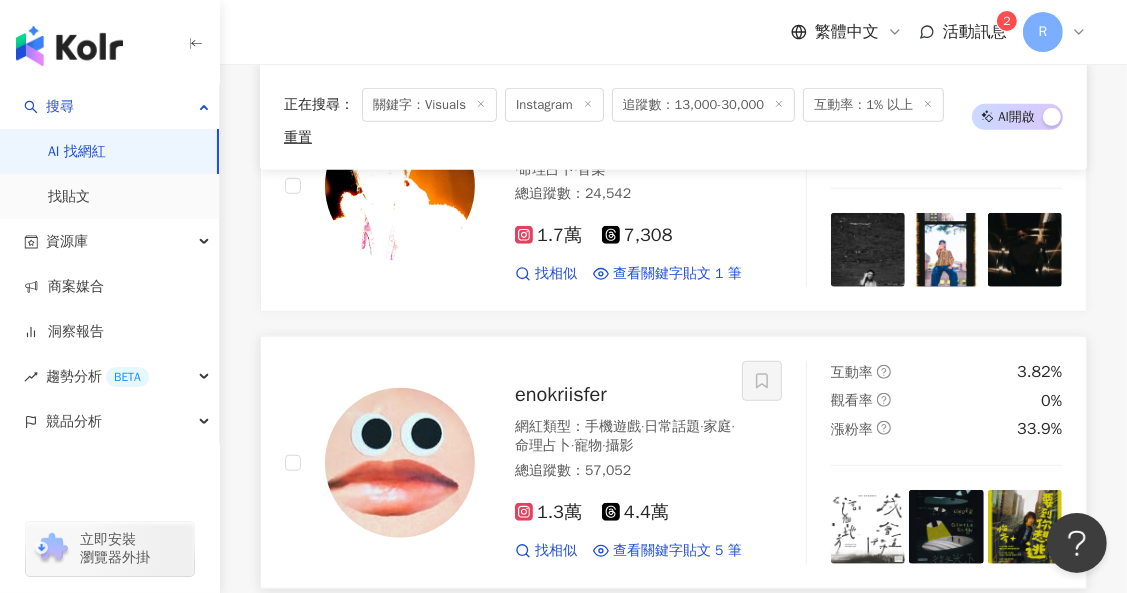 click at bounding box center (1025, 527) 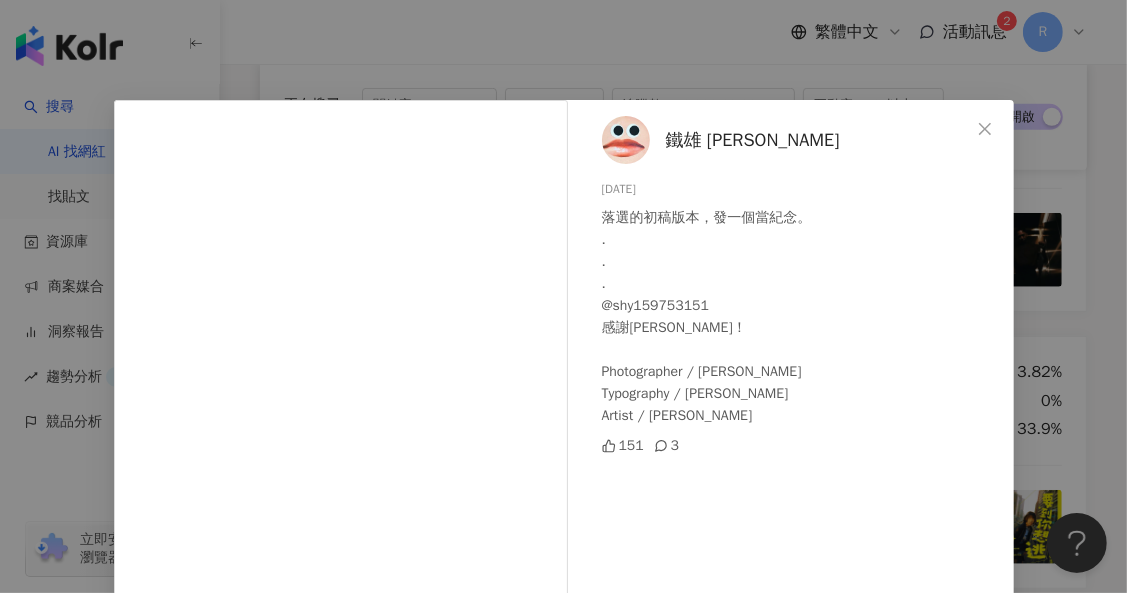 click on "鐵雄 Krisfer 2025/7/16 落選的初稿版本，發一個當紀念。
.
.
.
@shy159753151
感謝Gary信任！
Photographer / Gary
Typography / Keno
Artist / 怡岑 151 3 查看原始貼文" at bounding box center (563, 296) 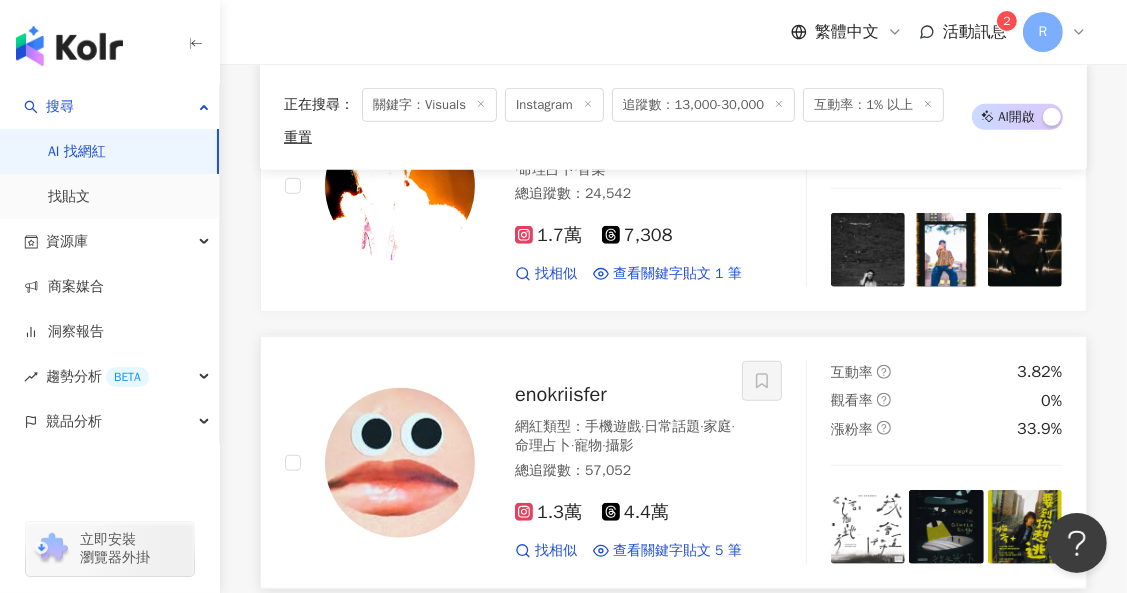 click at bounding box center [400, 463] 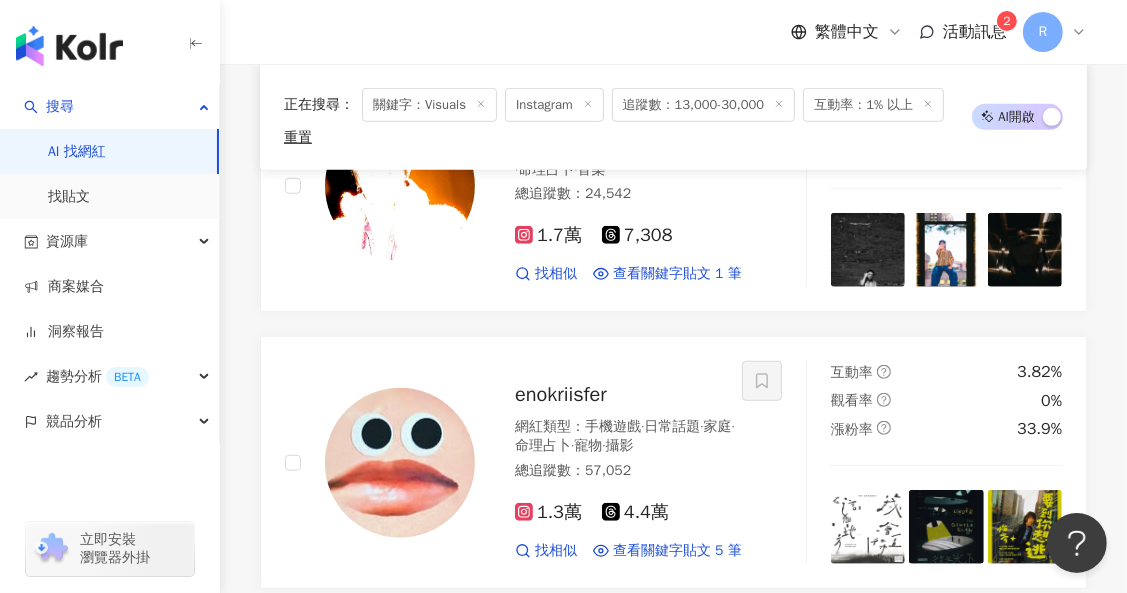 scroll, scrollTop: 12286, scrollLeft: 0, axis: vertical 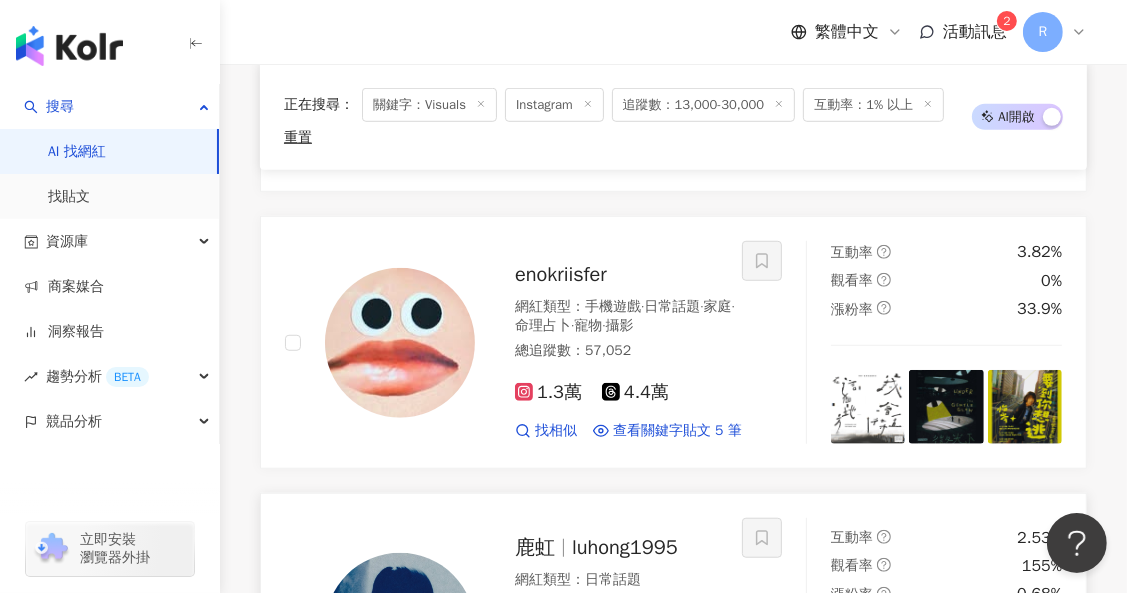 click on "《三個不結婚的女人》音樂劇 主視覺拍攝
@3unmarried_musical
漫畫原作 @rishiazao @yuyuhiei11
製作人 @samuelsun0506
⟢⸝⁺ 角色視覺團隊 ⸝⁺⟣
Visual Design｜@jyunccihli
Photo｜@bigredflower
Producer｜@luhonghsu
Gaffer｜ @pomelo_zhong
Arts & Props｜ @a.9.z.k
Best Boy｜ @blacklightfrog
Costume ｜@tacochieh27
Makeup｜ @jainna.chen
Hair Stylist｜ @emily702222、@chiahhhhh3101" at bounding box center (394, 784) 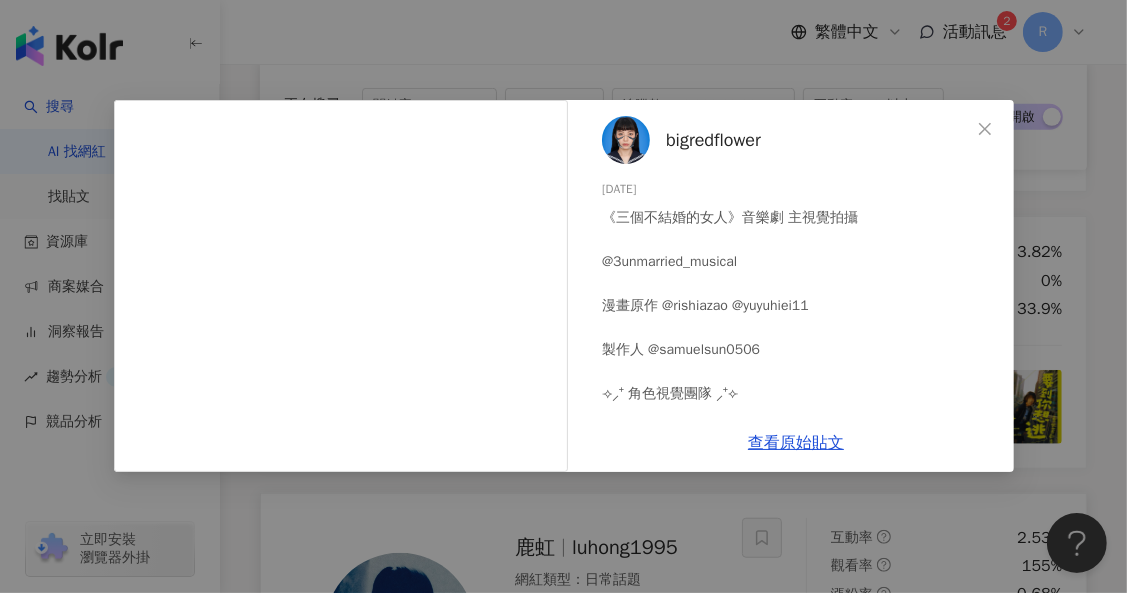 click on "bigredflower 2025/4/16 《三個不結婚的女人》音樂劇 主視覺拍攝
@3unmarried_musical
漫畫原作 @rishiazao @yuyuhiei11
製作人 @samuelsun0506
⟢⸝⁺ 角色視覺團隊 ⸝⁺⟣
Visual Design｜@jyunccihli
Photo｜@bigredflower
Producer｜@luhonghsu
Gaffer｜ @pomelo_zhong
Arts & Props｜ @a.9.z.k
Best Boy｜ @blacklightfrog
Costume ｜@tacochieh27
Makeup｜ @jainna.chen
Hair Stylist｜ @emily702222、@chiahhhhh3101 隱藏 查看原始貼文" at bounding box center [563, 296] 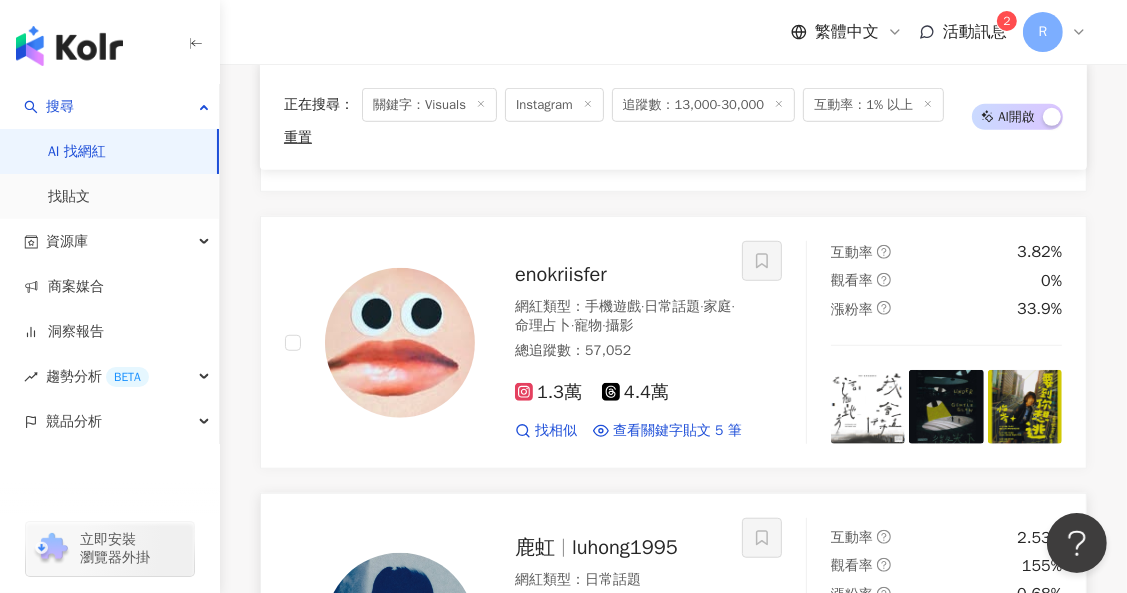 click at bounding box center [868, 692] 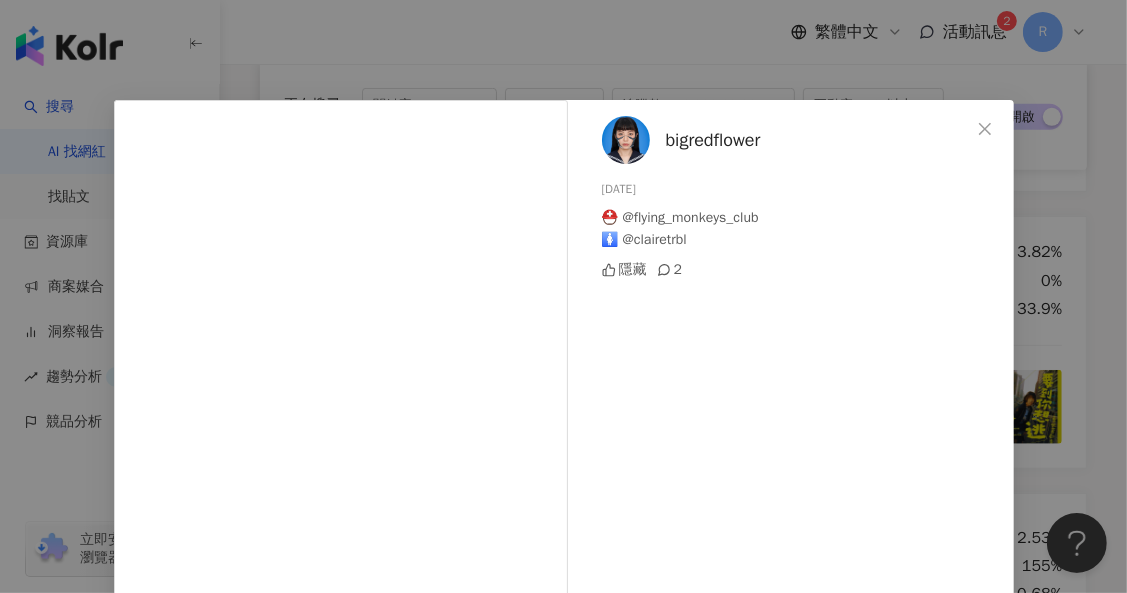 click on "bigredflower 2025/5/3 ⛑️ @flying_monkeys_club
🚺 @clairetrbl 隱藏 2 查看原始貼文" at bounding box center [563, 296] 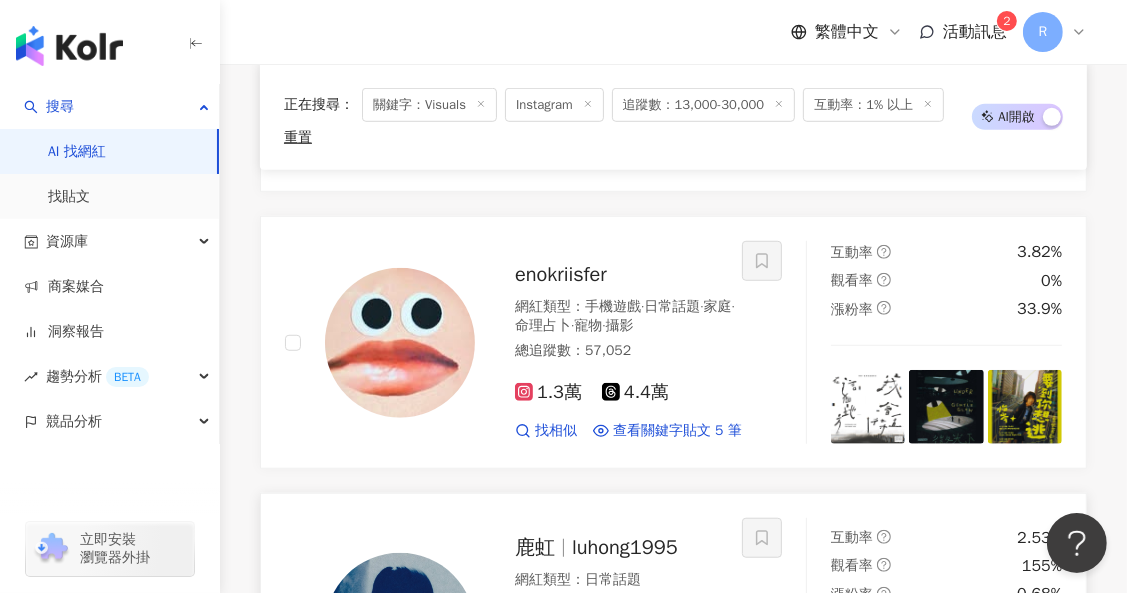 click at bounding box center (400, 628) 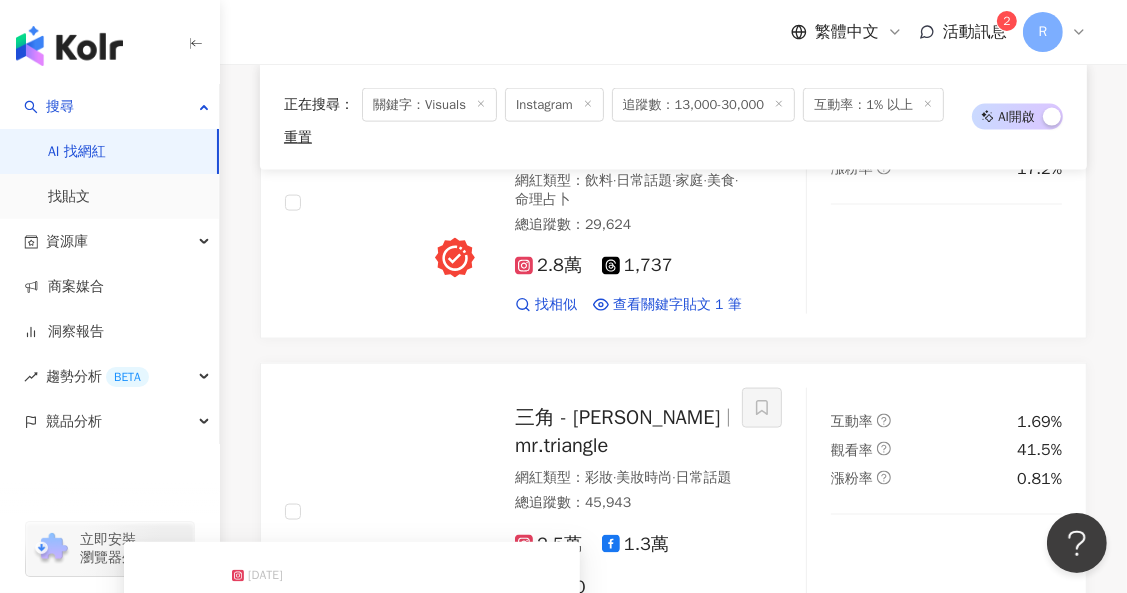 scroll, scrollTop: 13498, scrollLeft: 0, axis: vertical 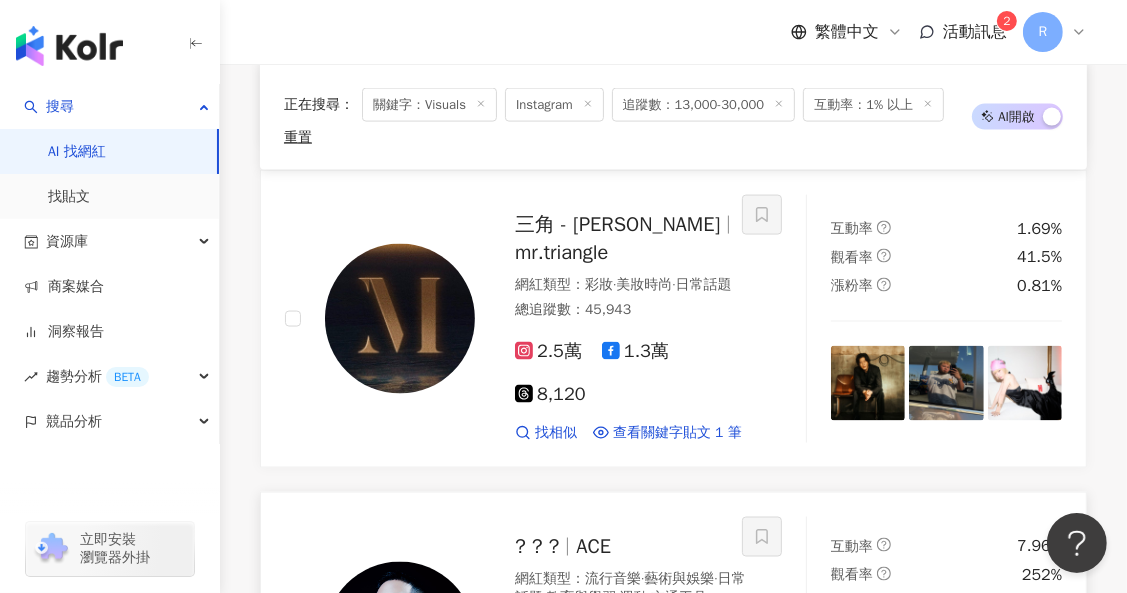 click on "你們期待的來了！
𝑨𝒄𝒆 不想離開💛🚌
在春暖又花開的季節，Ace又獻上一首洋溢青春青澀的情歌單曲，此曲以簡單旋律，唱出堆疊的戀愛情緒，直接的歌詞也帶著我們回到學生時期的暗戀心事。
「只是把想法藏匿在
我的最深處Baby
是想要你Hold me tight。」
在這個春天，讓這首歌帶你回到手寫情書的年代，也帶著我們回到最單純美好的小時光吧🌻
《不想離開》 Official Visualizer
4/18 19:00 YOUTUBE
4/19 00:00 全平台上架" at bounding box center [400, 802] 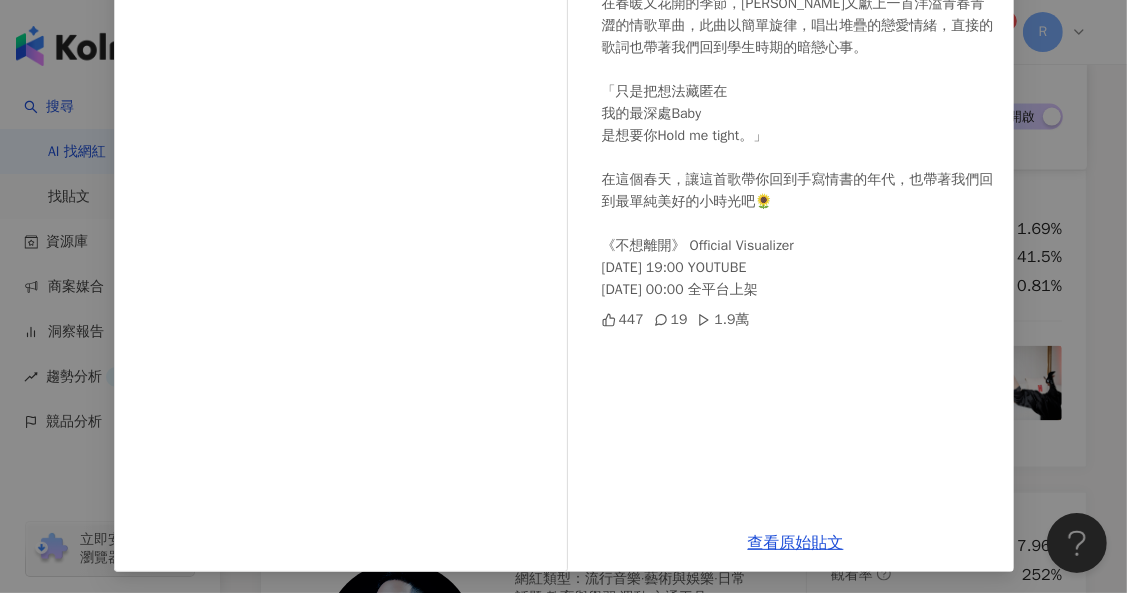 scroll, scrollTop: 305, scrollLeft: 0, axis: vertical 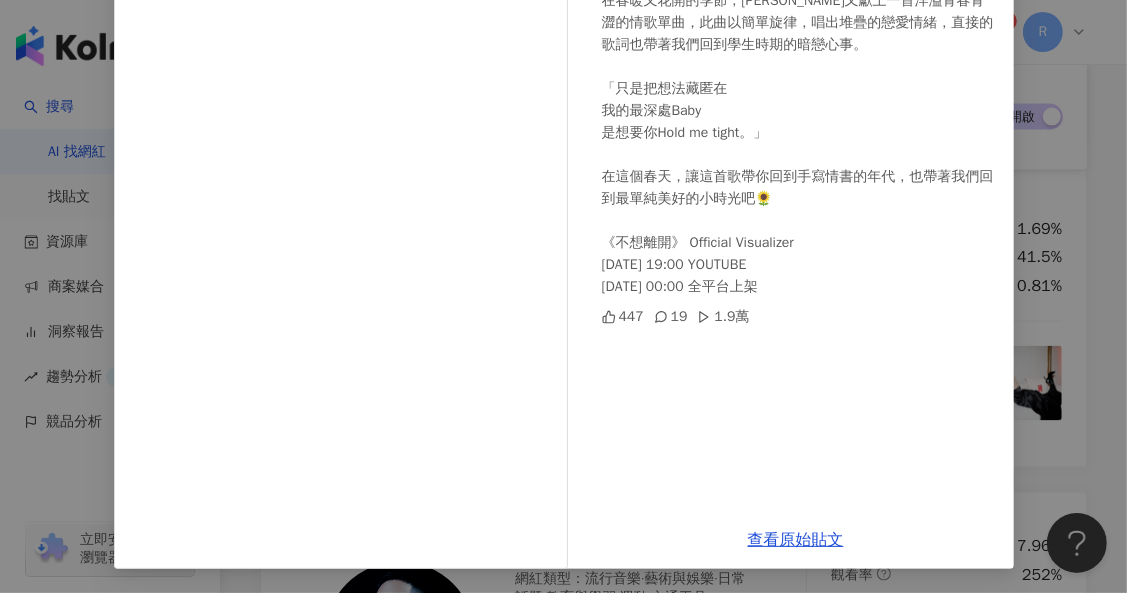 click on "𝘼 𝘾 𝙀 2025/4/16 你們期待的來了！
𝑨𝒄𝒆 不想離開💛🚌
在春暖又花開的季節，Ace又獻上一首洋溢青春青澀的情歌單曲，此曲以簡單旋律，唱出堆疊的戀愛情緒，直接的歌詞也帶著我們回到學生時期的暗戀心事。
「只是把想法藏匿在
我的最深處Baby
是想要你Hold me tight。」
在這個春天，讓這首歌帶你回到手寫情書的年代，也帶著我們回到最單純美好的小時光吧🌻
《不想離開》 Official Visualizer
4/18 19:00 YOUTUBE
4/19 00:00 全平台上架 447 19 1.9萬 查看原始貼文" at bounding box center [563, 296] 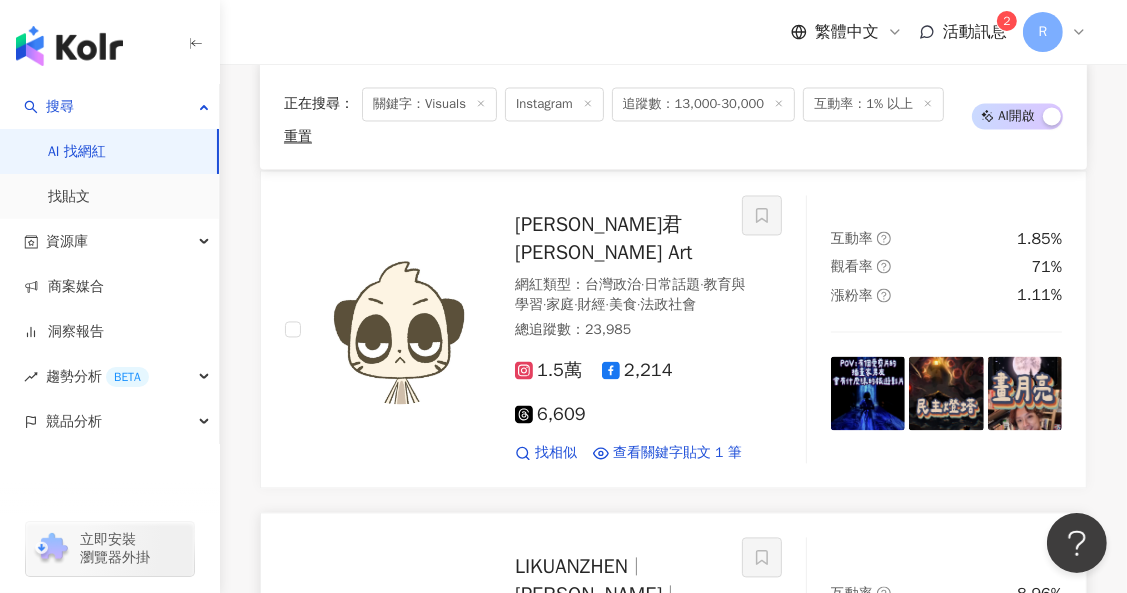 scroll, scrollTop: 14157, scrollLeft: 0, axis: vertical 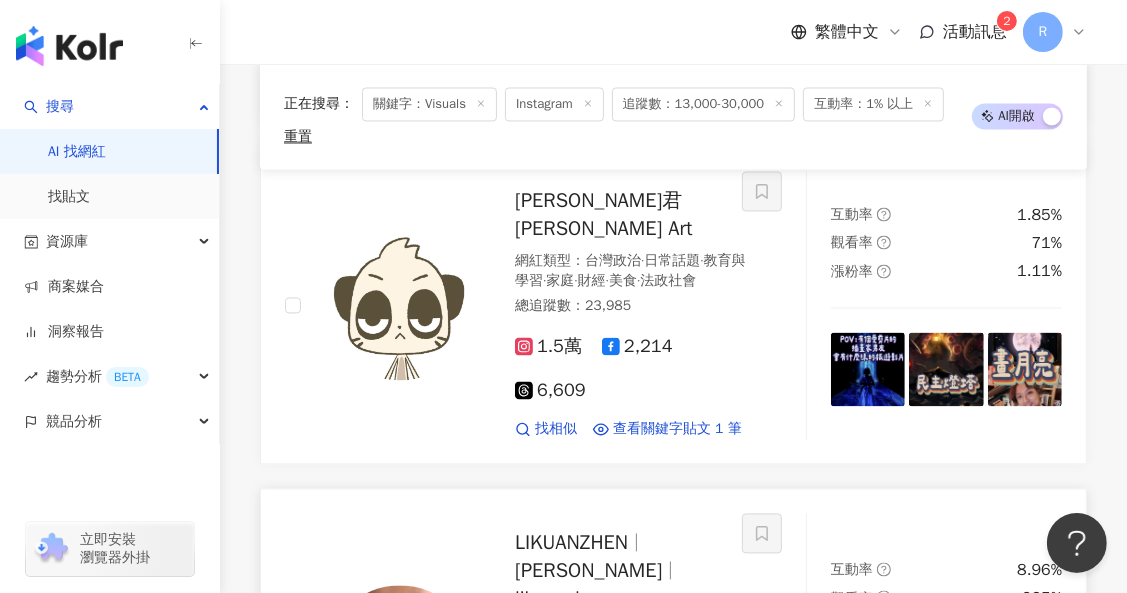 click at bounding box center [1025, 724] 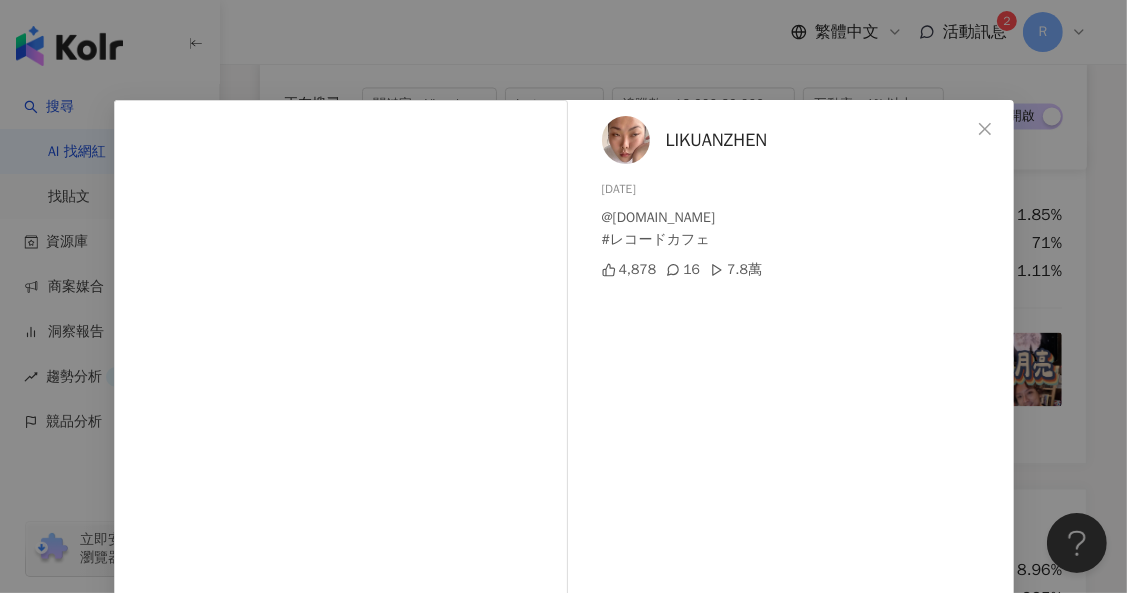 click on "LIKUANZHEN 2025/6/20 @recoco.cafe
#レコードカフェ 4,878 16 7.8萬 查看原始貼文" at bounding box center (563, 296) 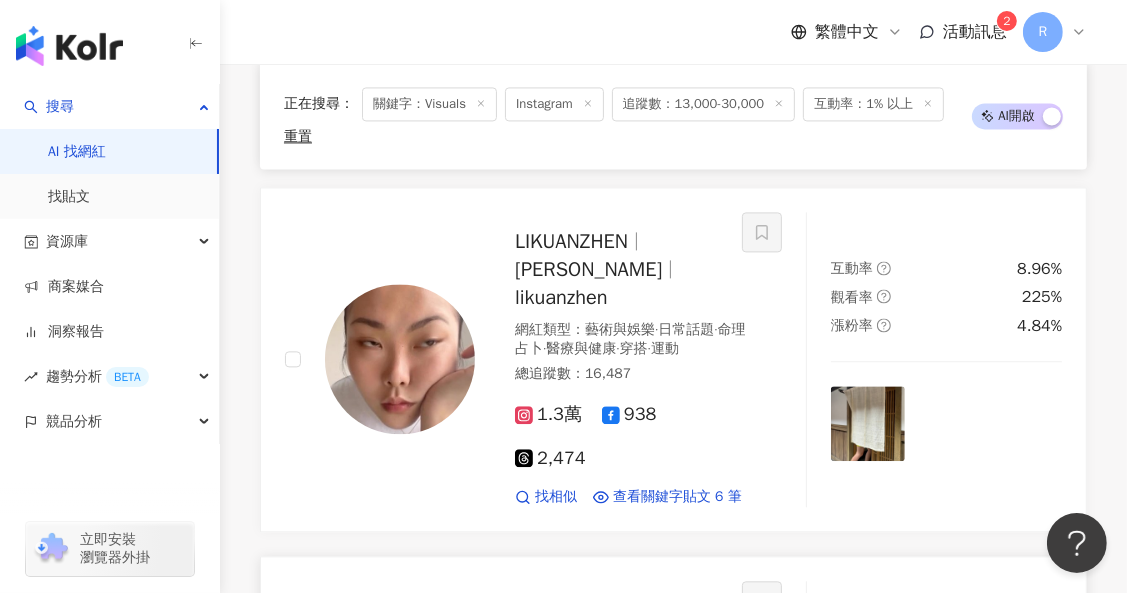 scroll, scrollTop: 14467, scrollLeft: 0, axis: vertical 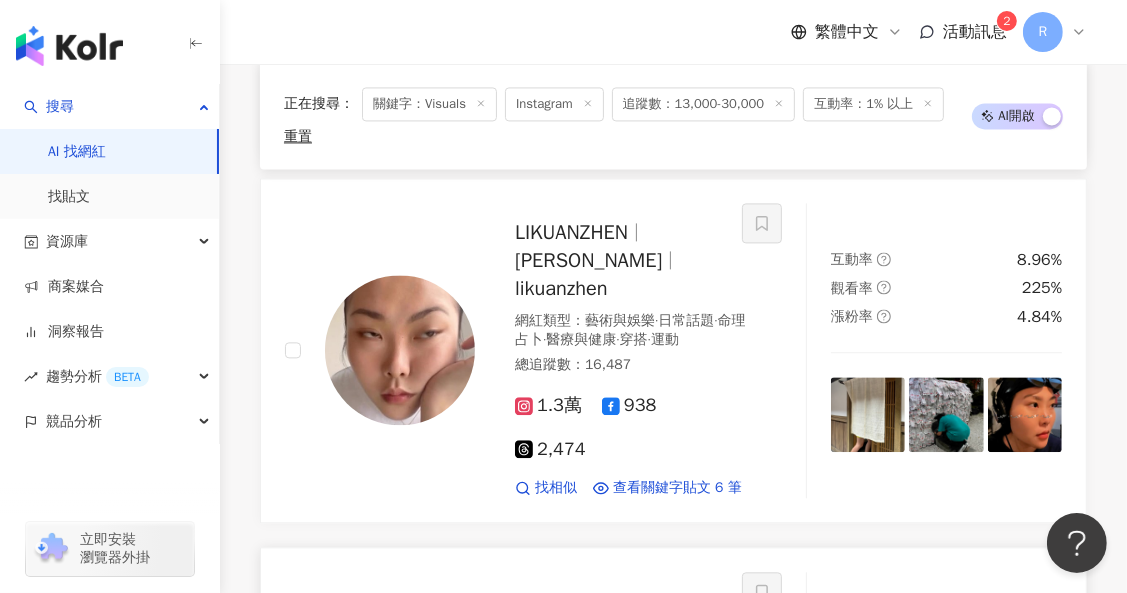 click at bounding box center (946, 765) 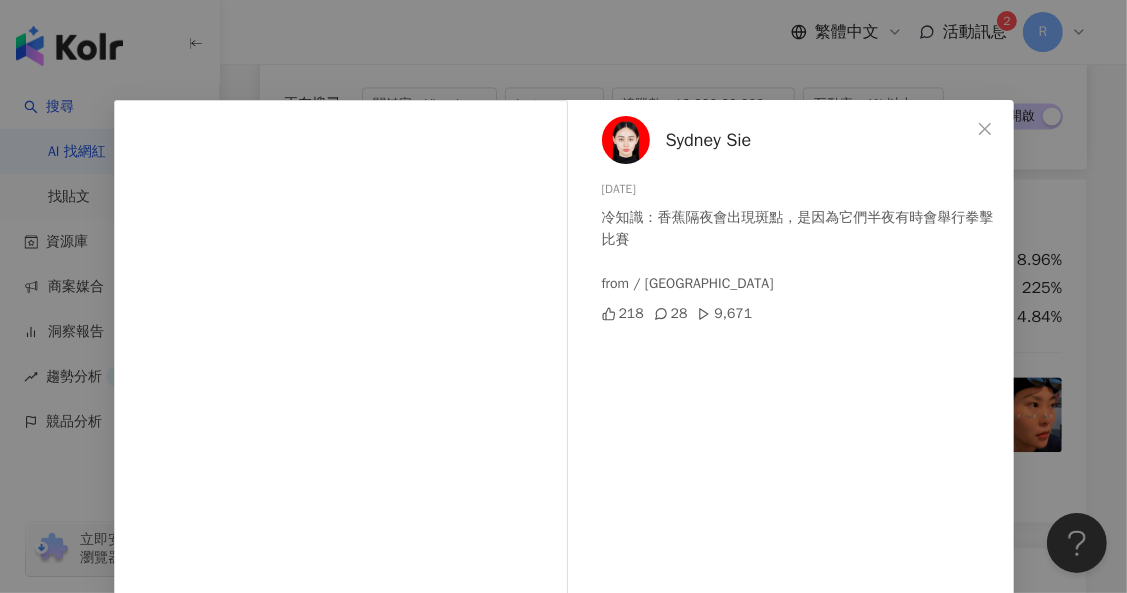 click on "Sydney Sie 2025/5/4 冷知識：香蕉隔夜會出現斑點，是因為它們半夜有時會舉行拳擊比賽
from / toytoychill 218 28 9,671 查看原始貼文" at bounding box center [563, 296] 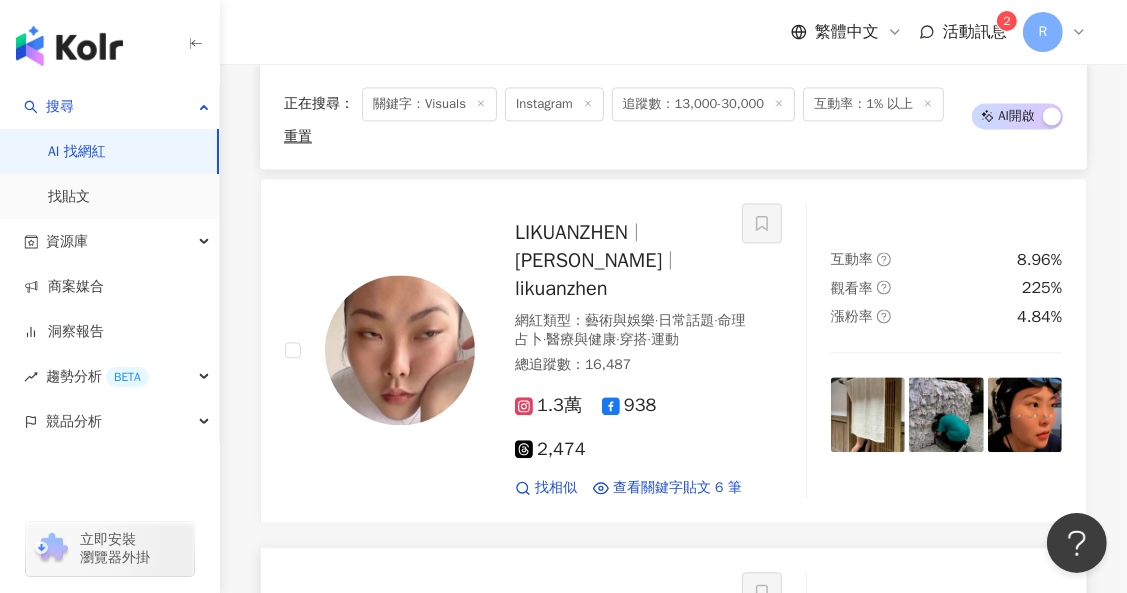 click at bounding box center [1025, 765] 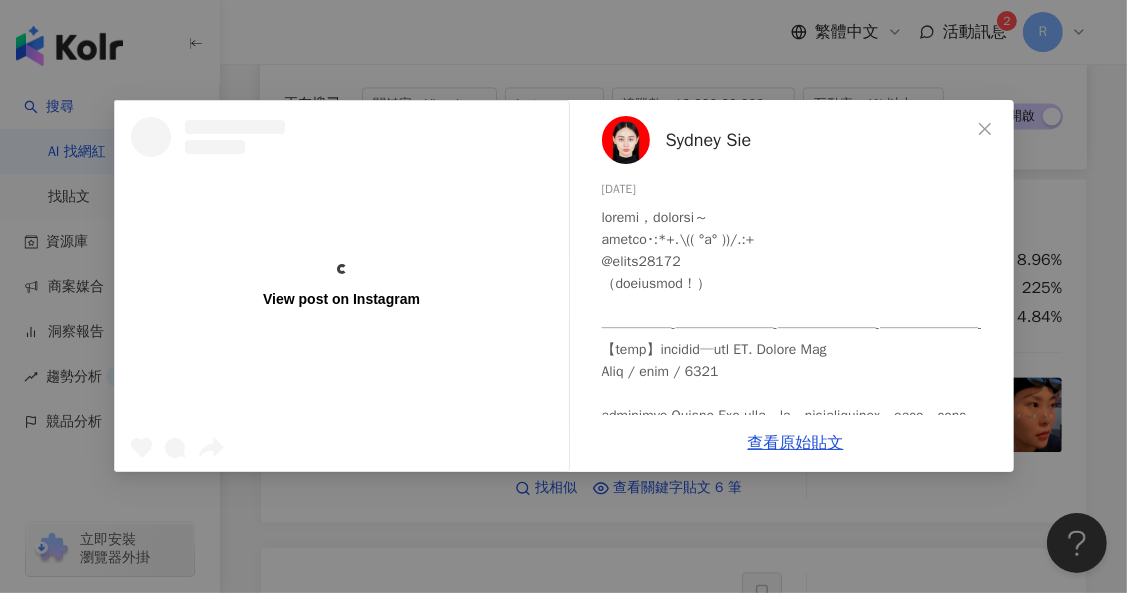 click on "View post on Instagram   Sydney Sie 2025/4/21 1,128 8 查看原始貼文" at bounding box center (563, 296) 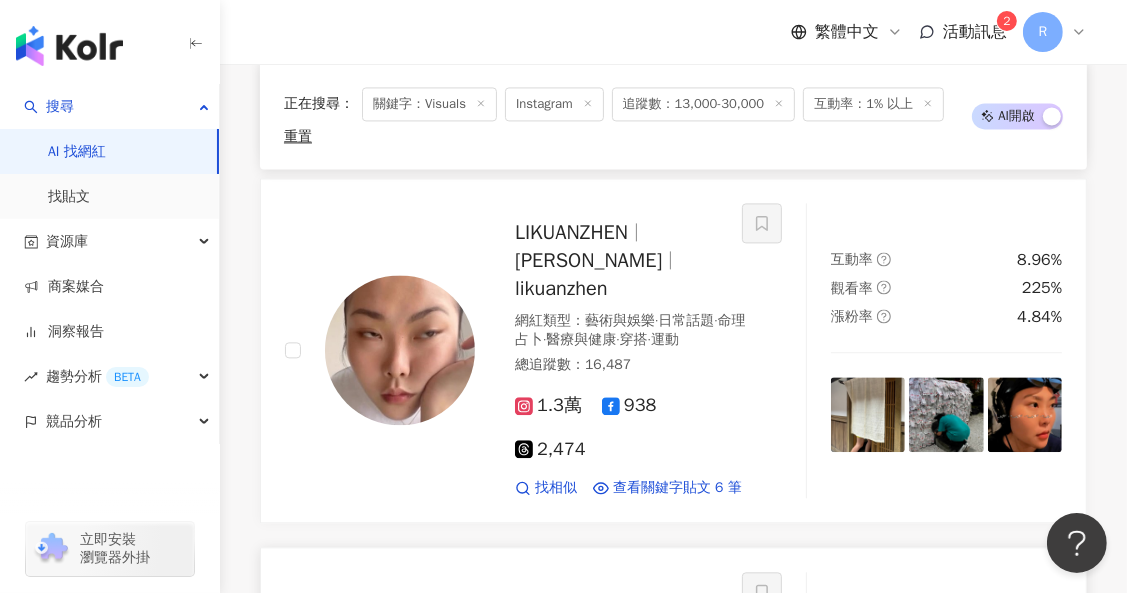 click at bounding box center [1025, 765] 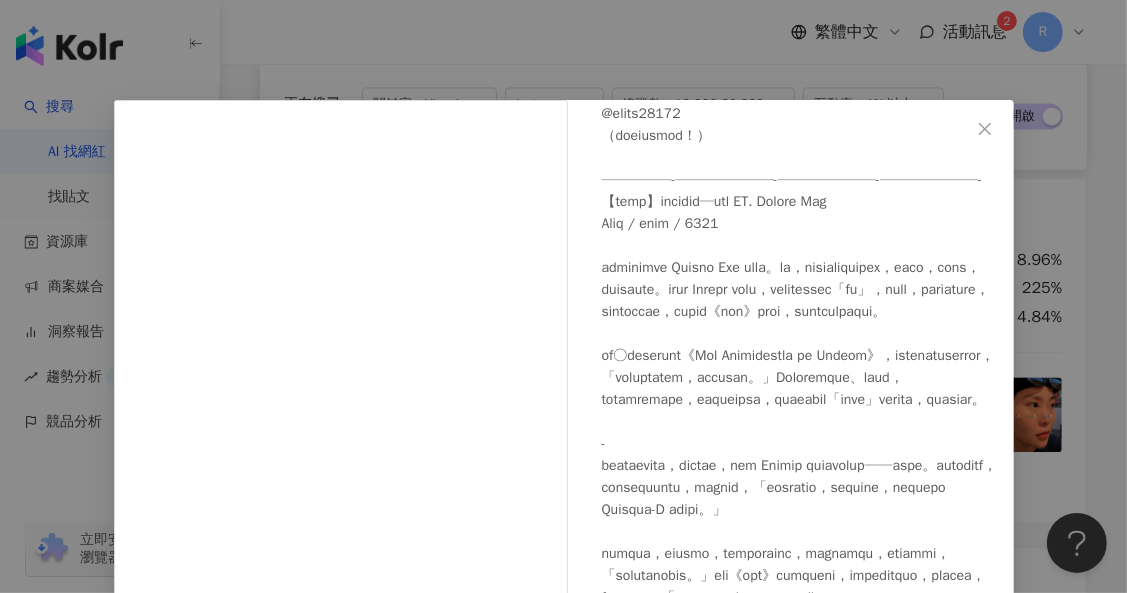 scroll, scrollTop: 183, scrollLeft: 0, axis: vertical 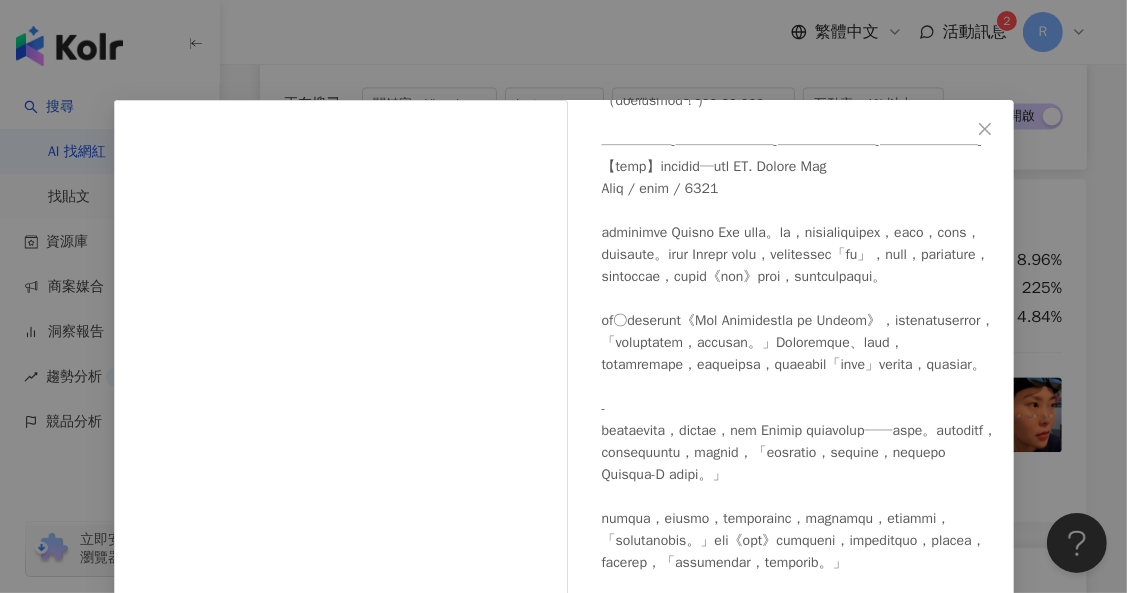 click on "Sydney Sie 2025/4/21 1,128 8 查看原始貼文" at bounding box center [563, 296] 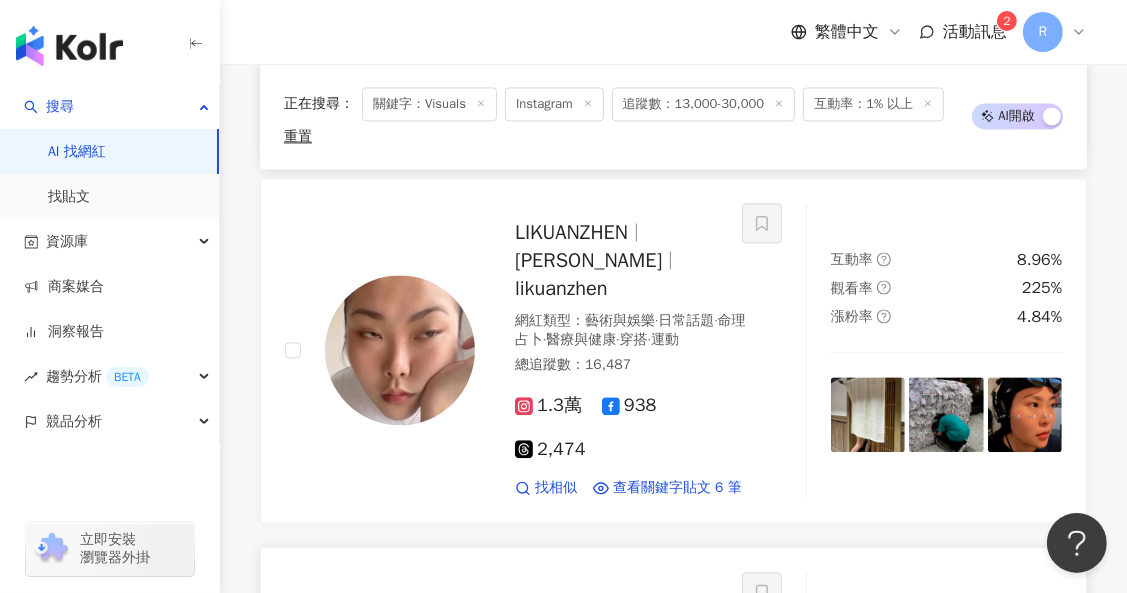 click at bounding box center [868, 765] 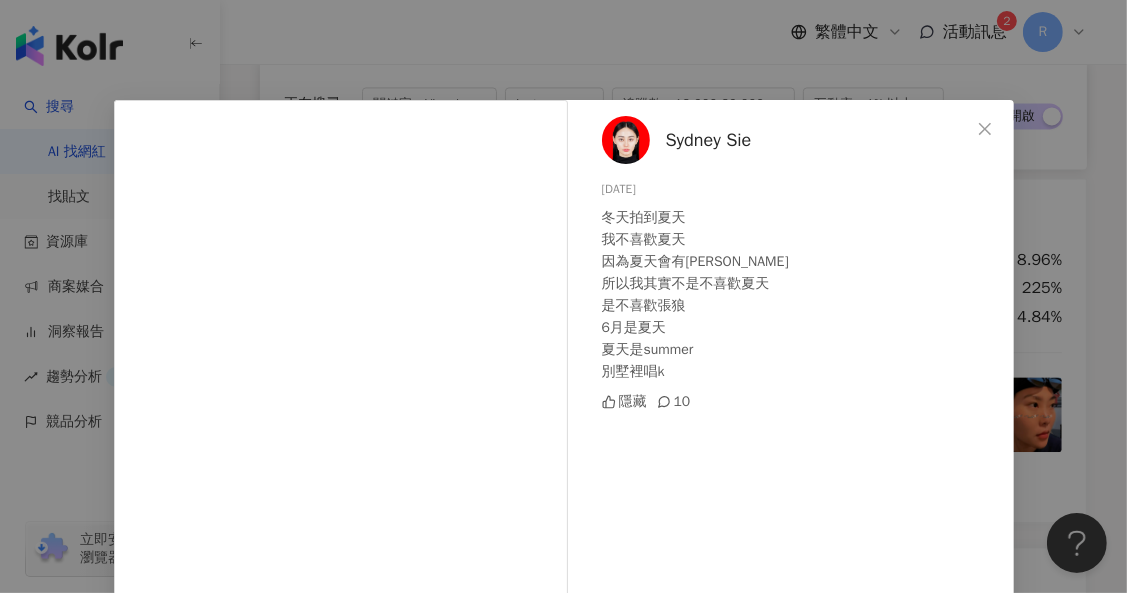 click on "Sydney Sie 2025/6/19 冬天拍到夏天
我不喜歡夏天
因為夏天會有張狼
所以我其實不是不喜歡夏天
是不喜歡張狼
6月是夏天
夏天是summer
別墅裡唱k 隱藏 10 查看原始貼文" at bounding box center [563, 296] 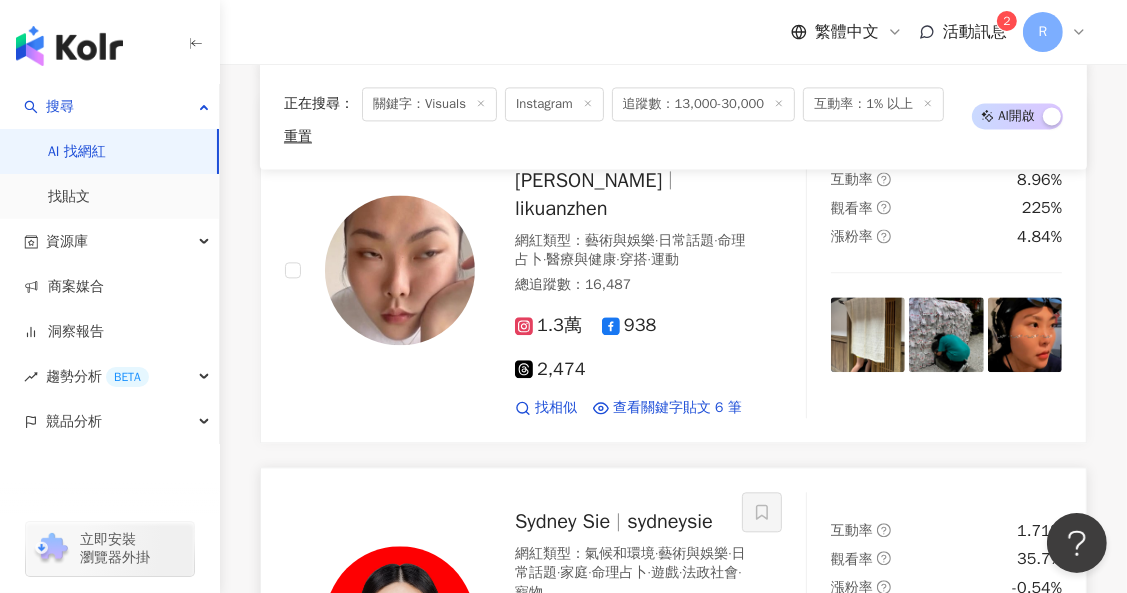 scroll, scrollTop: 14553, scrollLeft: 0, axis: vertical 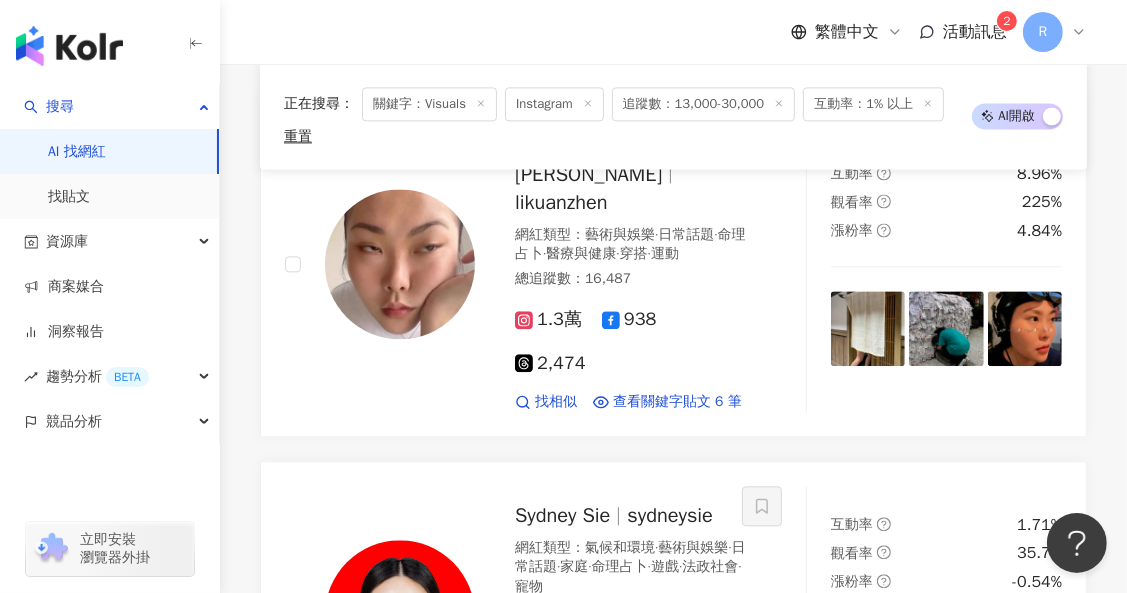 click on "繼續看更多" at bounding box center [674, 856] 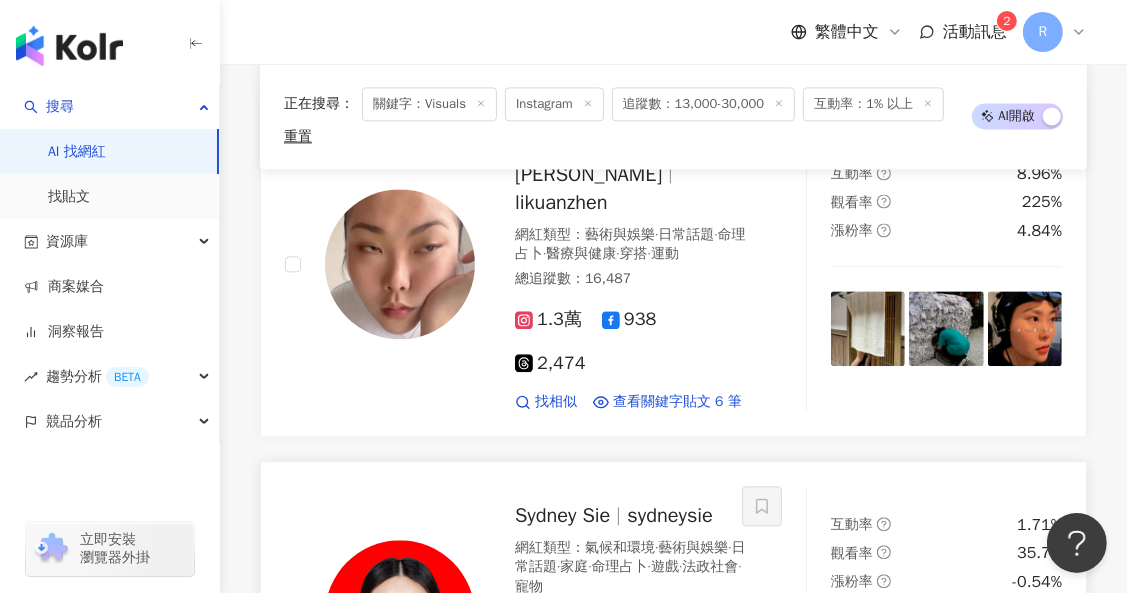 click at bounding box center (946, 679) 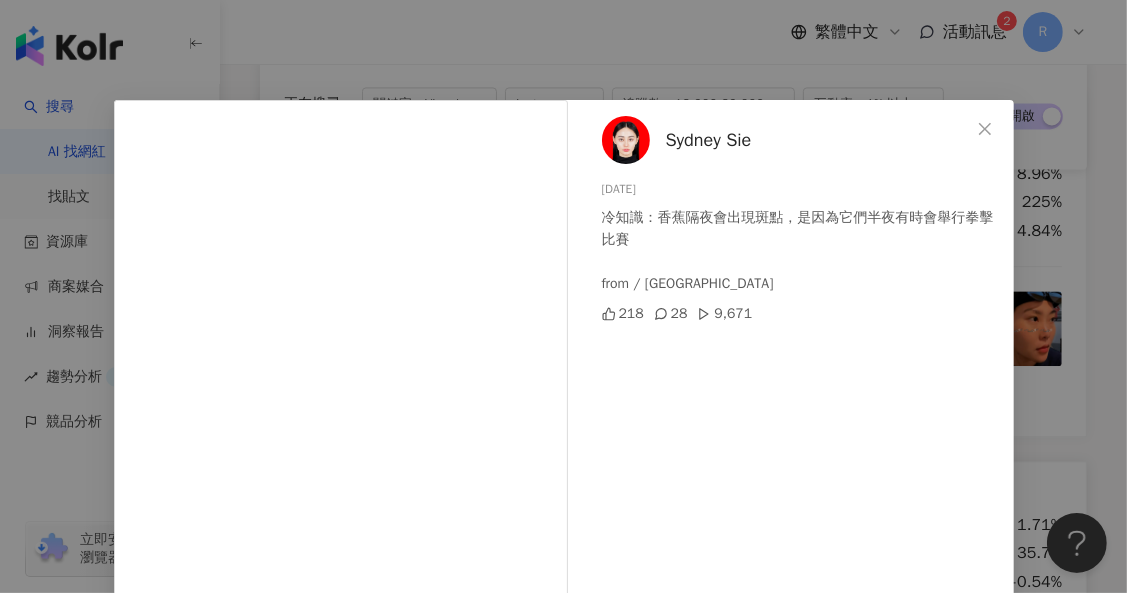 click on "Sydney Sie 2025/5/4 冷知識：香蕉隔夜會出現斑點，是因為它們半夜有時會舉行拳擊比賽
from / toytoychill 218 28 9,671 查看原始貼文" at bounding box center (563, 296) 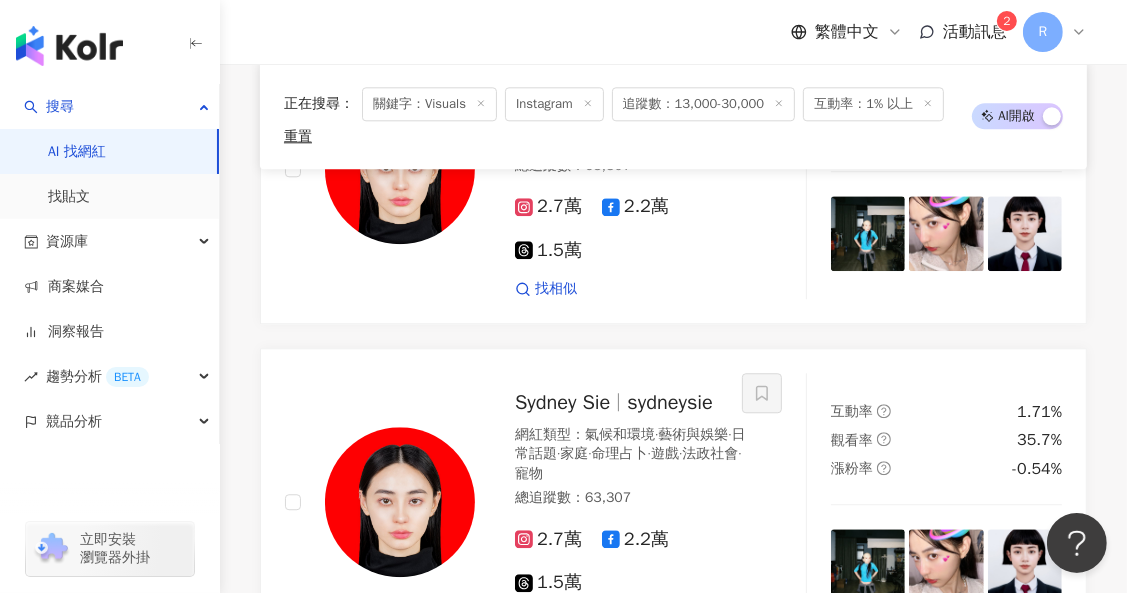 scroll, scrollTop: 15223, scrollLeft: 0, axis: vertical 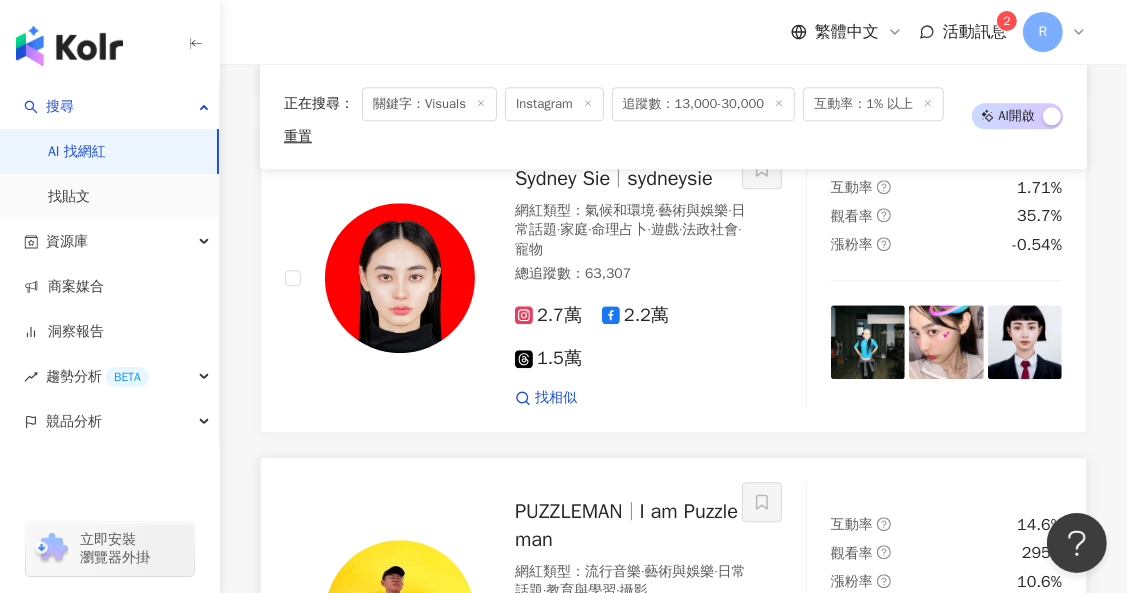 click at bounding box center (946, 679) 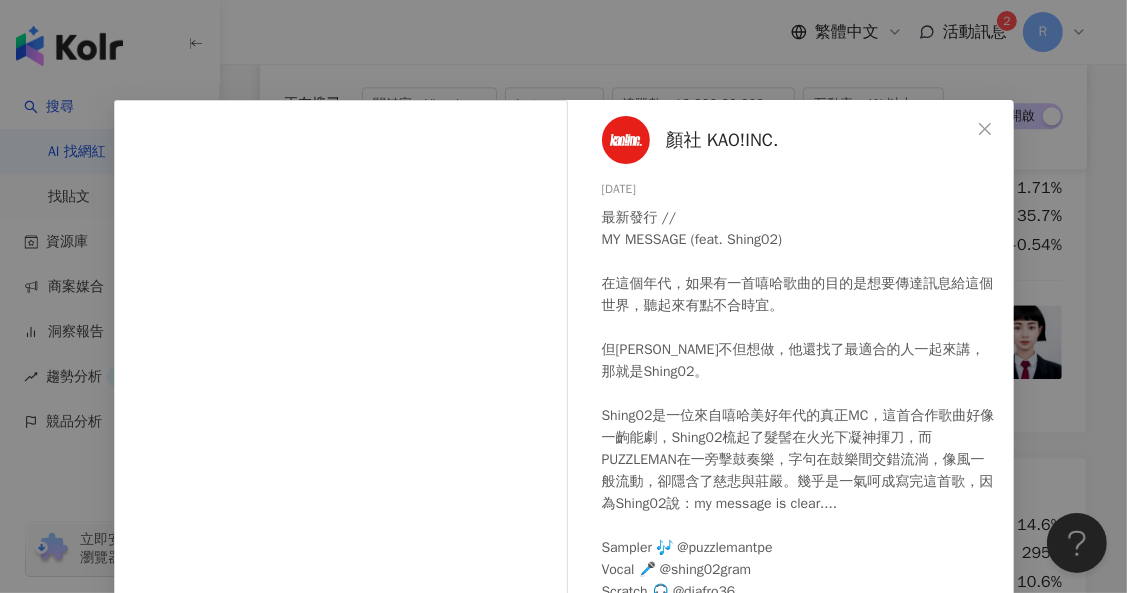 click on "顏社 KAO!INC. 2025/6/27 最新發行 //
MY MESSAGE (feat. Shing02)
在這個年代，如果有一首嘻哈歌曲的目的是想要傳達訊息給這個世界，聽起來有點不合時宜。
但PUZZLEMAN不但想做，他還找了最適合的人一起來講，那就是Shing02。
Shing02是一位來自嘻哈美好年代的真正MC，這首合作歌曲好像一齣能劇，Shing02梳起了髮髻在火光下凝神揮刀，而PUZZLEMAN在一旁擊鼓奏樂，字句在鼓樂間交錯流淌，像風一般流動，卻隱含了慈悲與莊嚴。幾乎是一氣呵成寫完這首歌，因為Shing02說：my message is clear....
Sampler 🎶 @puzzlemantpe
Vocal 🎤 @shing02gram
Scratch 🎧 @djafro36
Flute 🪈 @0jennitsai0 3,089 89 查看原始貼文" at bounding box center [563, 296] 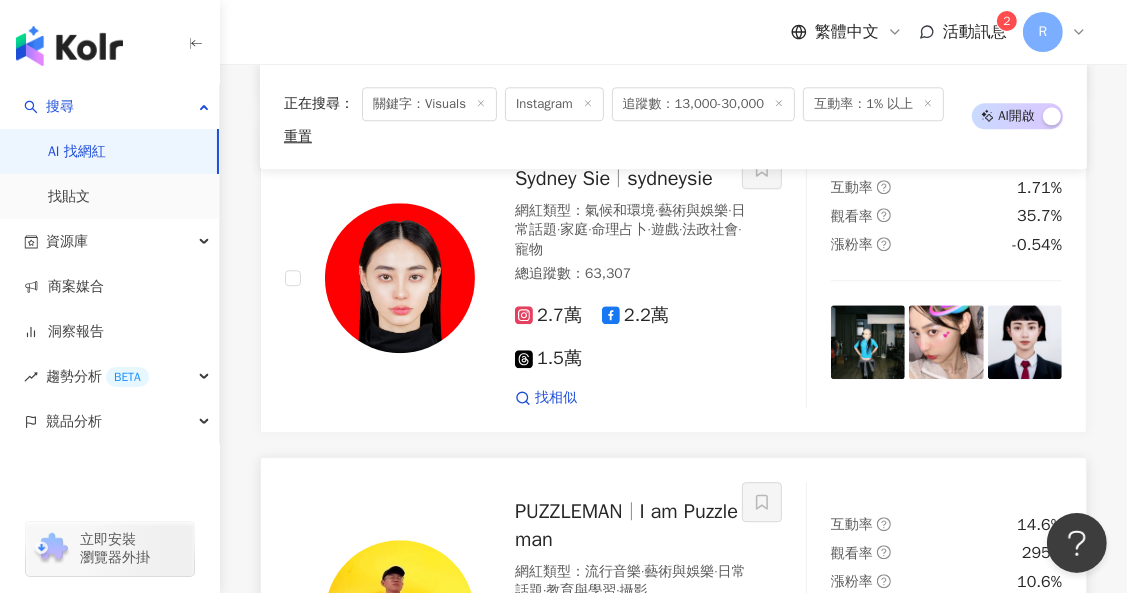 click at bounding box center [868, 679] 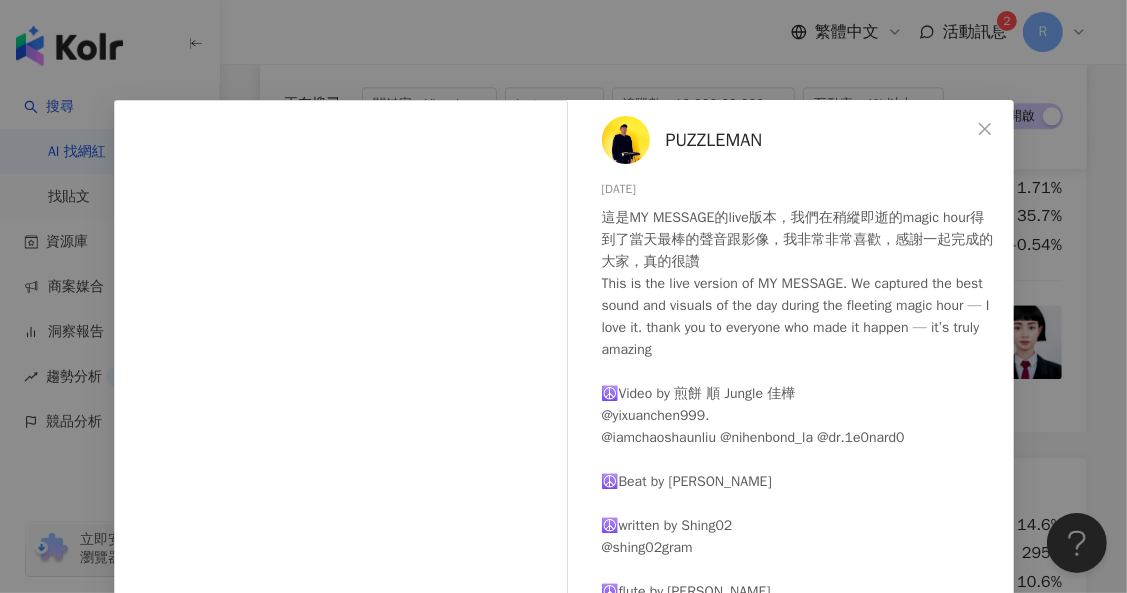 click on "PUZZLEMAN 2025/7/2 這是MY MESSAGE的live版本，我們在稍縱即逝的magic hour得到了當天最棒的聲音跟影像，我非常非常喜歡，感謝一起完成的大家，真的很讚
This is the live version of MY MESSAGE. We captured the best sound and visuals of the day during the fleeting magic hour — I love it. thank you to everyone who made it happen — it’s truly amazing
☮️Video by 煎餅 順 Jungle 佳樺
@yixuanchen999.
@iamchaoshaunliu @nihenbond_la @dr.1e0nard0
☮️Beat by PUZZLEMAN
☮️written by Shing02
@shing02gram
☮️flute by Jenni Tsai
@0jennitsai0
☮️scratches by DJ AFRO
@djafro36
☮️感謝顏社
迪拉 阿牧 Kitty 品融 阿萬
力晶  雅婷 阿名
☮️感謝Hana 阿超 超超 2,431 72 6萬 查看原始貼文" at bounding box center [563, 296] 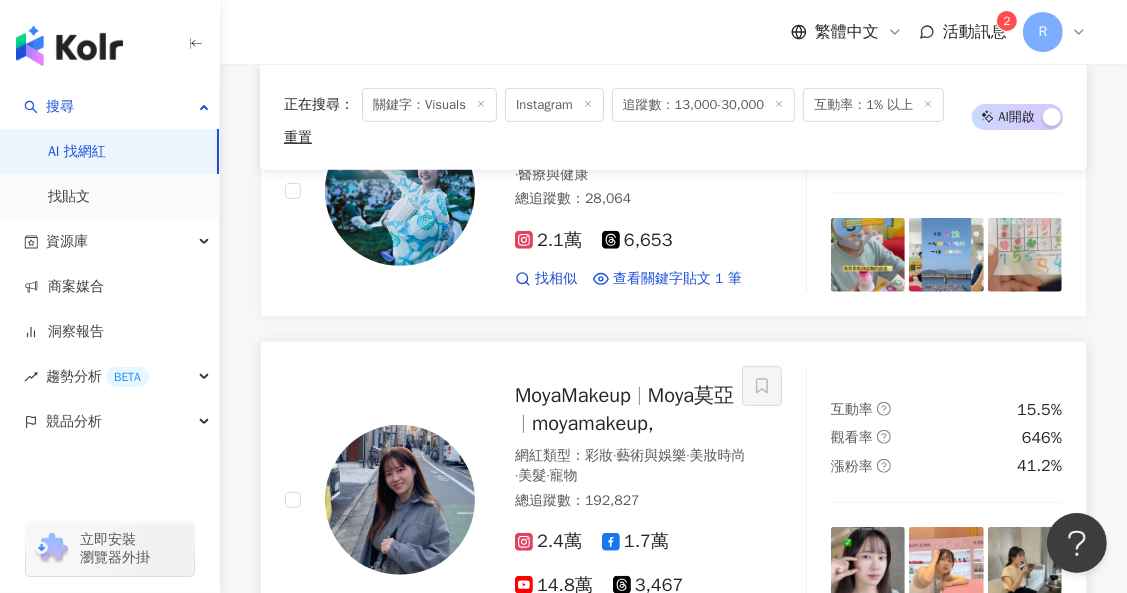 scroll, scrollTop: 17498, scrollLeft: 0, axis: vertical 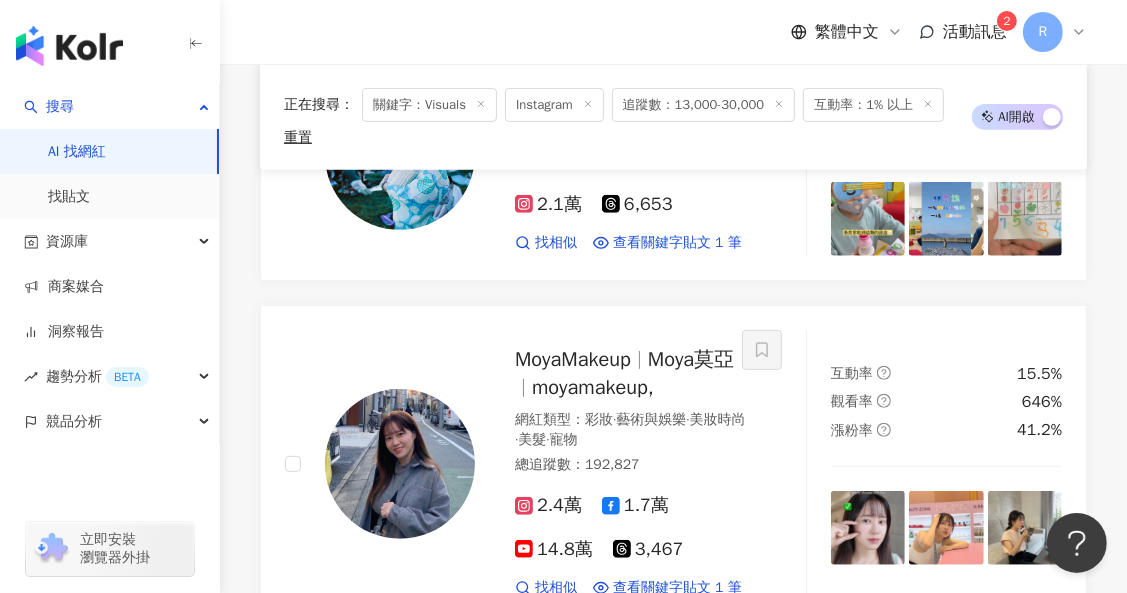 click at bounding box center (946, 838) 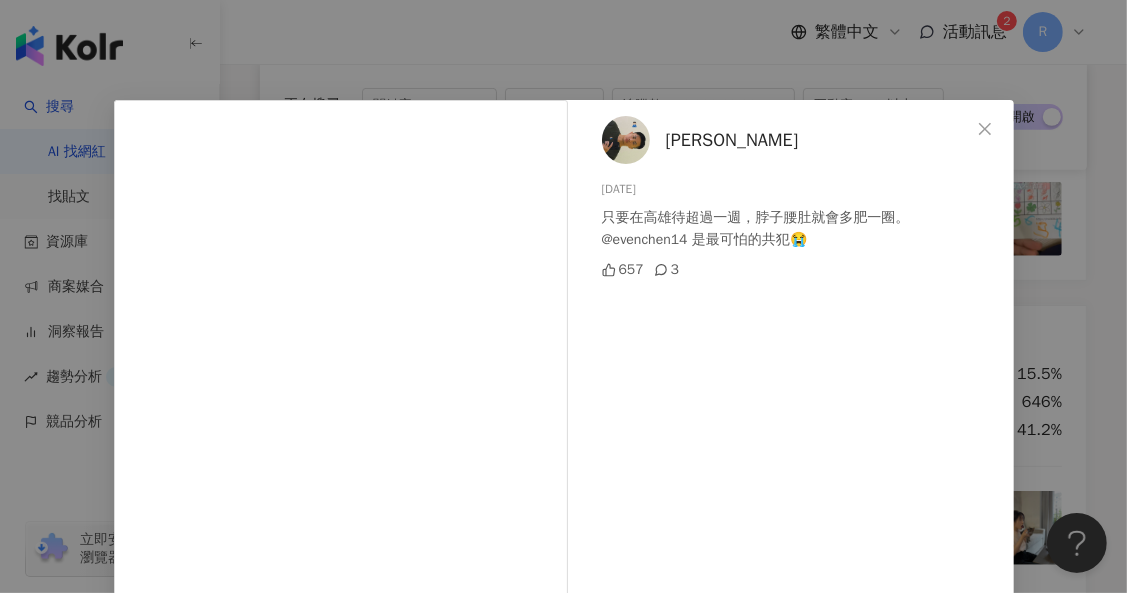 click on "聶永真 2025/3/8 只要在高雄待超過一週，脖子腰肚就會多肥一圈。 @evenchen14 是最可怕的共犯😭 657 3 查看原始貼文" at bounding box center (563, 296) 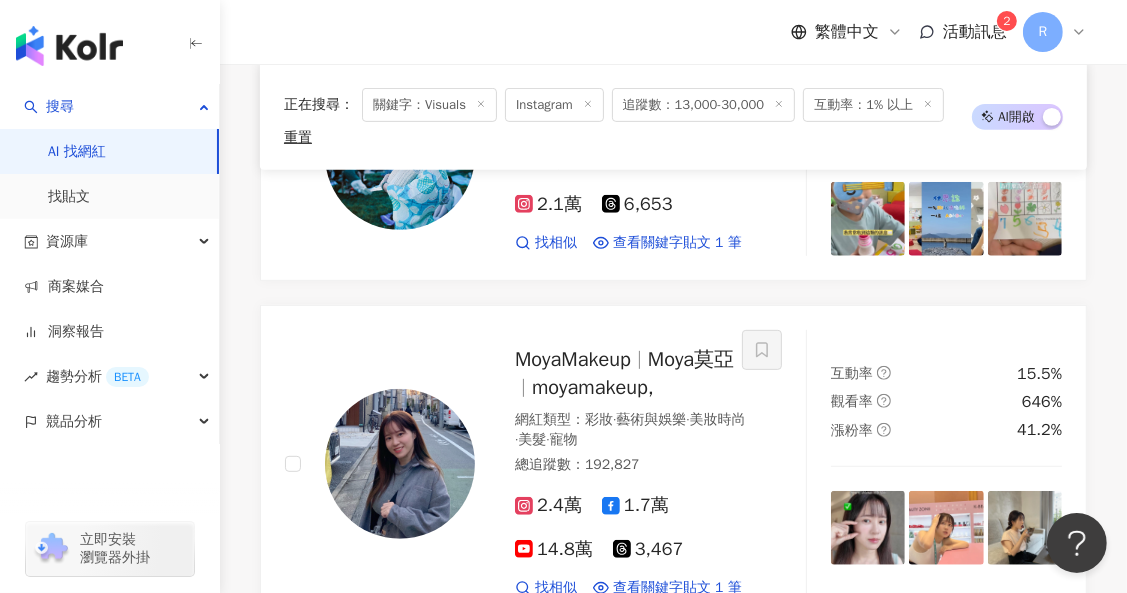 click at bounding box center [1025, 838] 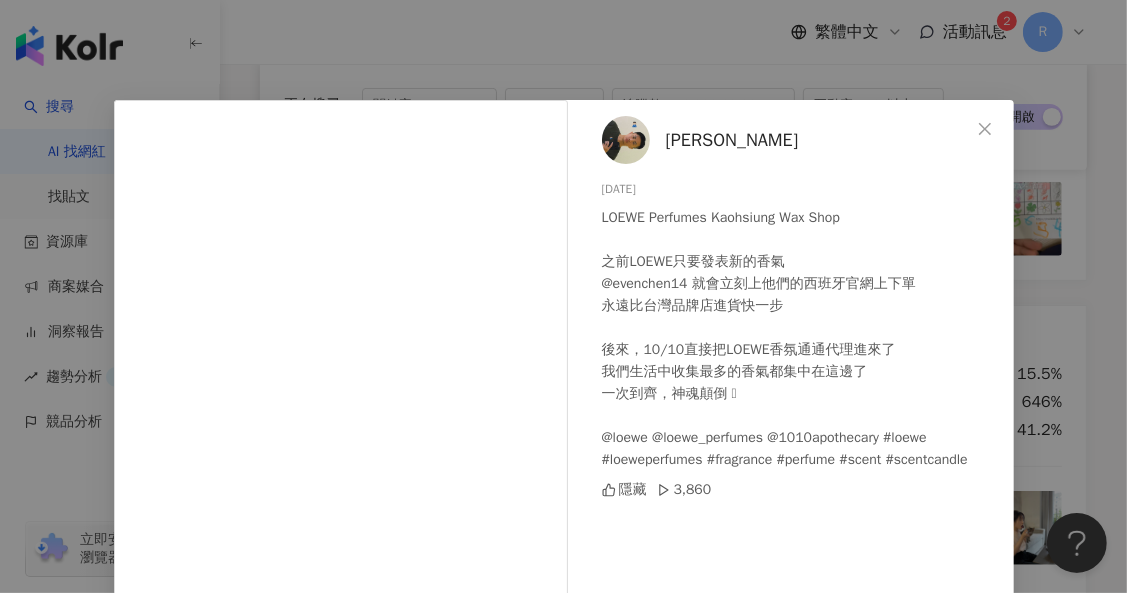 click on "聶永真 2025/3/8 LOEWE Perfumes Kaohsiung Wax Shop
之前LOEWE只要發表新的香氣
@evenchen14 就會立刻上他們的西班牙官網上下單
永遠比台灣品牌店進貨快一步
後來，10/10直接把LOEWE香氛通通代理進來了
我們生活中收集最多的香氣都集中在這邊了
一次到齊，神魂顛倒 🩶
@loewe @loewe_perfumes @1010apothecary #loewe #loeweperfumes #fragrance #perfume #scent #scentcandle 隱藏 3,860 查看原始貼文" at bounding box center [563, 296] 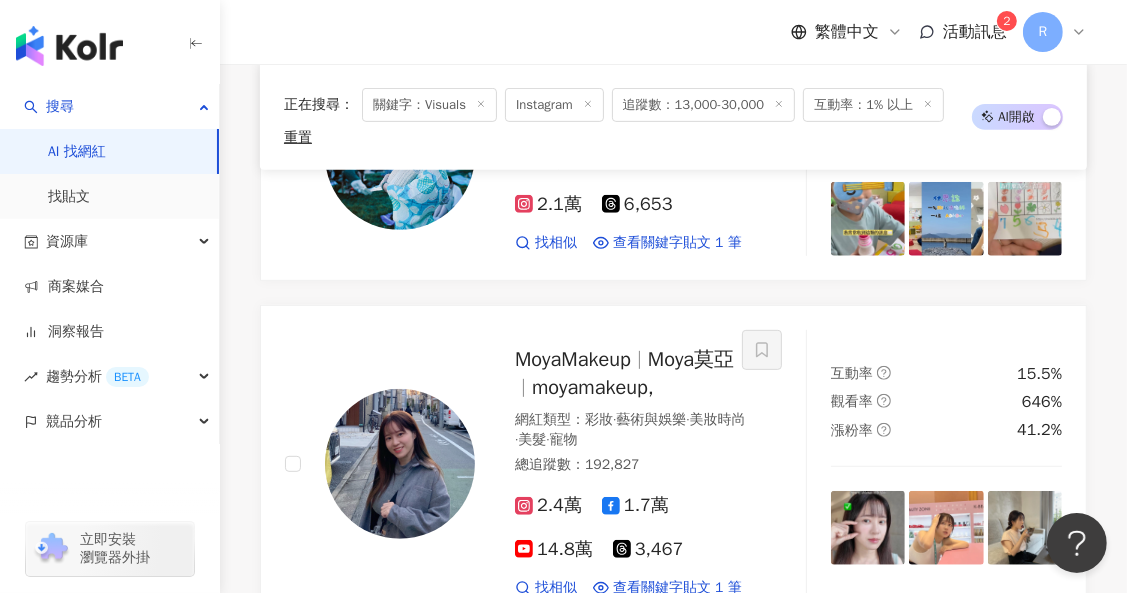 click at bounding box center [400, 774] 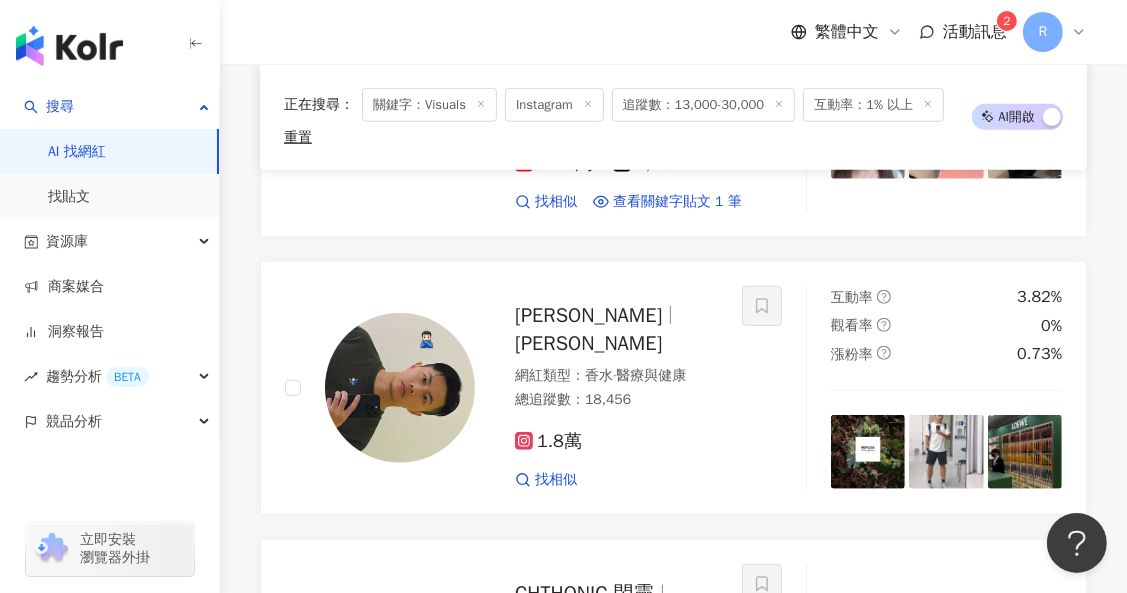 scroll, scrollTop: 18124, scrollLeft: 0, axis: vertical 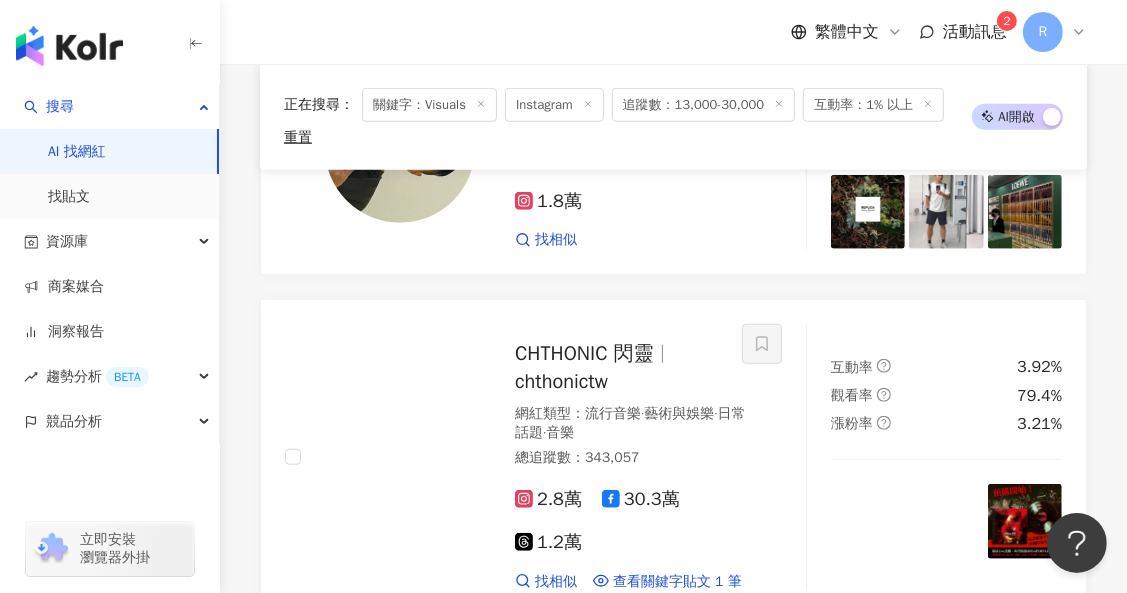 click on "繼續看更多 找不到網紅？ 回報建立" at bounding box center (673, 1007) 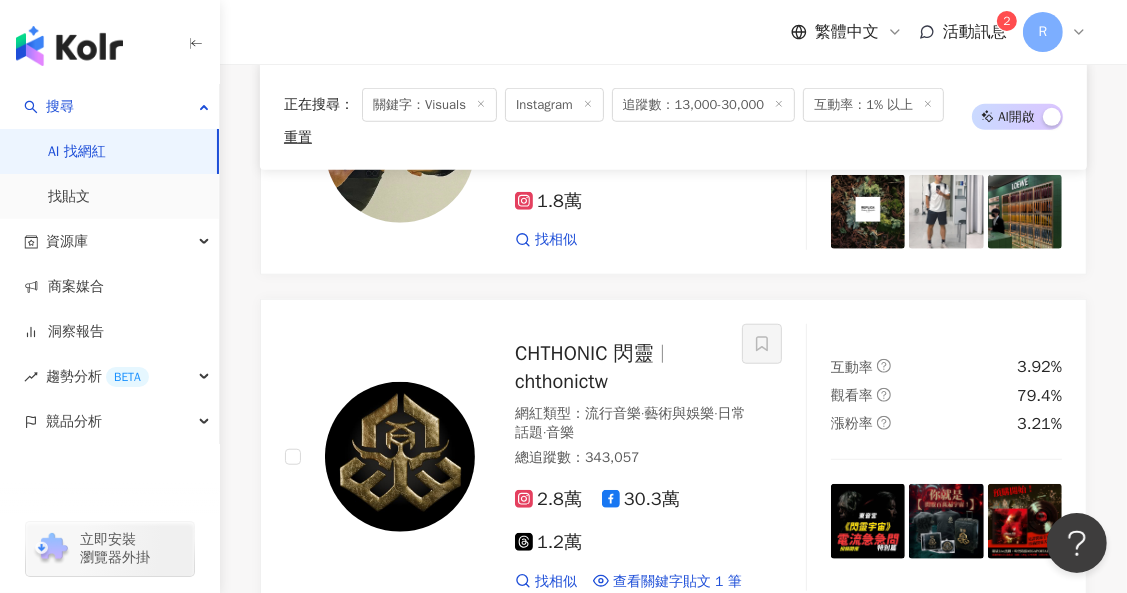 click on "繼續看更多" at bounding box center [685, 979] 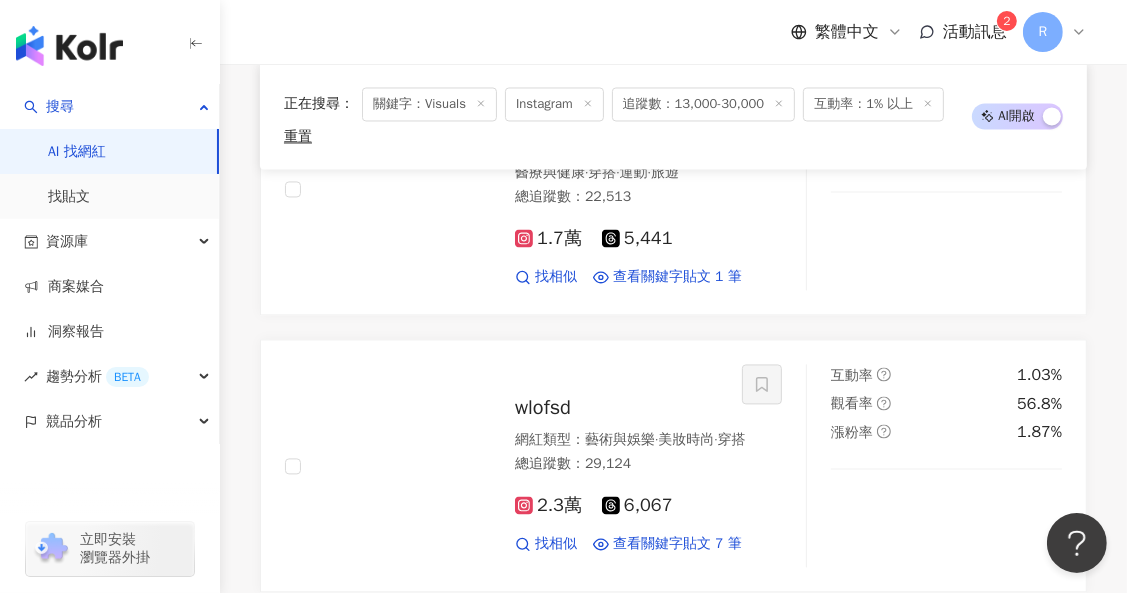 scroll, scrollTop: 19994, scrollLeft: 0, axis: vertical 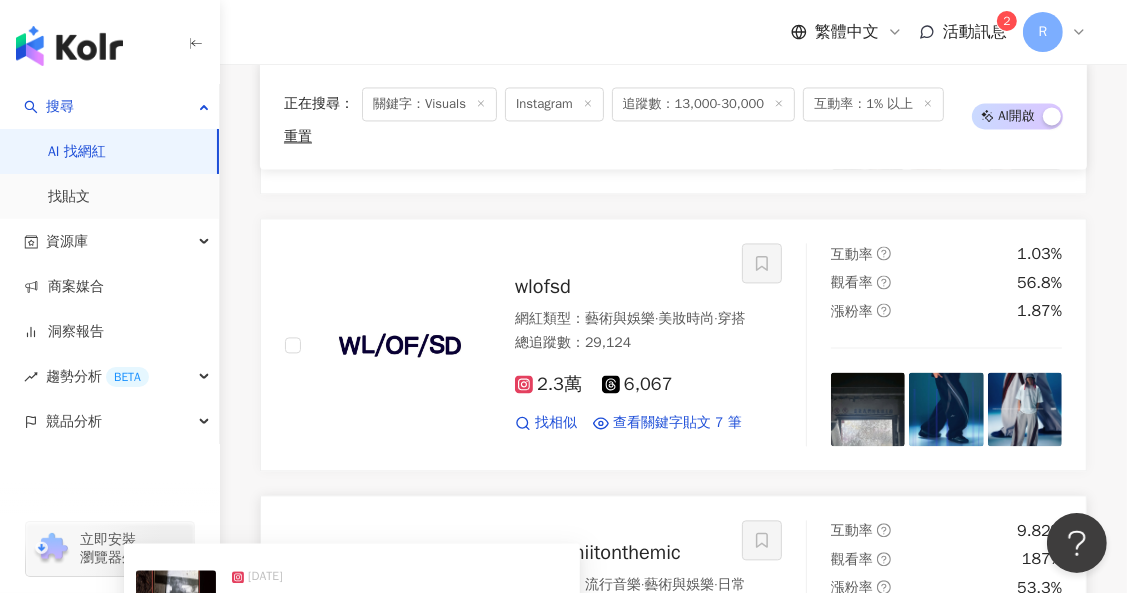 click at bounding box center (400, 909) 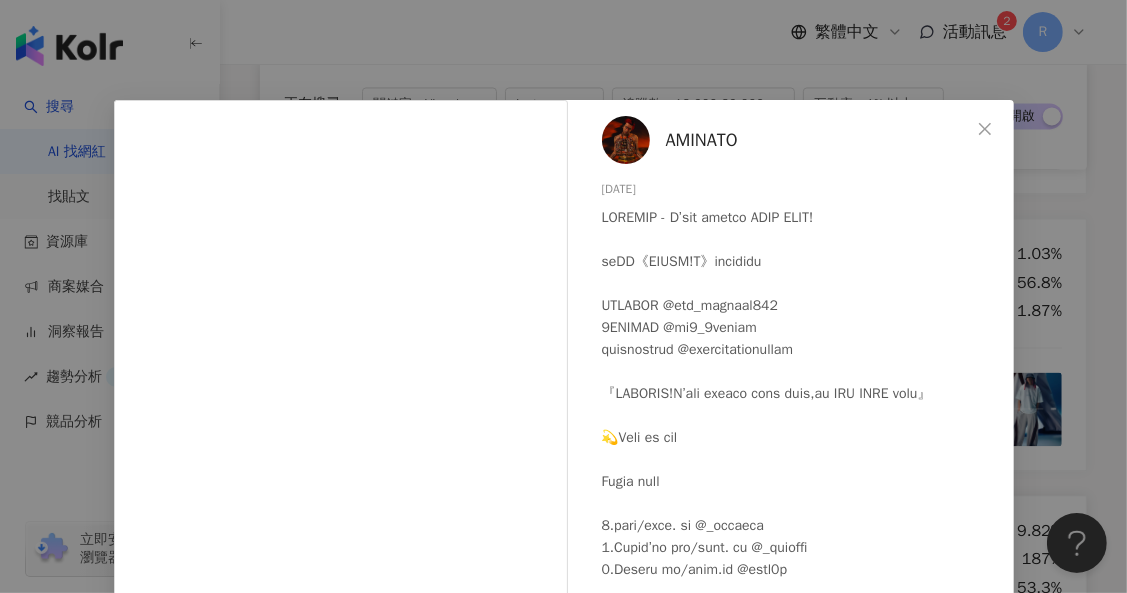 click on "AMINATO 2025/1/10 387 查看原始貼文" at bounding box center (563, 296) 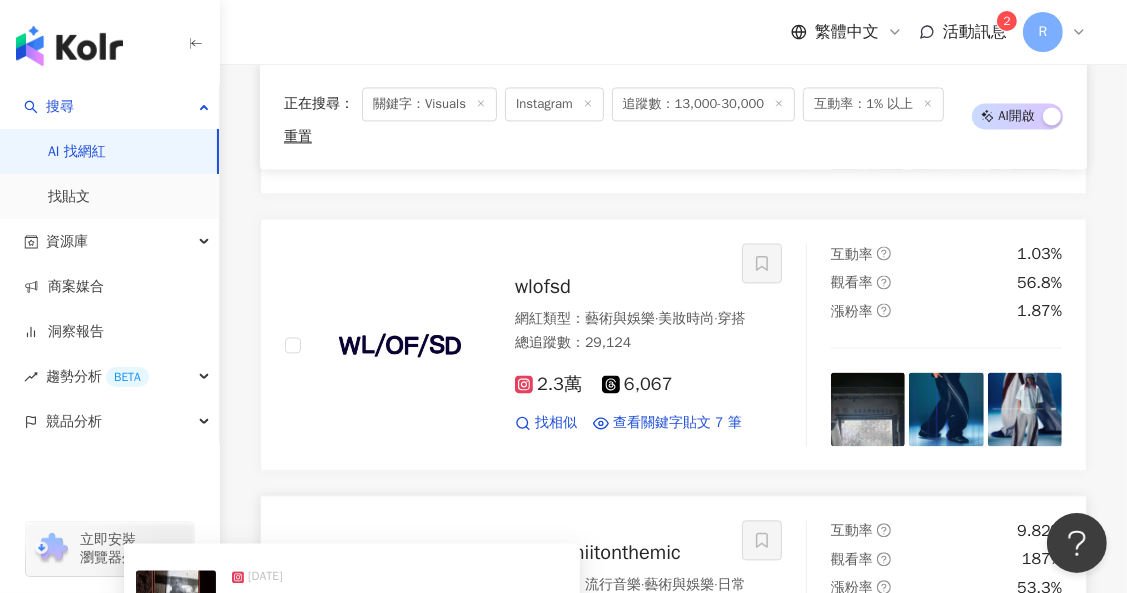 click on "2025/6/18 2025/1/10 2024/10/24 12.Oct.24
《 愚 公 》A FOOL tour 專輯 發行巡迴 ·台北台南
S O L D  O U T ❗️
大家我們明天見。（心裡其實很激動）
::
台北場（sold out！）
￣￣￣
10.25（Fri.）The Wall Live House
台南場（sold out！）
￣￣￣
11.01（Fri.）TCRC Livehouse
::
Visual Design｜趙若君 Roge Zhao  看更多" at bounding box center (352, 724) 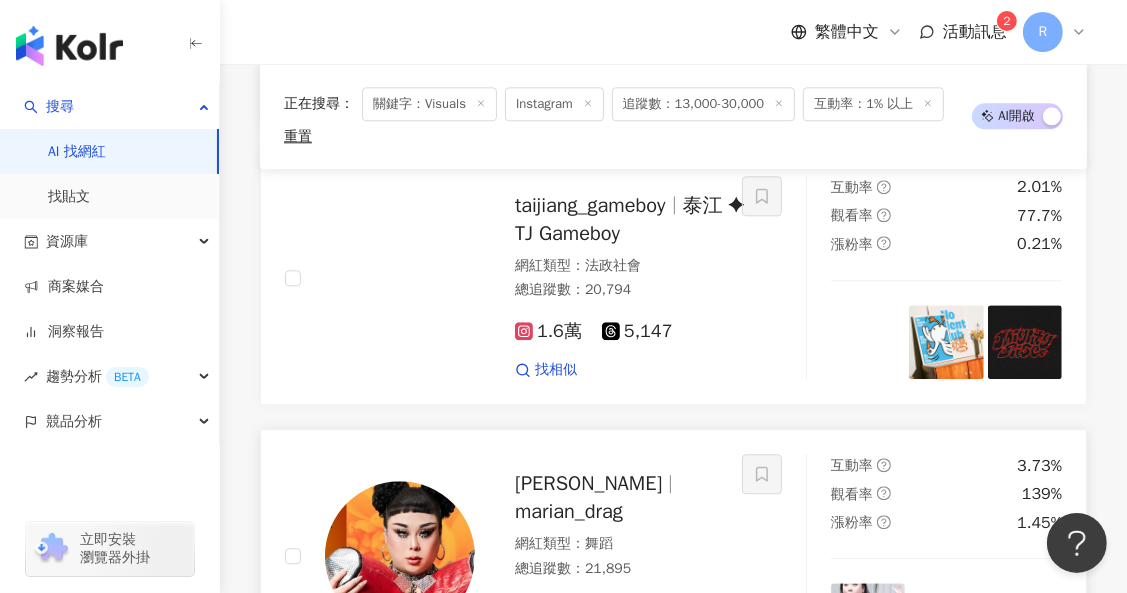 scroll, scrollTop: 20516, scrollLeft: 0, axis: vertical 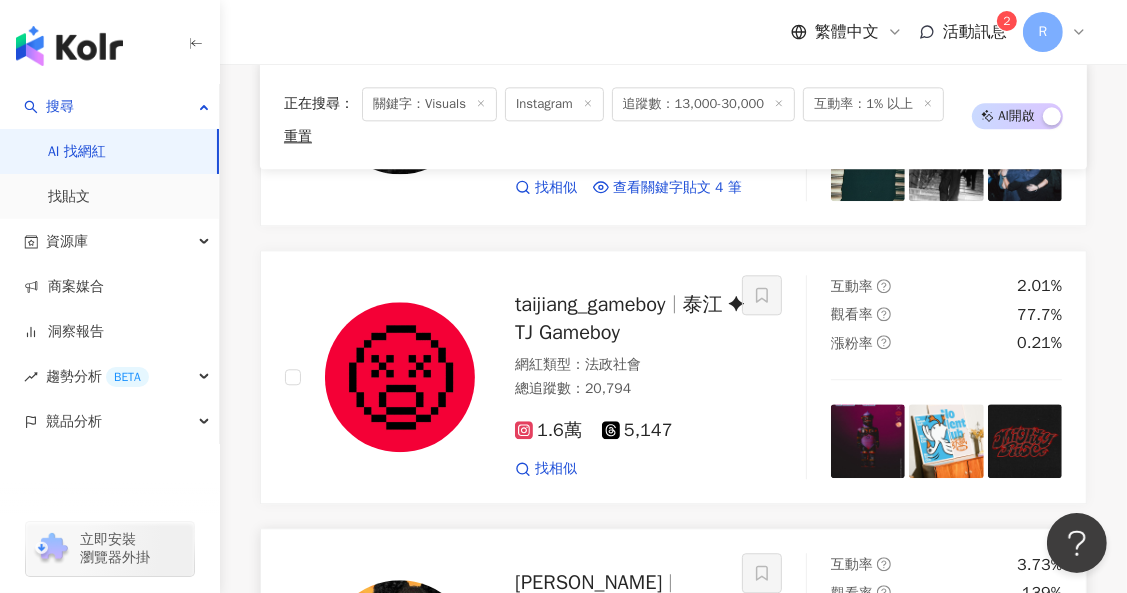 click at bounding box center (946, 719) 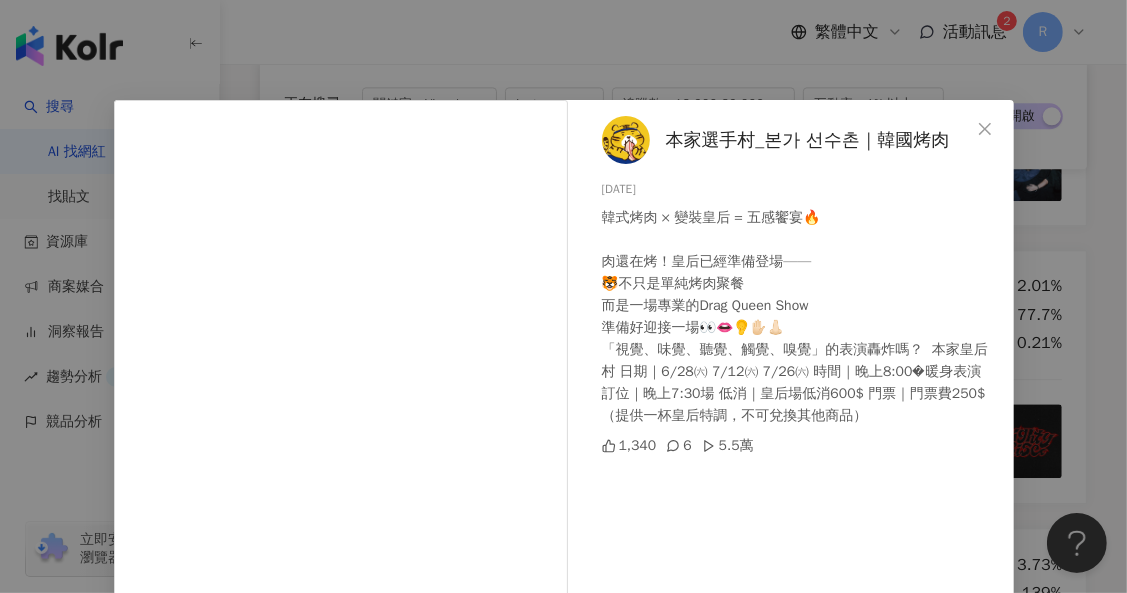 click on "本家選手村_본가 선수촌｜韓國烤肉 2025/6/21 韓式烤肉 × 變裝皇后 = 五感饗宴🔥
肉還在烤！皇后已經準備登場——
🐯不只是單純烤肉聚餐
而是一場專業的Drag Queen Show
準備好迎接一場👀👄👂✋🏻👃🏻
「視覺、味覺、聽覺、觸覺、嗅覺」的表演轟炸嗎？  本家皇后村 日期｜6/28㈥ 7/12㈥ 7/26㈥ 時間｜晚上8:00�暖身表演 訂位｜晚上7:30場 低消｜皇后場低消600$ 門票｜門票費250$
（提供一杯皇后特調，不可兌換其他商品） 1,340 6 5.5萬 查看原始貼文" at bounding box center (563, 296) 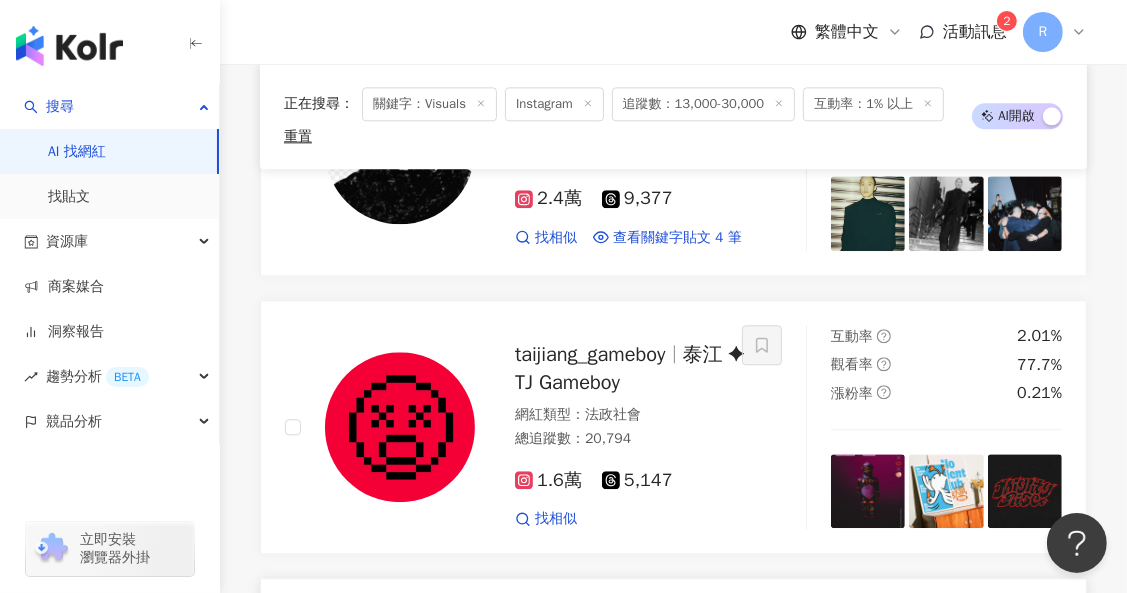 scroll, scrollTop: 20406, scrollLeft: 0, axis: vertical 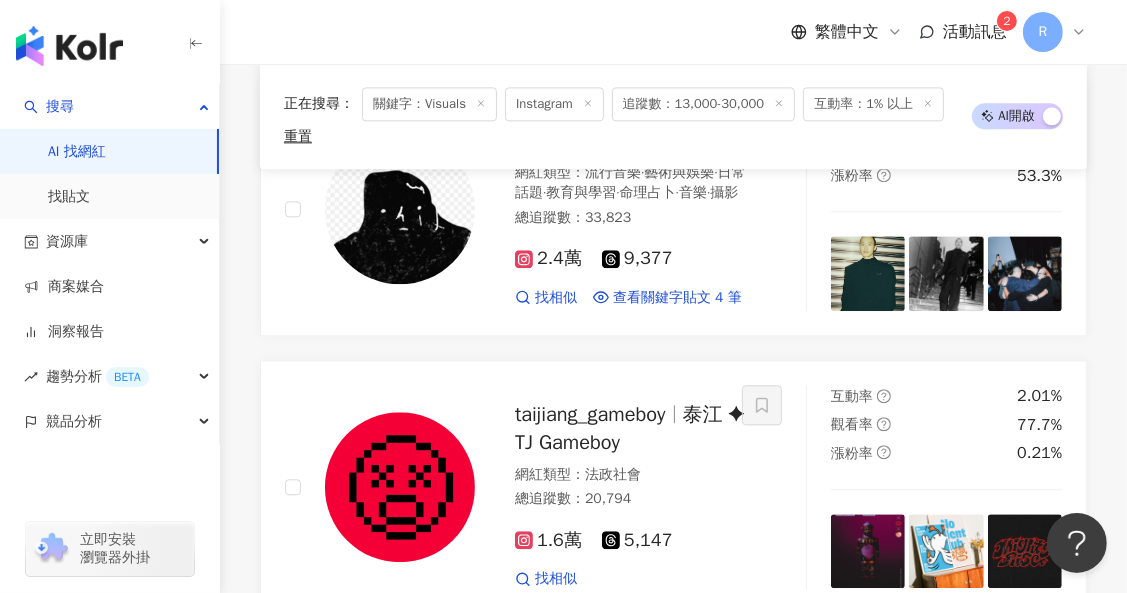 click at bounding box center (400, 765) 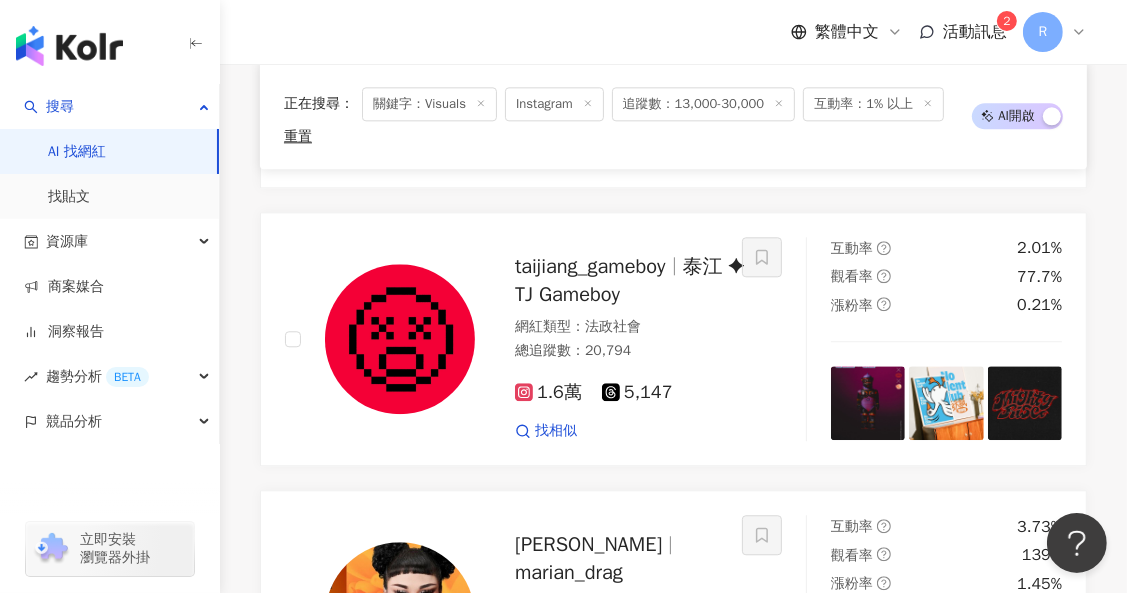scroll, scrollTop: 20733, scrollLeft: 0, axis: vertical 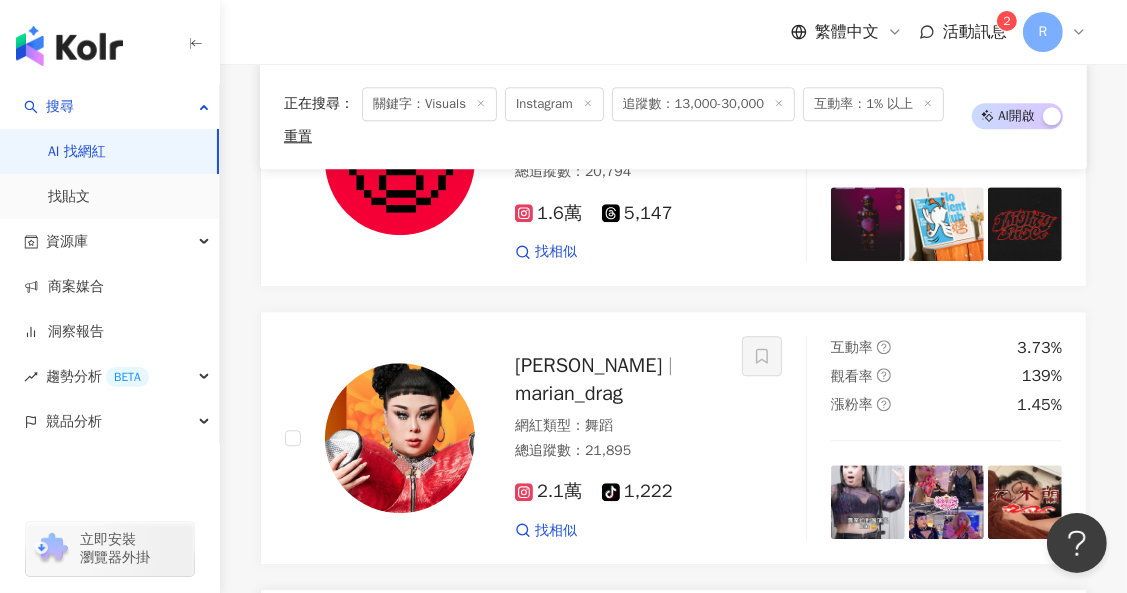 click on "ꕀ ꕀ本週五新單曲上線ꕀ ꕀ
​
「…近期漂髮成癮且擅長玩弄琴絃的
​ ​ ​ ​ ​ ​ ​ ​ ​ ​ ​ ​ ​ ​ ​ ​ ​ ​ ​ ​ ​ ​ ​ ​ ​ 𝐌𝐢𝐚𝐨 𝐌𝐢𝐚𝐨 𝐅𝐥𝐨𝐰以及𝐓𝐨𝐧𝐲 𝐋𝐢…」
​ ​ ​ 一起寫了一首<不會得就是不會得 𝐁𝐨𝐫𝐧 𝐭𝐨 𝐋𝐨𝐬𝐞>
​ ​ ​ ​ ​ ​ ​ ​ ​ ​ ​ ​ ​ ​ ​ ​ ​ ​ ​ ​ ​ ​ ​ ​ ​ ​ ​ ​ ​ ​ ​ ​ ​ ​ ⚗︎·̫⚗︎
​ ​ ​ ◦⚬○本週五𝟏𝟎/𝟐𝟓 𝟎𝟎:𝟎𝟎 準時全平台登場○⚬◦
​ ​ ​ ​ ​ ​ ​ ​ ​ ​ ​ ​ ​ ​ ​ ​ ​ ​ ​ ​ ​ ​ 𝐍𝐞𝐰 𝐒𝐢𝐧𝐠𝐥𝐞 𝐎𝐮𝐭 𝐍𝐨𝐰
​
Visual Design @gubiter_pixel
​
#MiaoMiaoFlow #TonyLi #利惟庸 @tony_li_gt
#不會得就是不會得 #BornToLose" at bounding box center (399, 927) 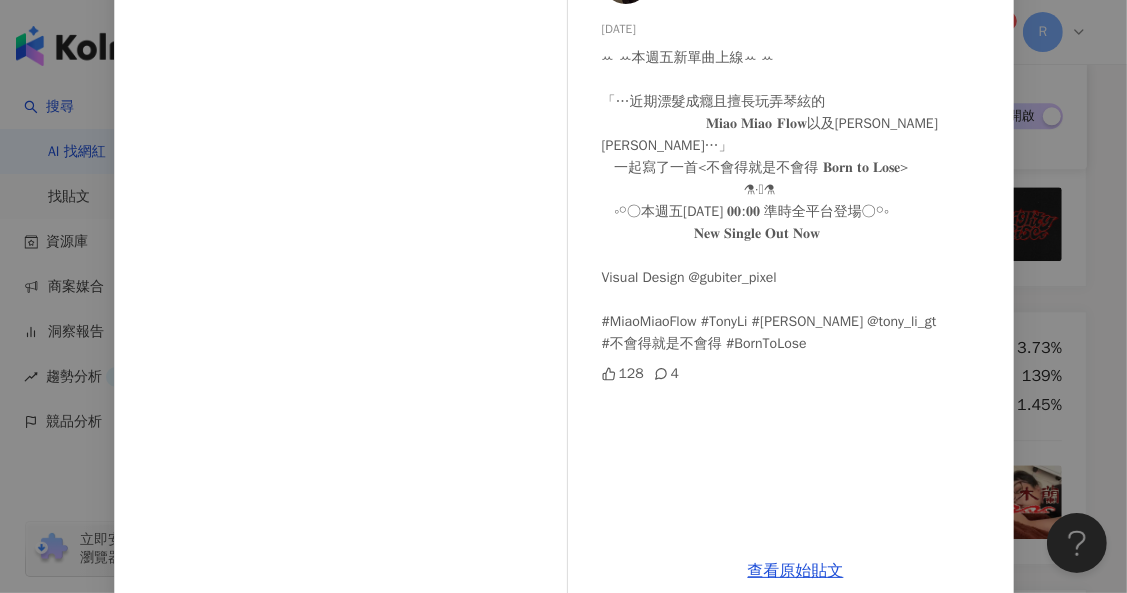 scroll, scrollTop: 191, scrollLeft: 0, axis: vertical 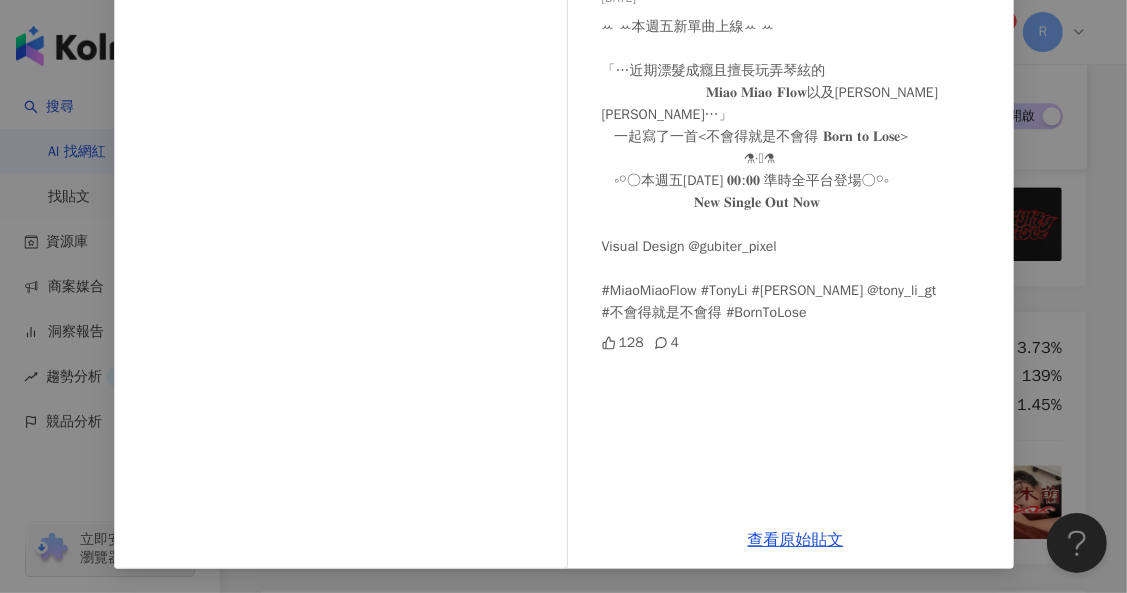 click on "盧思蒨 2024/10/23 ꕀ ꕀ本週五新單曲上線ꕀ ꕀ
​
「…近期漂髮成癮且擅長玩弄琴絃的
​ ​ ​ ​ ​ ​ ​ ​ ​ ​ ​ ​ ​ ​ ​ ​ ​ ​ ​ ​ ​ ​ ​ ​ ​ 𝐌𝐢𝐚𝐨 𝐌𝐢𝐚𝐨 𝐅𝐥𝐨𝐰以及𝐓𝐨𝐧𝐲 𝐋𝐢…」
​ ​ ​ 一起寫了一首<不會得就是不會得 𝐁𝐨𝐫𝐧 𝐭𝐨 𝐋𝐨𝐬𝐞>
​ ​ ​ ​ ​ ​ ​ ​ ​ ​ ​ ​ ​ ​ ​ ​ ​ ​ ​ ​ ​ ​ ​ ​ ​ ​ ​ ​ ​ ​ ​ ​ ​ ​ ⚗︎·̫⚗︎
​ ​ ​ ◦⚬○本週五𝟏𝟎/𝟐𝟓 𝟎𝟎:𝟎𝟎 準時全平台登場○⚬◦
​ ​ ​ ​ ​ ​ ​ ​ ​ ​ ​ ​ ​ ​ ​ ​ ​ ​ ​ ​ ​ ​ 𝐍𝐞𝐰 𝐒𝐢𝐧𝐠𝐥𝐞 𝐎𝐮𝐭 𝐍𝐨𝐰
​
Visual Design @gubiter_pixel
​
#MiaoMiaoFlow #TonyLi #利惟庸 @tony_li_gt
#不會得就是不會得 #BornToLose 128 4 查看原始貼文" at bounding box center (563, 296) 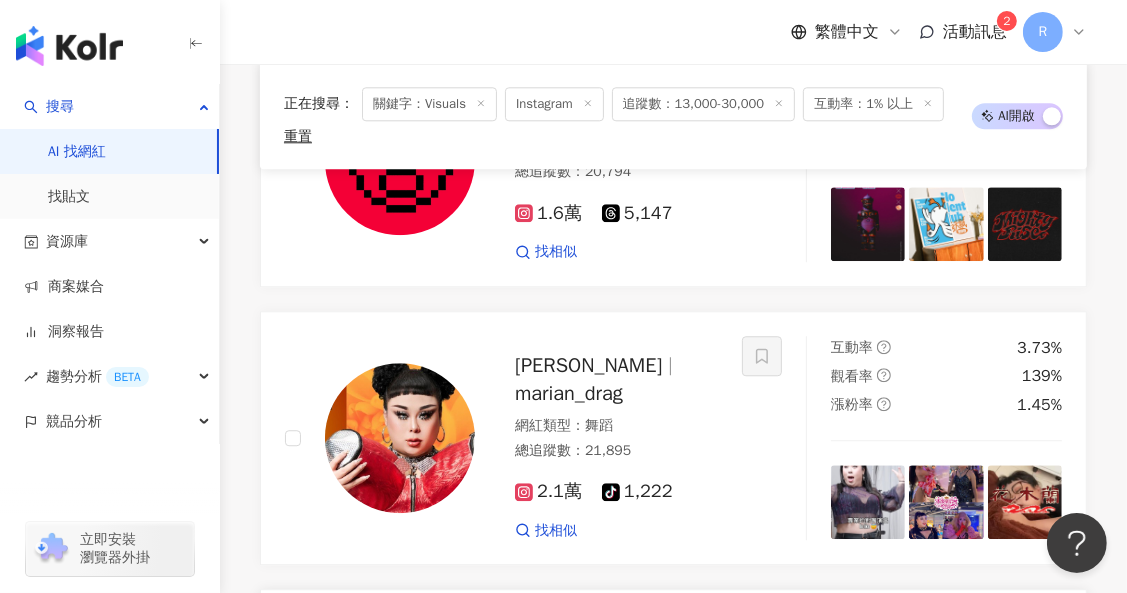 click at bounding box center (868, 840) 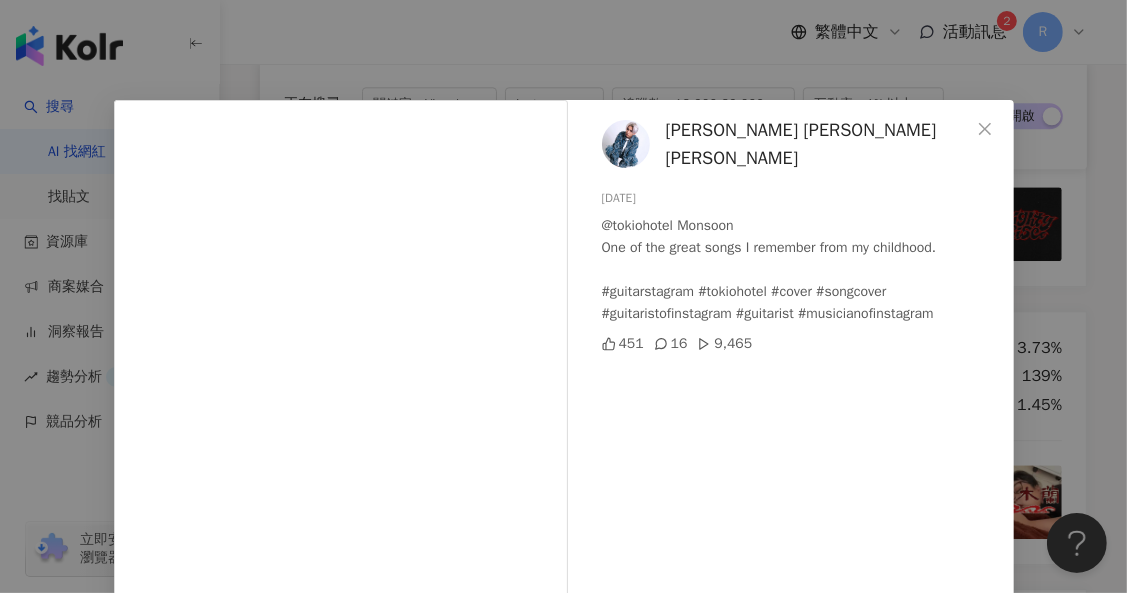 click on "Tony Li 利惟庸 2025/6/18 @tokiohotel Monsoon
One of the great songs I remember from my childhood.
#guitarstagram #tokiohotel #cover #songcover #guitaristofinstagram #guitarist #musicianofinstagram 451 16 9,465 查看原始貼文" at bounding box center [563, 296] 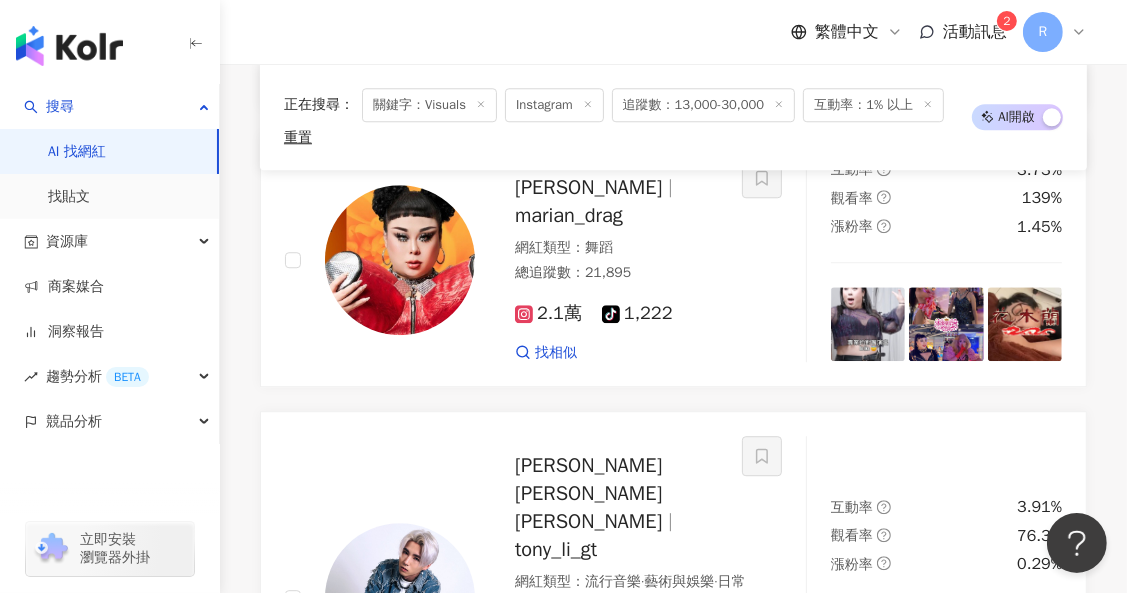 scroll, scrollTop: 21040, scrollLeft: 0, axis: vertical 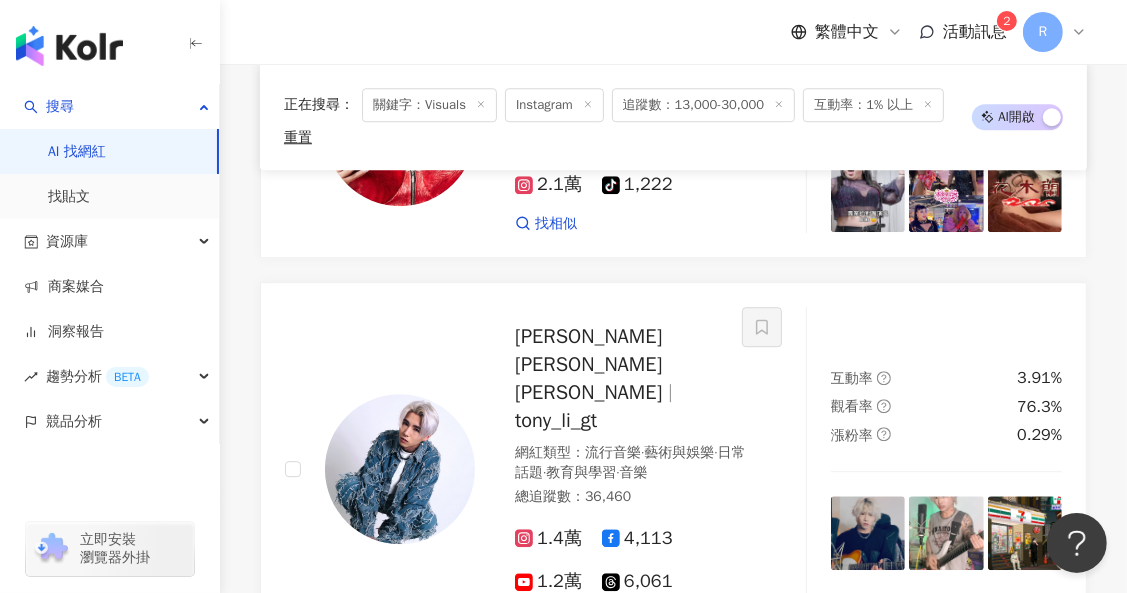 click at bounding box center [400, 866] 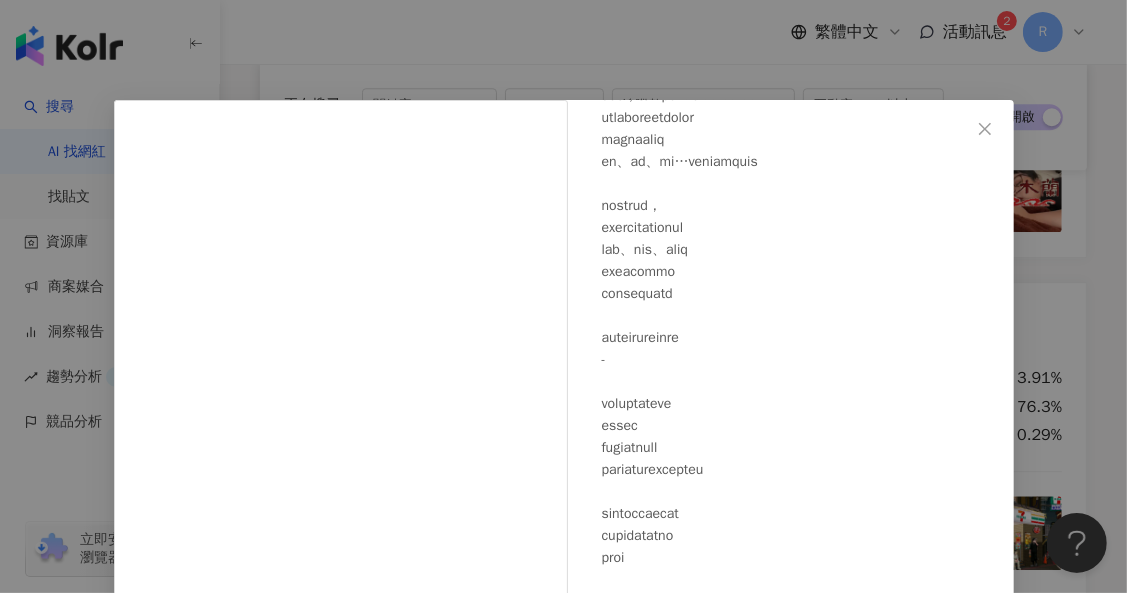 scroll, scrollTop: 278, scrollLeft: 0, axis: vertical 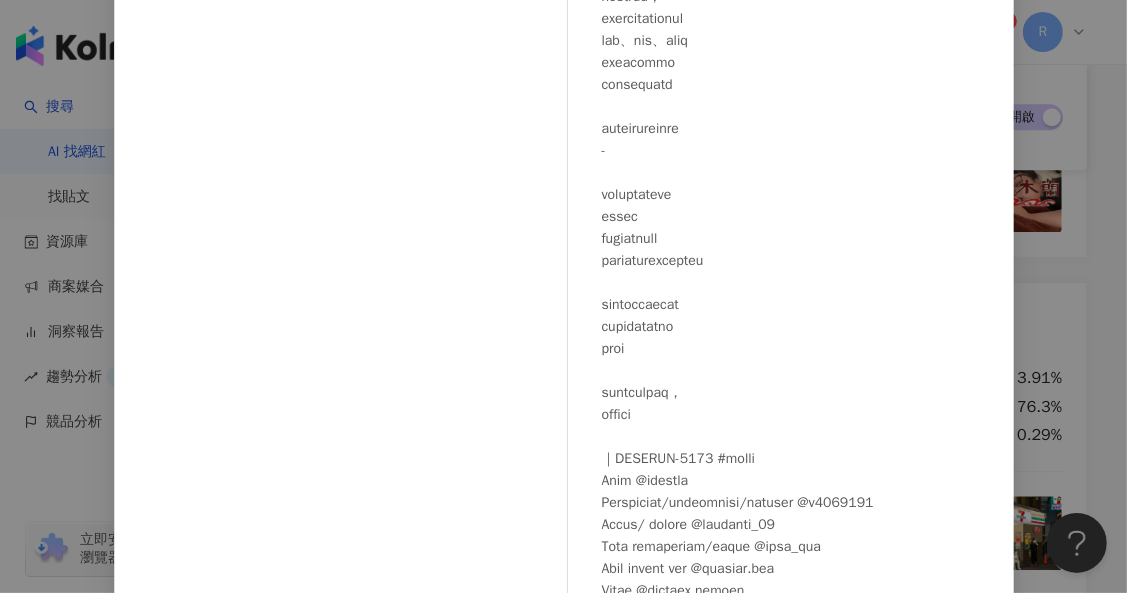 click on "Piin-Ann 平安 2024/10/28 246 12 查看原始貼文" at bounding box center (563, 296) 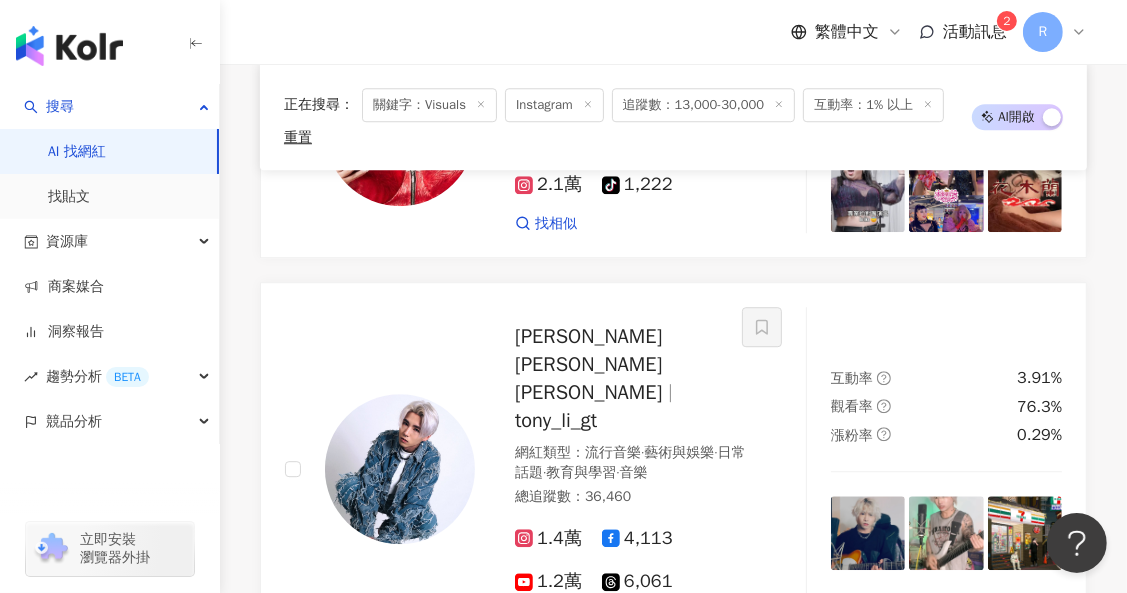 click at bounding box center [868, 870] 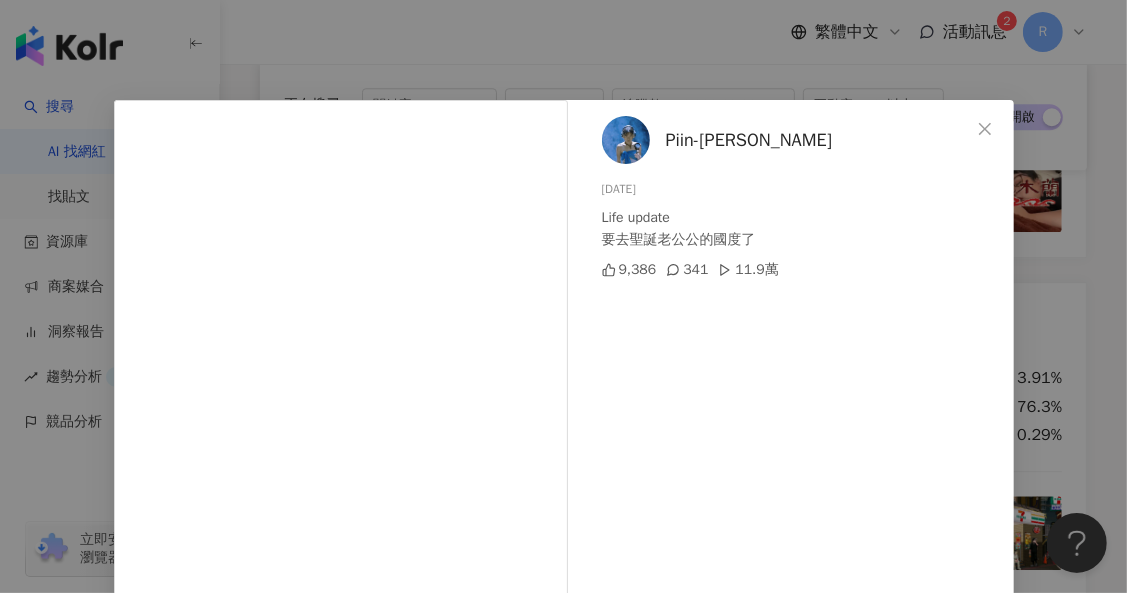 click on "Piin-Ann 平安 2025/6/26 Life update
要去聖誕老公公的國度了 9,386 341 11.9萬 查看原始貼文" at bounding box center (563, 296) 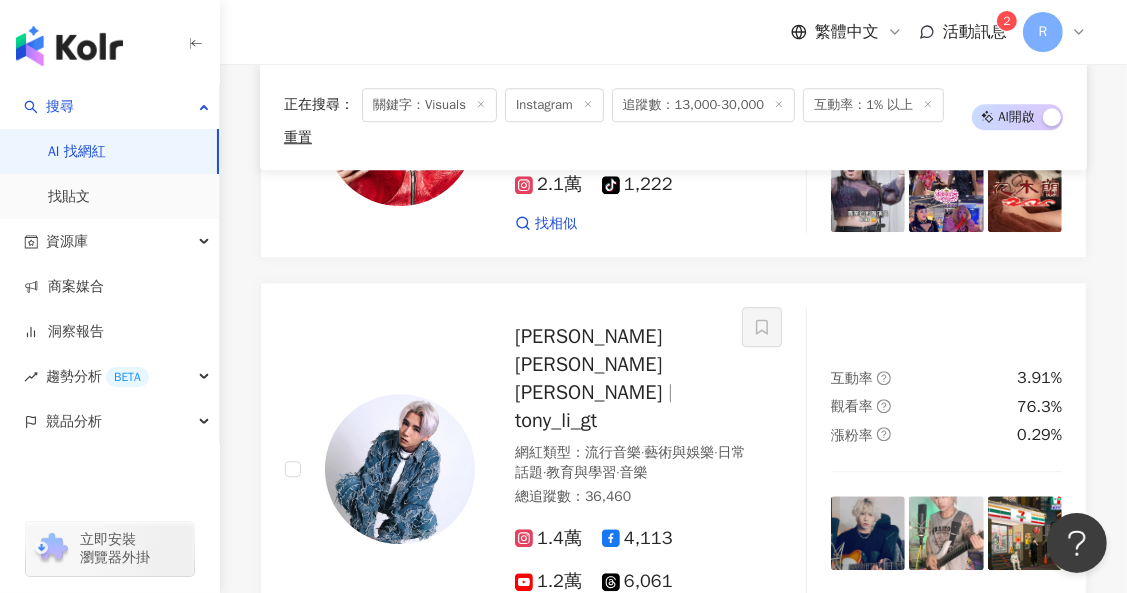 click at bounding box center (400, 806) 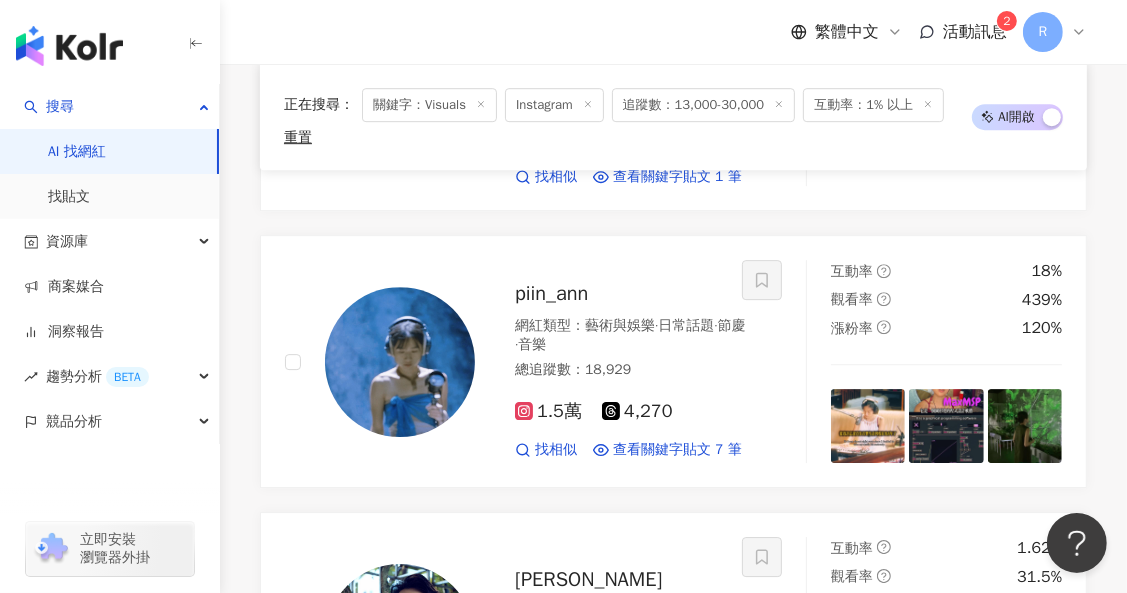 scroll, scrollTop: 21484, scrollLeft: 0, axis: vertical 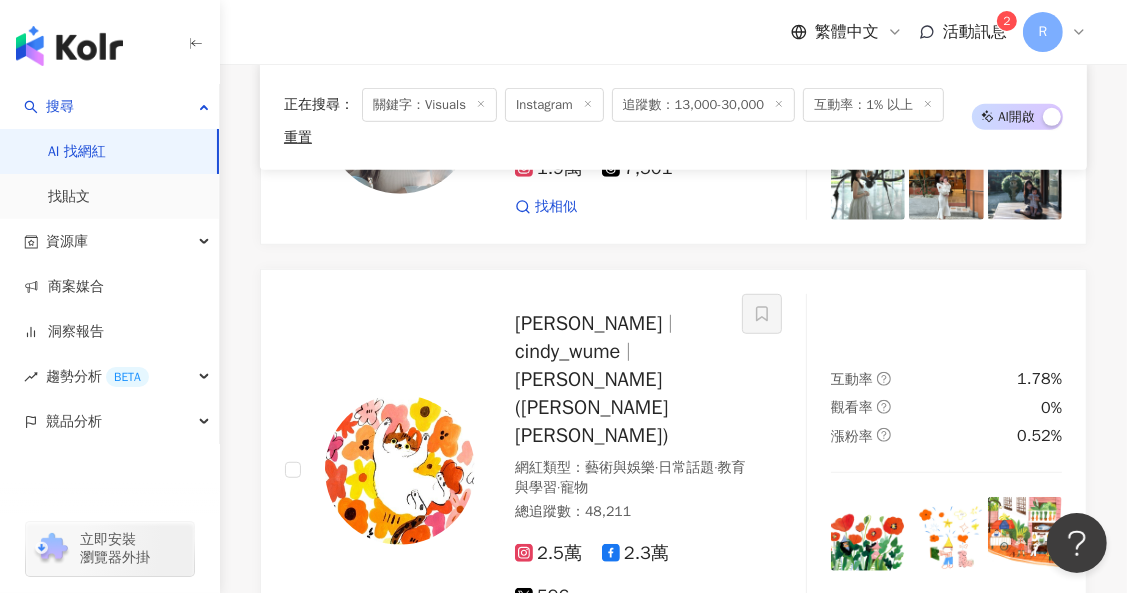 click on "#LoveonHold
“ When you’re lost in an obsessive kind of love… “
分不清你是誰… 誰又是他…😶‍🌫️🌪️💔
#鄭雙雙 #SherryZ #mydebutalbum #Time #LoveonHold
Visual Director: @heyukno
Hairstyle: @tim7312
Makeup: @stella____chiu
Stylist: @jonnyrrrrr
Marketing: @yeslalala
Production: @kafka.republic
Producer: Chunho @localfrog
Composer: SherryZ
Arrangement: Chunho
Producer Assistant : ang
Drum Machines Programming: Chunho
Bass: Hungli Chen
Synthesizers & Keys: Chunho
Sampling: Chunho
Vocal Producer: Chunho
Backing Vocals: SherryZ
Backing Vocals Arrangement: SherryZ
Vocal Recording Engineer: J-Jyun Ciou
Vocal Recording Studio: Playtone Studio
All instruments recorded by Chunho @ HOOH富富，Taipei" at bounding box center [398, 1087] 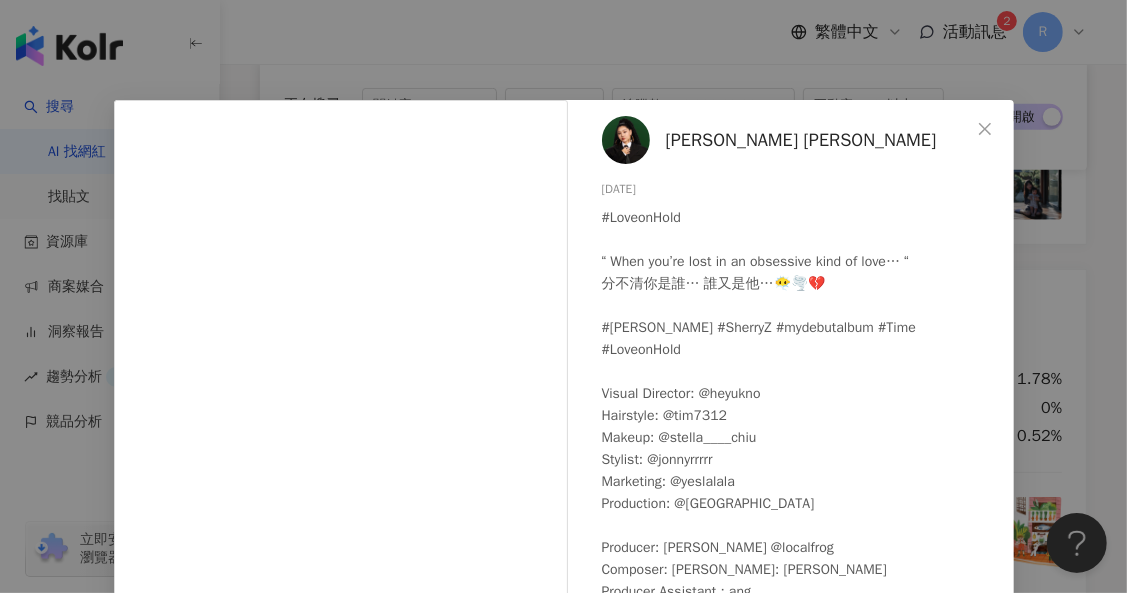click on "鄭雙雙 Sherry Cheng 2025/5/26 #LoveonHold
“ When you’re lost in an obsessive kind of love… “
分不清你是誰… 誰又是他…😶‍🌫️🌪️💔
#鄭雙雙 #SherryZ #mydebutalbum #Time #LoveonHold
Visual Director: @heyukno
Hairstyle: @tim7312
Makeup: @stella____chiu
Stylist: @jonnyrrrrr
Marketing: @yeslalala
Production: @kafka.republic
Producer: Chunho @localfrog
Composer: SherryZ
Arrangement: Chunho
Producer Assistant : ang
Drum Machines Programming: Chunho
Bass: Hungli Chen
Synthesizers & Keys: Chunho
Sampling: Chunho
Vocal Producer: Chunho
Backing Vocals: SherryZ
Backing Vocals Arrangement: SherryZ
Vocal Recording Engineer: J-Jyun Ciou
Vocal Recording Studio: Playtone Studio
All instruments recorded by Chunho @ HOOH富富，Taipei 861 18 5.7萬 查看原始貼文" at bounding box center (563, 296) 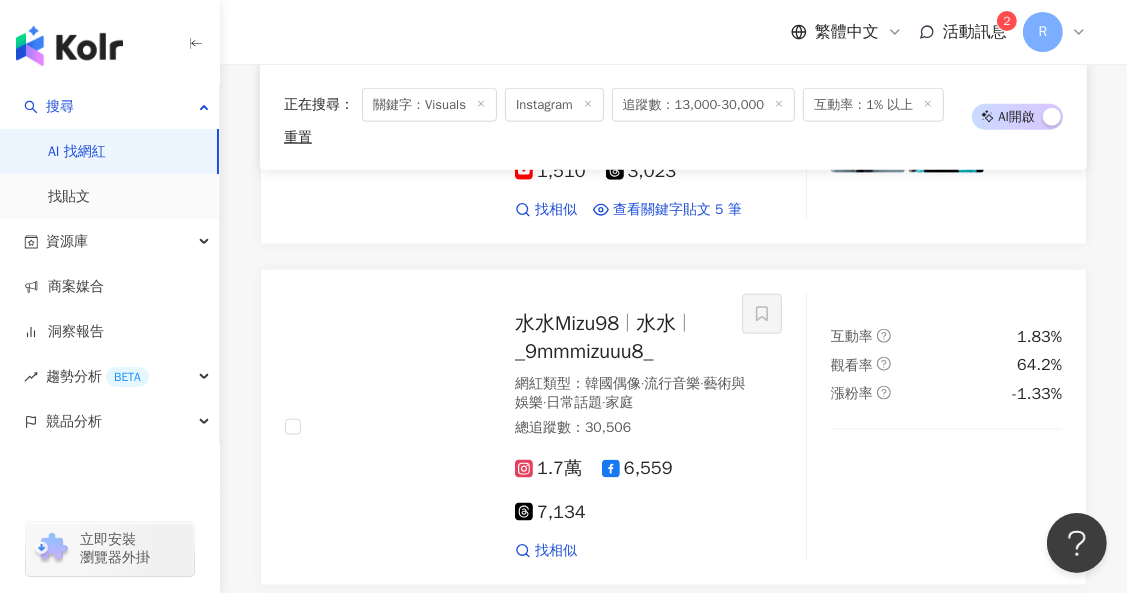 scroll, scrollTop: 24402, scrollLeft: 0, axis: vertical 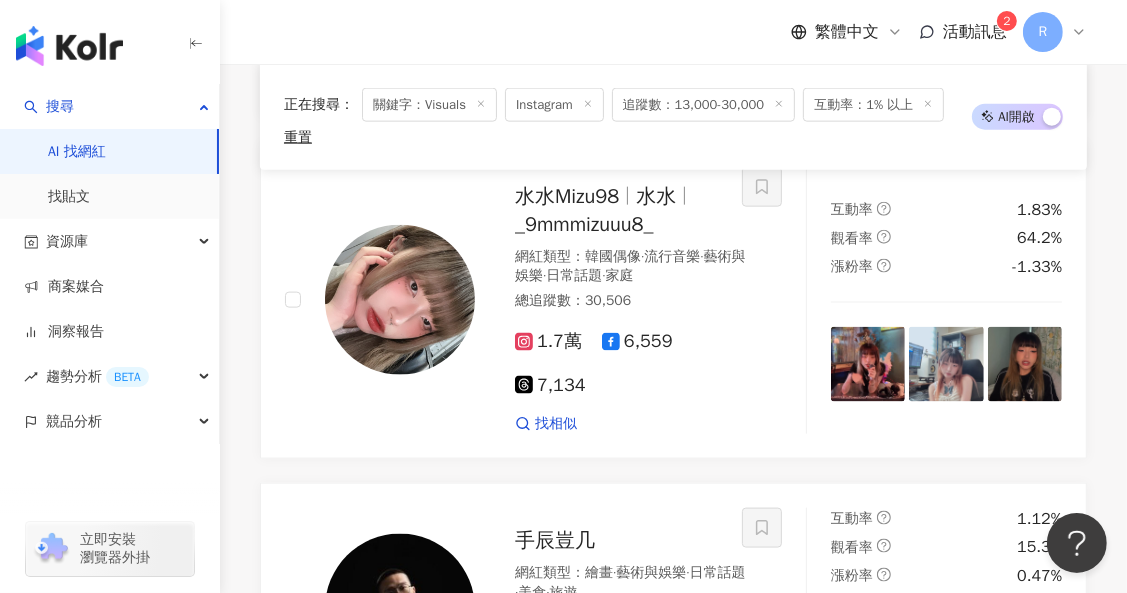 click at bounding box center (868, 950) 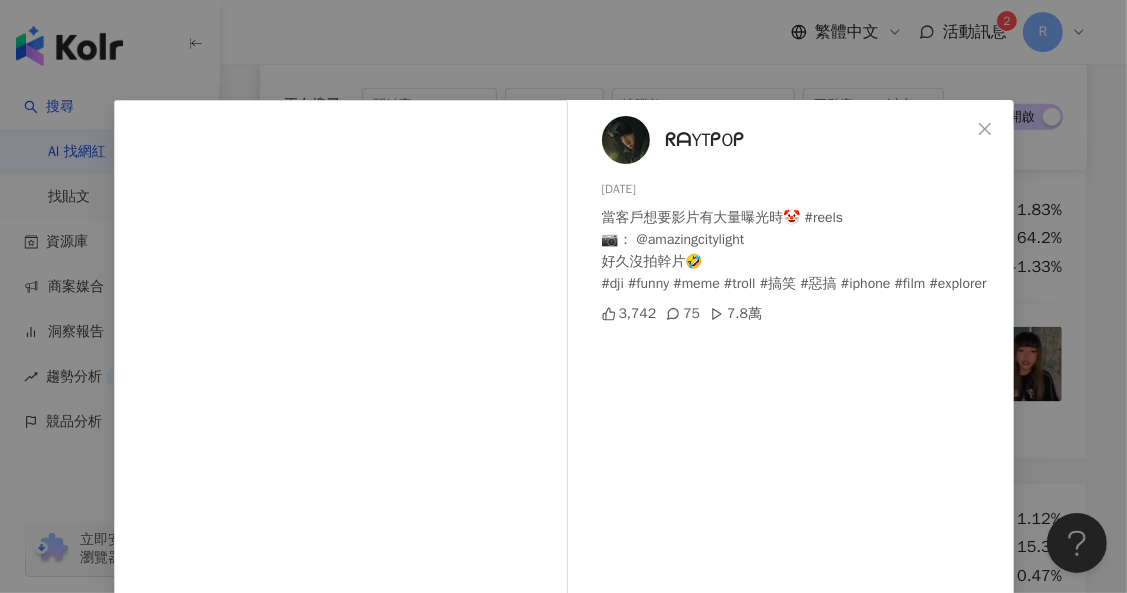 click on "ᖇᗩYTᑭOᑭ 2025/7/15 當客戶想要影片有大量曝光時🤡 #reels
📷： @amazingcitylight
好久沒拍幹片🤣
#dji #funny #meme #troll #搞笑 #惡搞 #iphone #film #explorer 3,742 75 7.8萬 查看原始貼文" at bounding box center (563, 296) 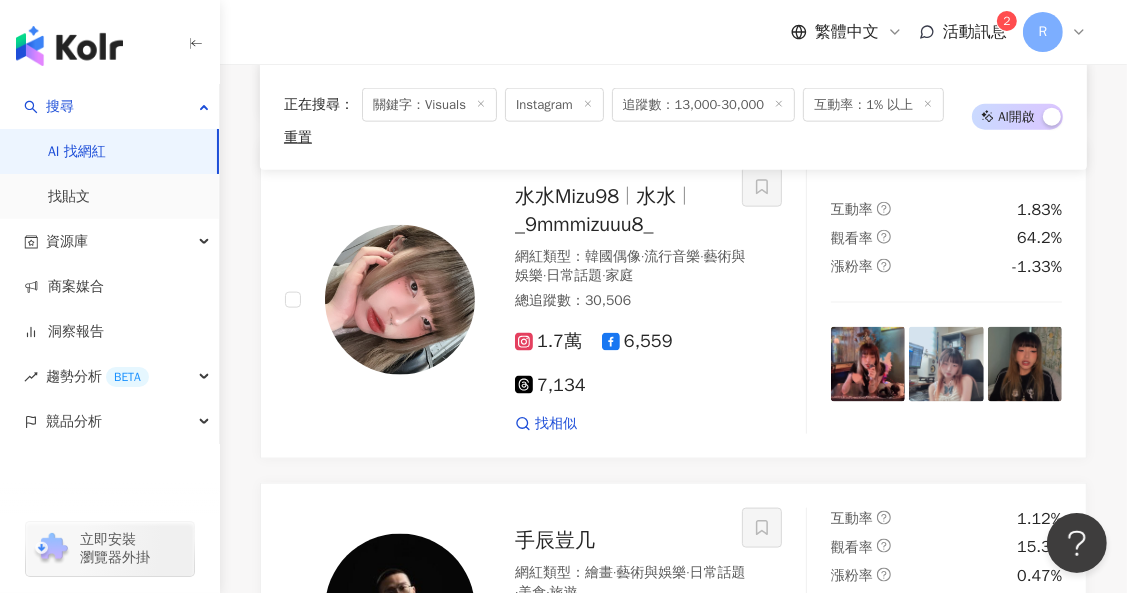 click at bounding box center [946, 950] 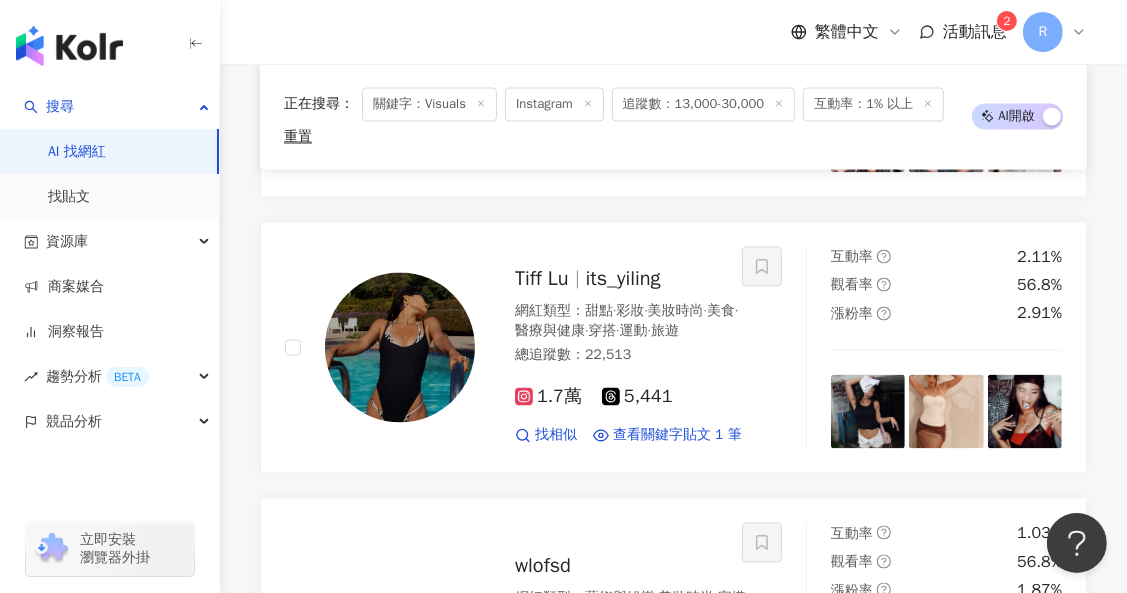 scroll, scrollTop: 18502, scrollLeft: 0, axis: vertical 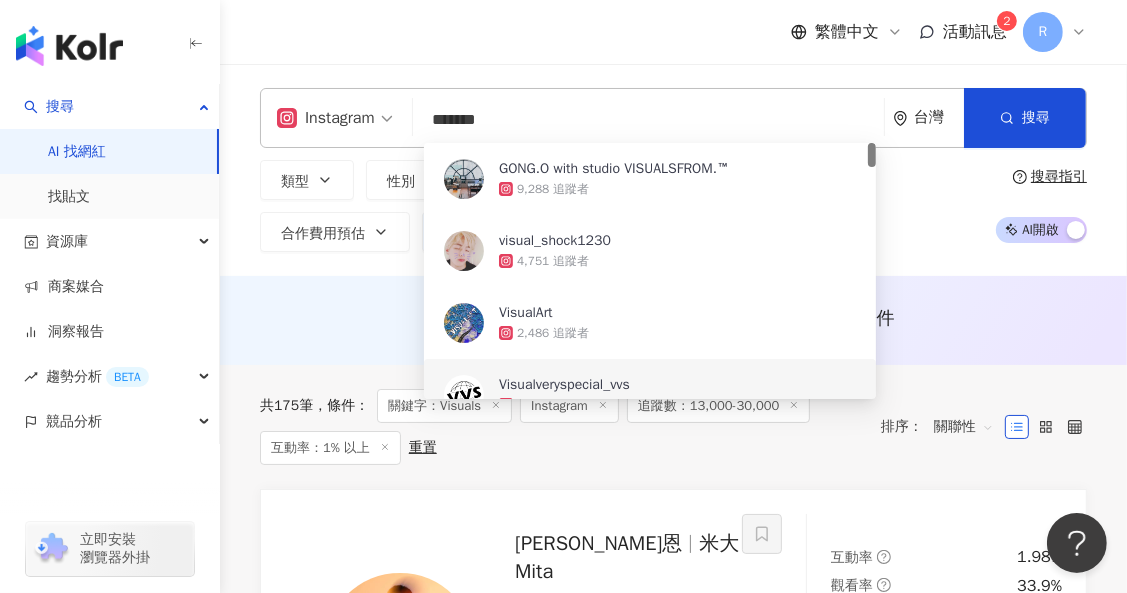 drag, startPoint x: 511, startPoint y: 108, endPoint x: 422, endPoint y: 116, distance: 89.358826 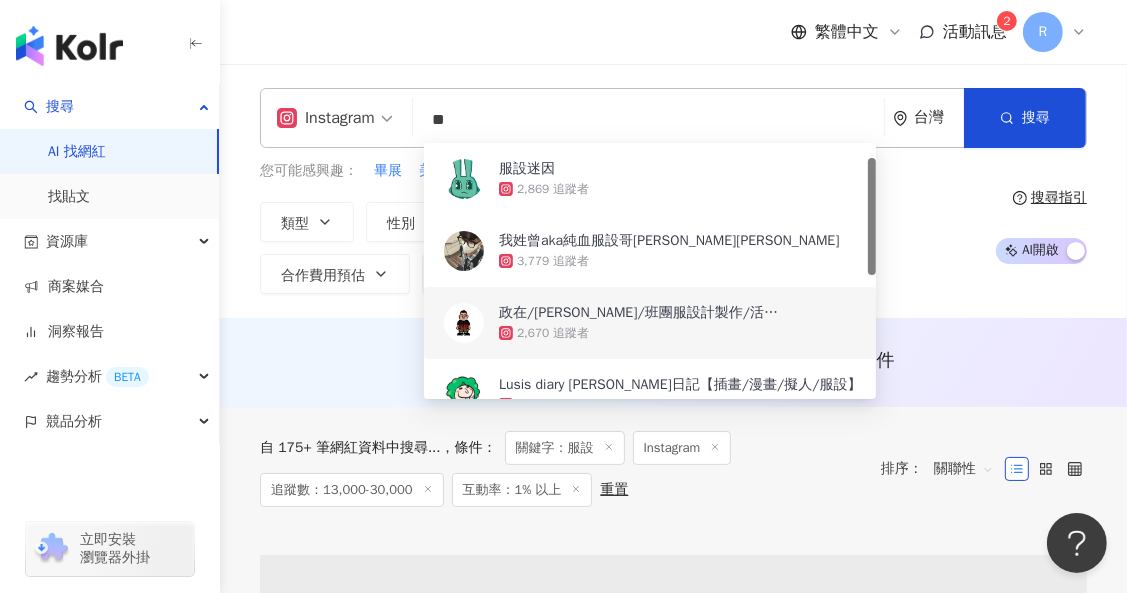 scroll, scrollTop: 302, scrollLeft: 0, axis: vertical 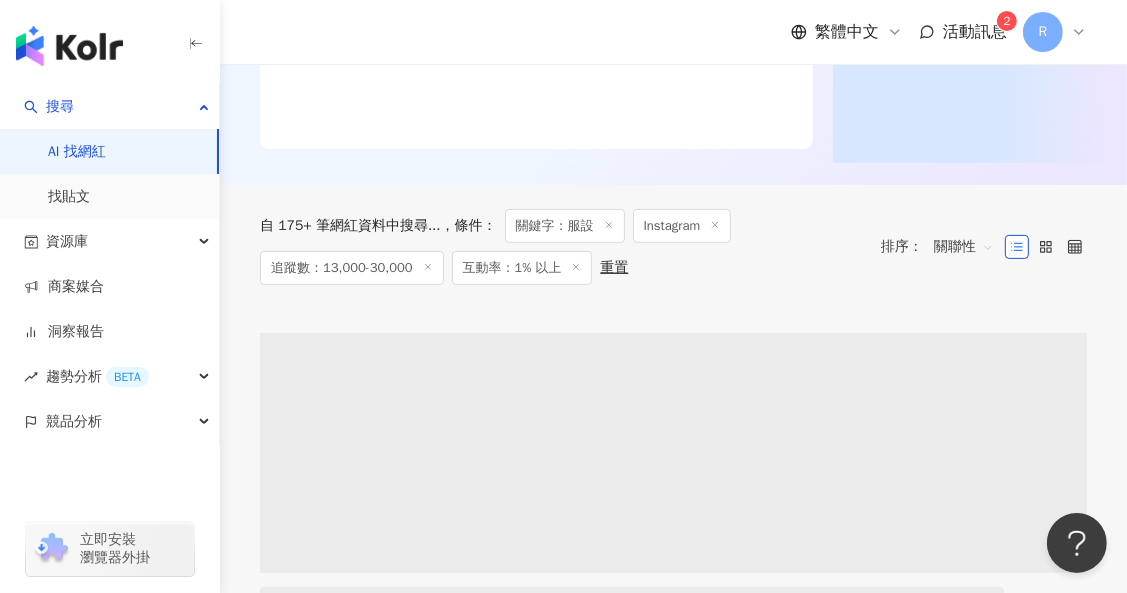 type on "**" 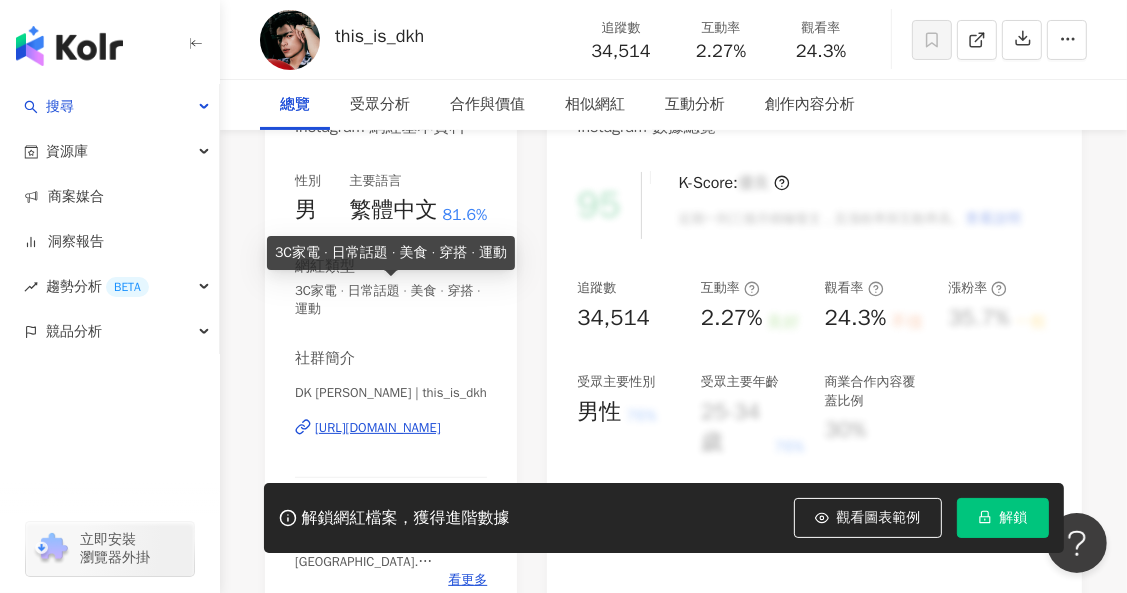 scroll, scrollTop: 312, scrollLeft: 0, axis: vertical 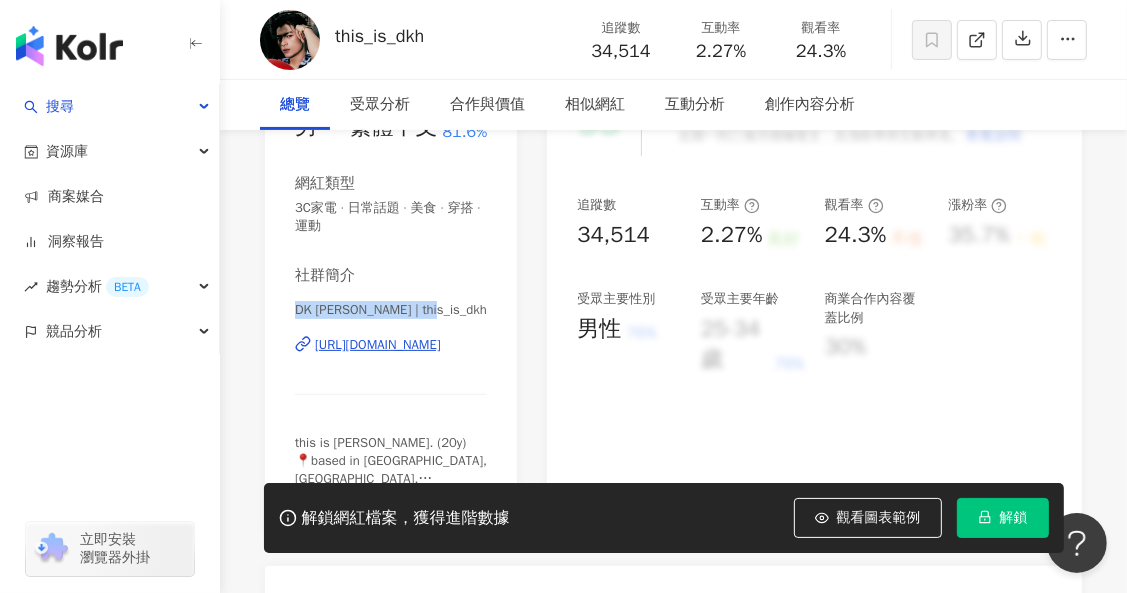 copy on "DK Huang | this_is_dkh" 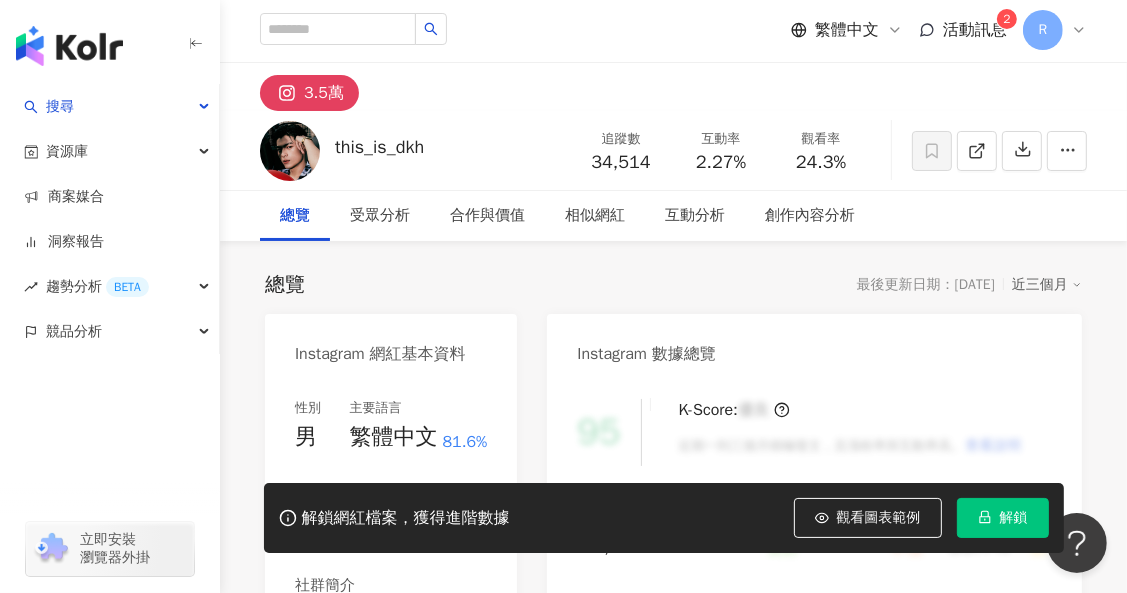 scroll, scrollTop: 3, scrollLeft: 0, axis: vertical 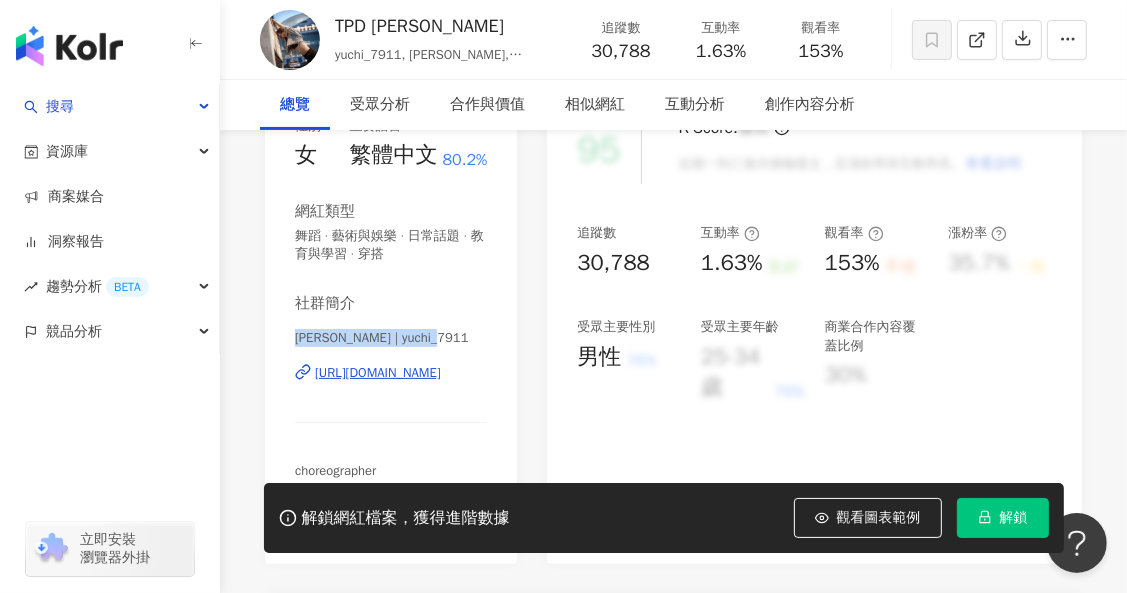 drag, startPoint x: 297, startPoint y: 340, endPoint x: 496, endPoint y: 341, distance: 199.00252 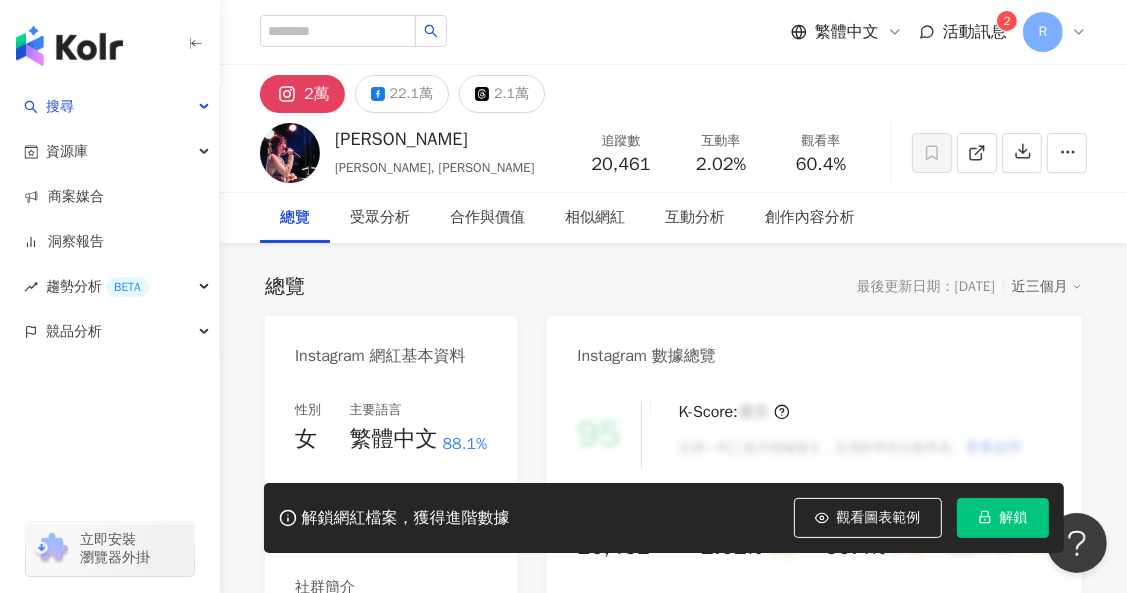 scroll, scrollTop: 197, scrollLeft: 0, axis: vertical 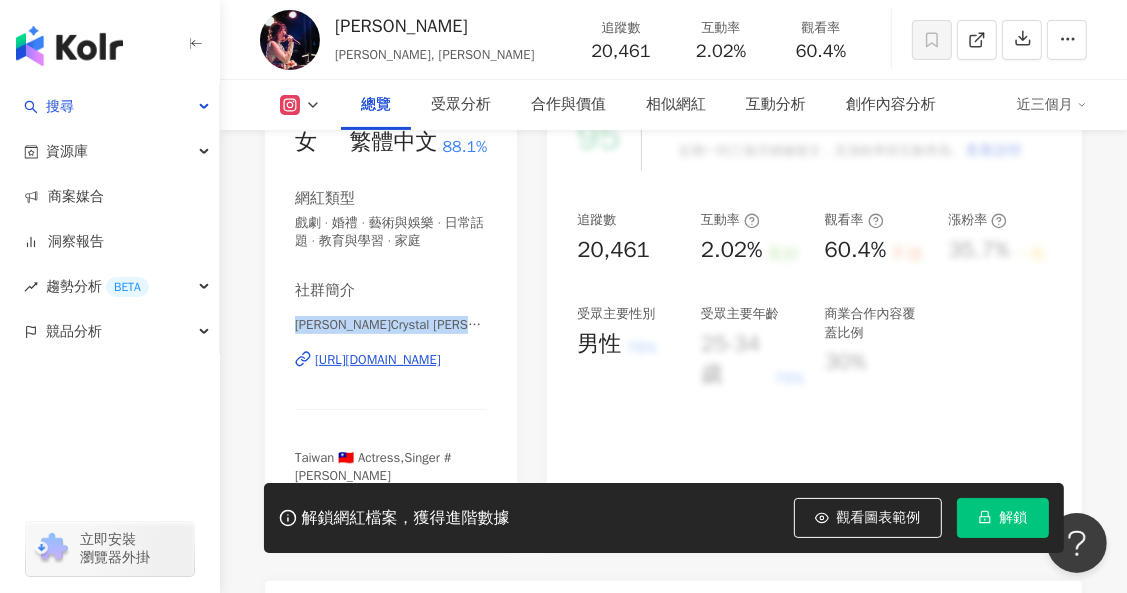 drag, startPoint x: 290, startPoint y: 325, endPoint x: 475, endPoint y: 323, distance: 185.0108 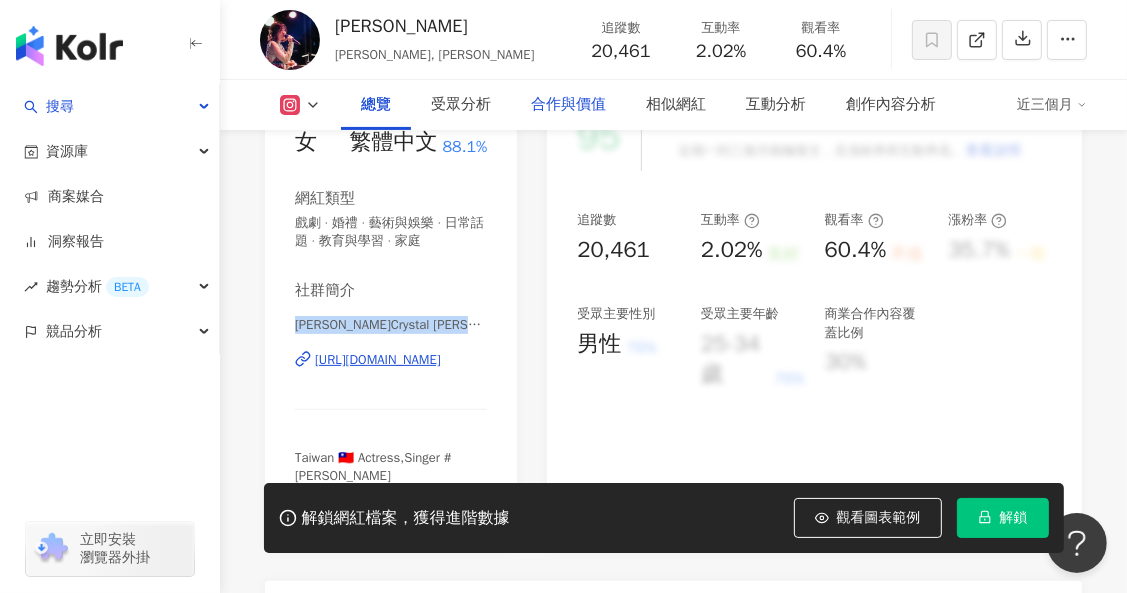 copy on "[PERSON_NAME]Crystal [PERSON_NAME] | crystallin12" 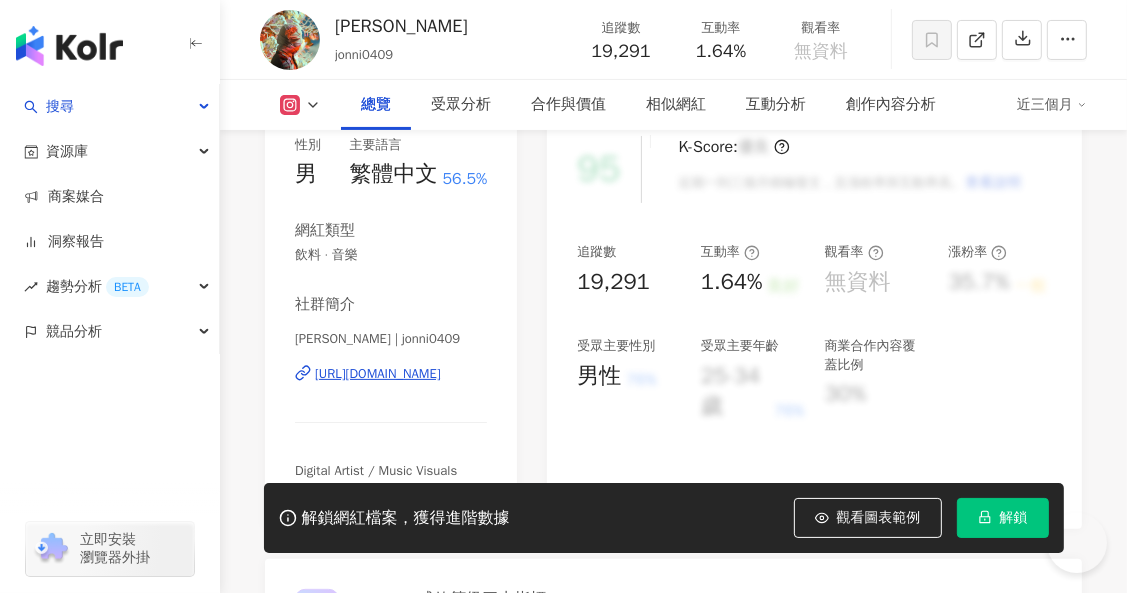 scroll, scrollTop: 265, scrollLeft: 0, axis: vertical 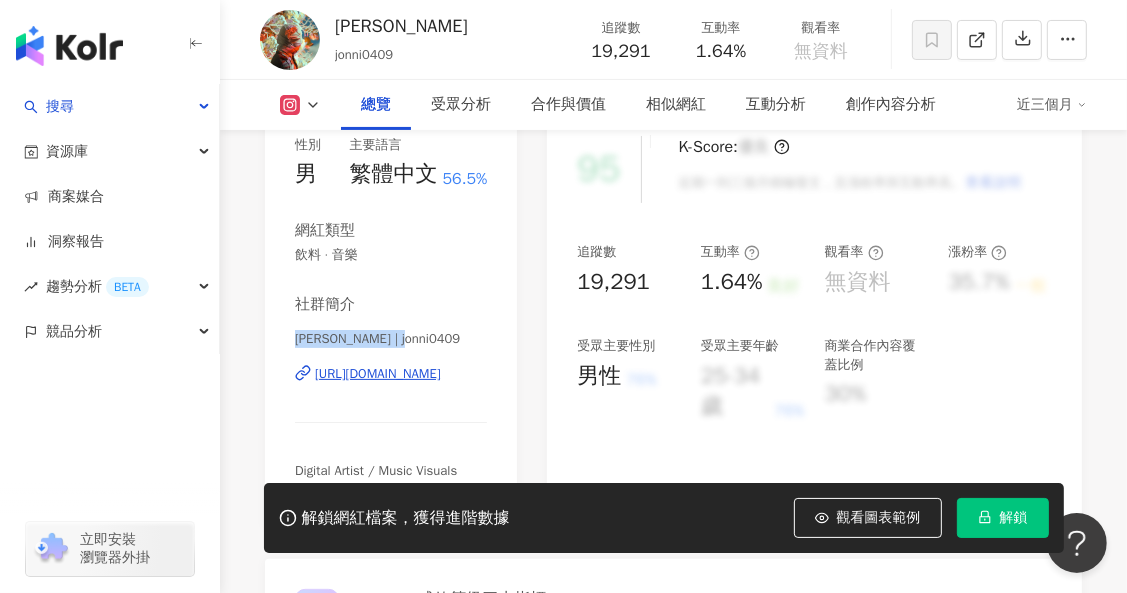 drag, startPoint x: 289, startPoint y: 333, endPoint x: 458, endPoint y: 334, distance: 169.00296 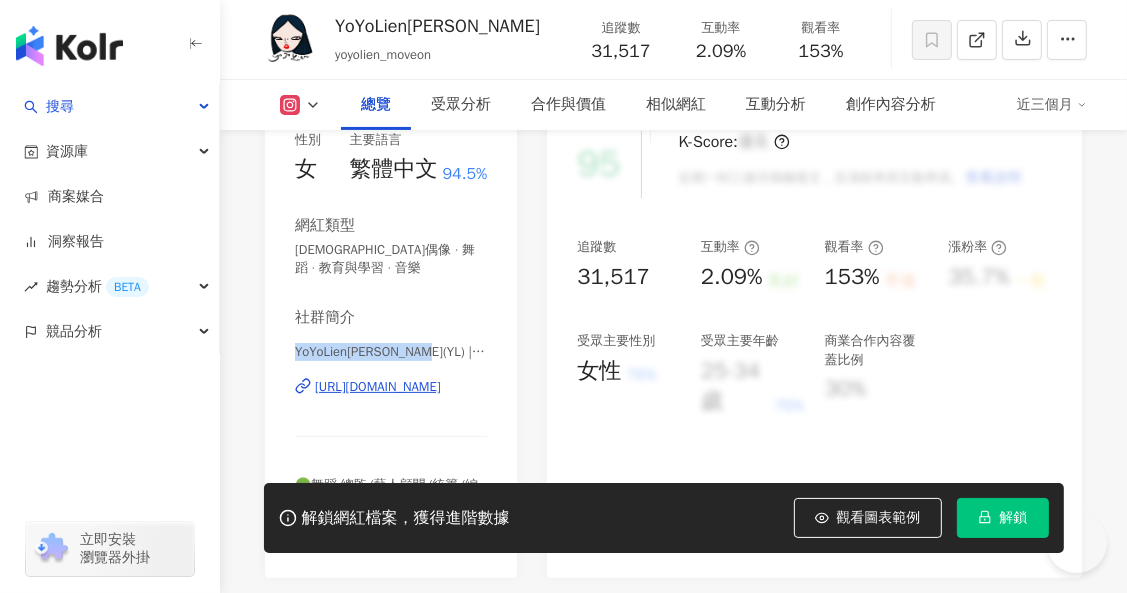scroll, scrollTop: 270, scrollLeft: 0, axis: vertical 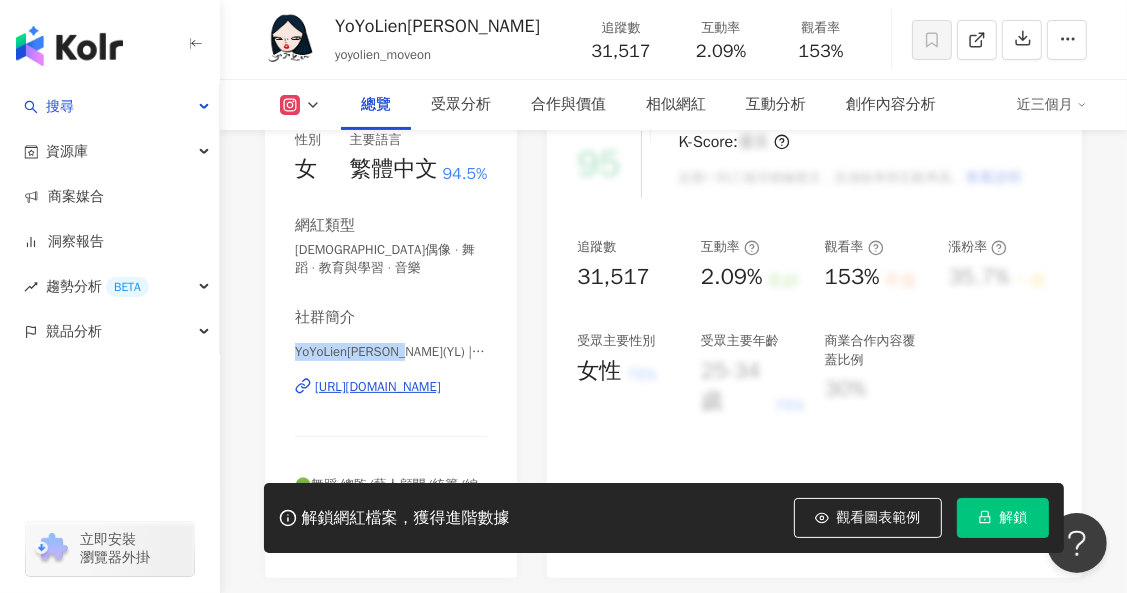 drag, startPoint x: 359, startPoint y: 356, endPoint x: 418, endPoint y: 354, distance: 59.03389 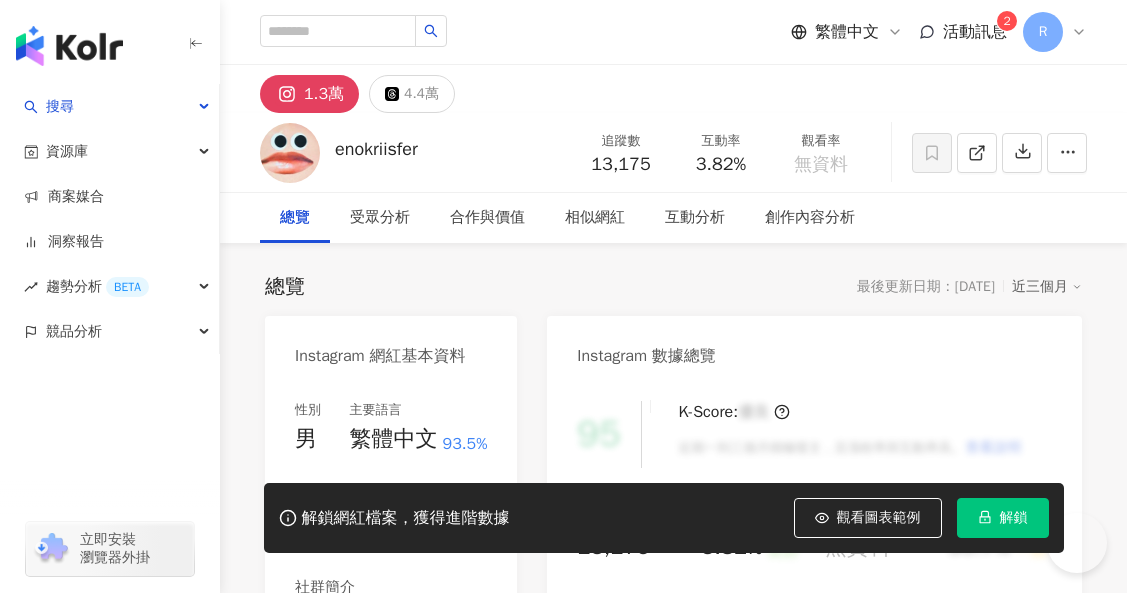 scroll, scrollTop: 0, scrollLeft: 0, axis: both 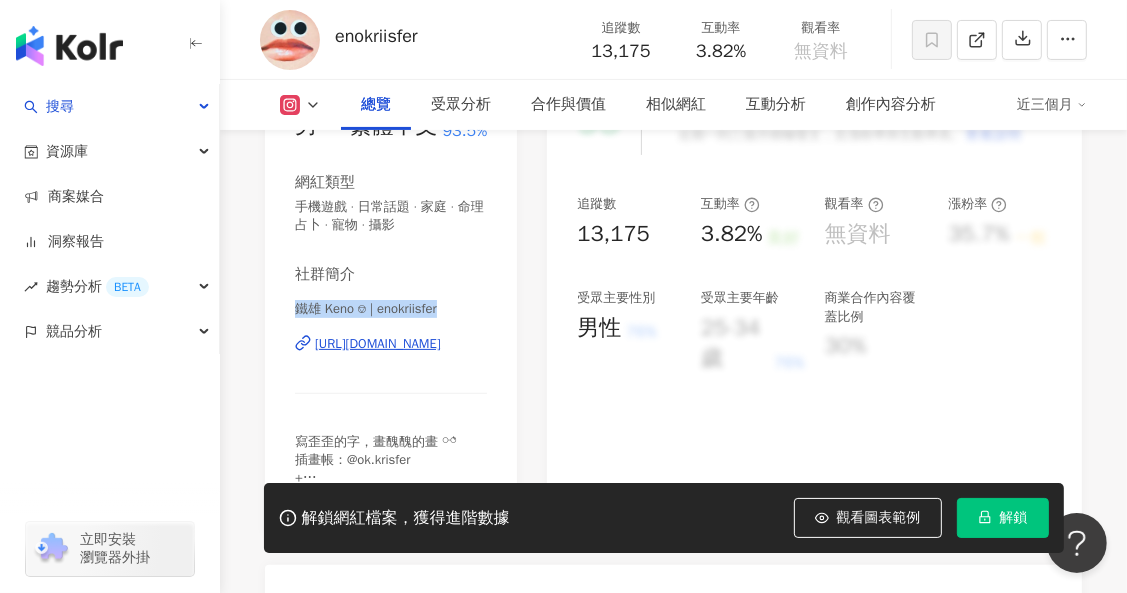 drag, startPoint x: 286, startPoint y: 311, endPoint x: 502, endPoint y: 307, distance: 216.03703 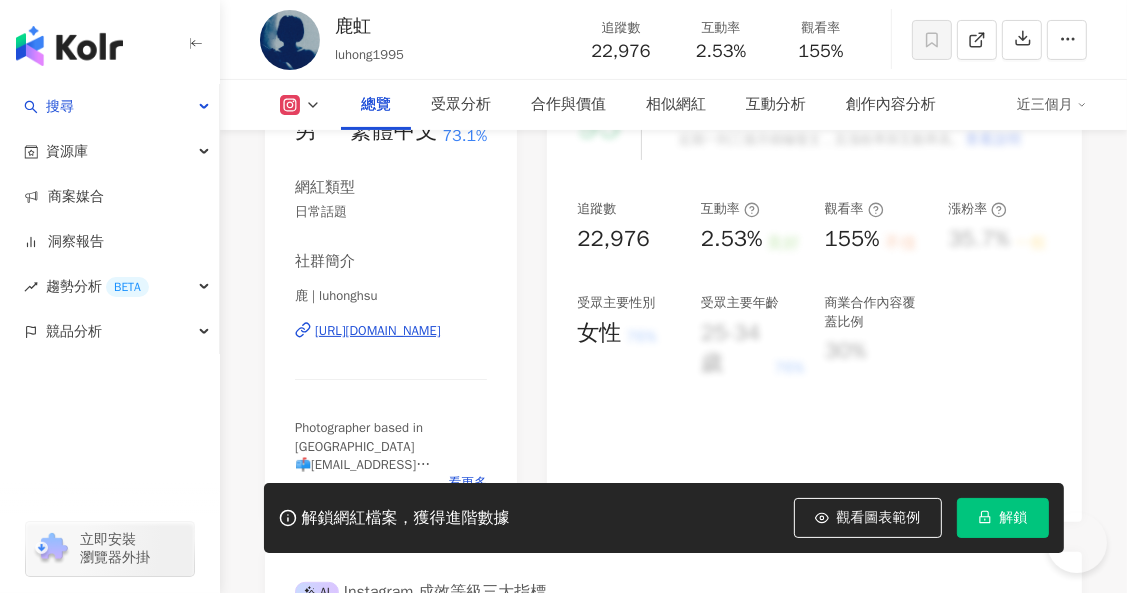 scroll, scrollTop: 309, scrollLeft: 0, axis: vertical 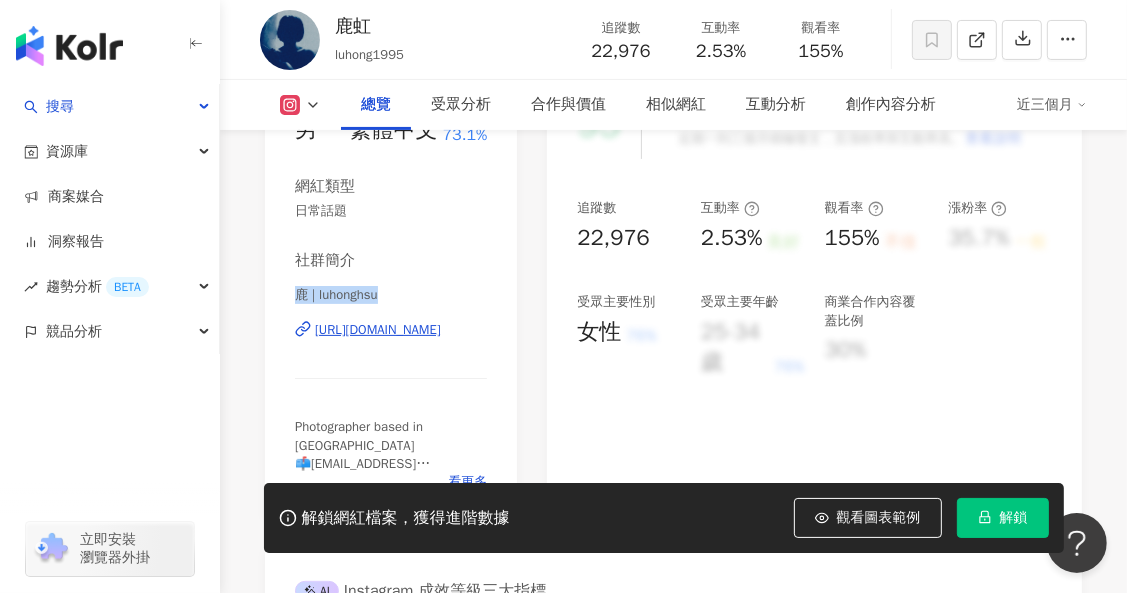drag, startPoint x: 288, startPoint y: 293, endPoint x: 436, endPoint y: 295, distance: 148.01352 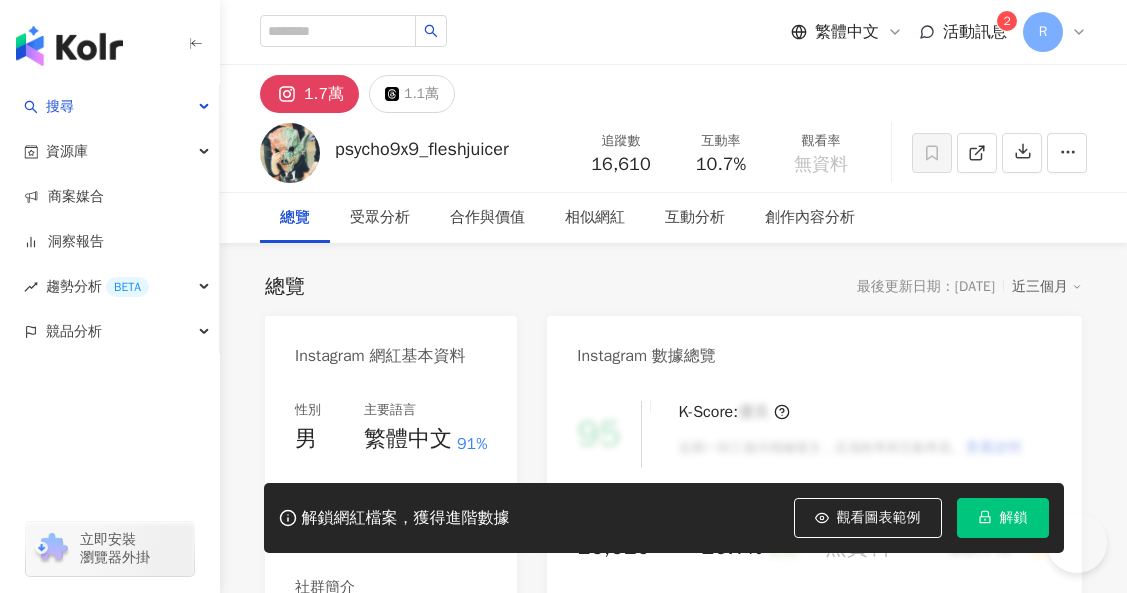 scroll, scrollTop: 330, scrollLeft: 0, axis: vertical 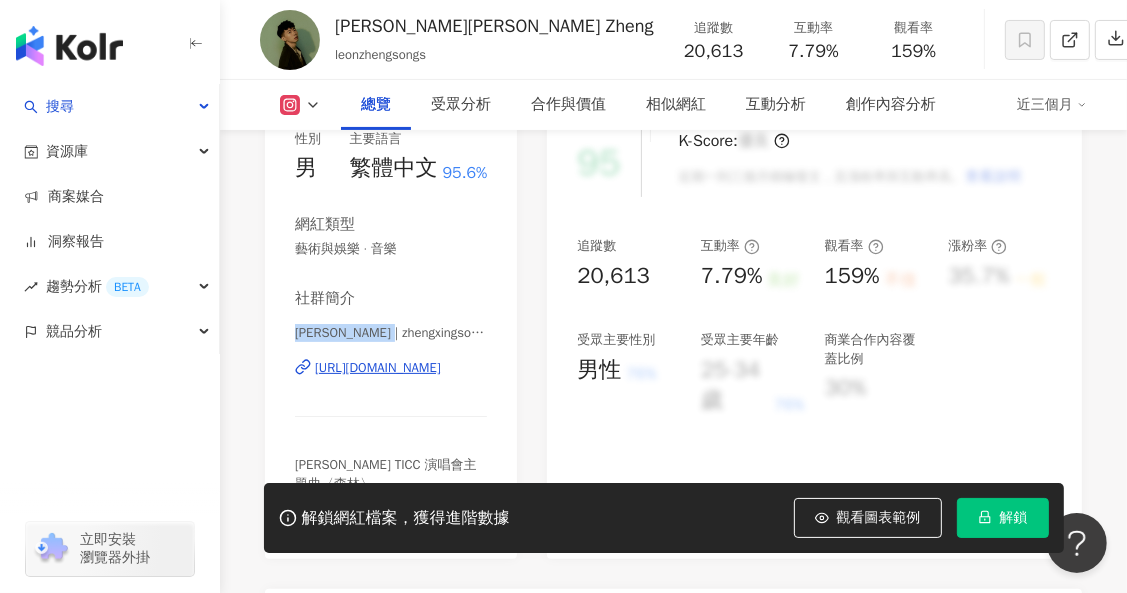 drag, startPoint x: 290, startPoint y: 336, endPoint x: 395, endPoint y: 335, distance: 105.00476 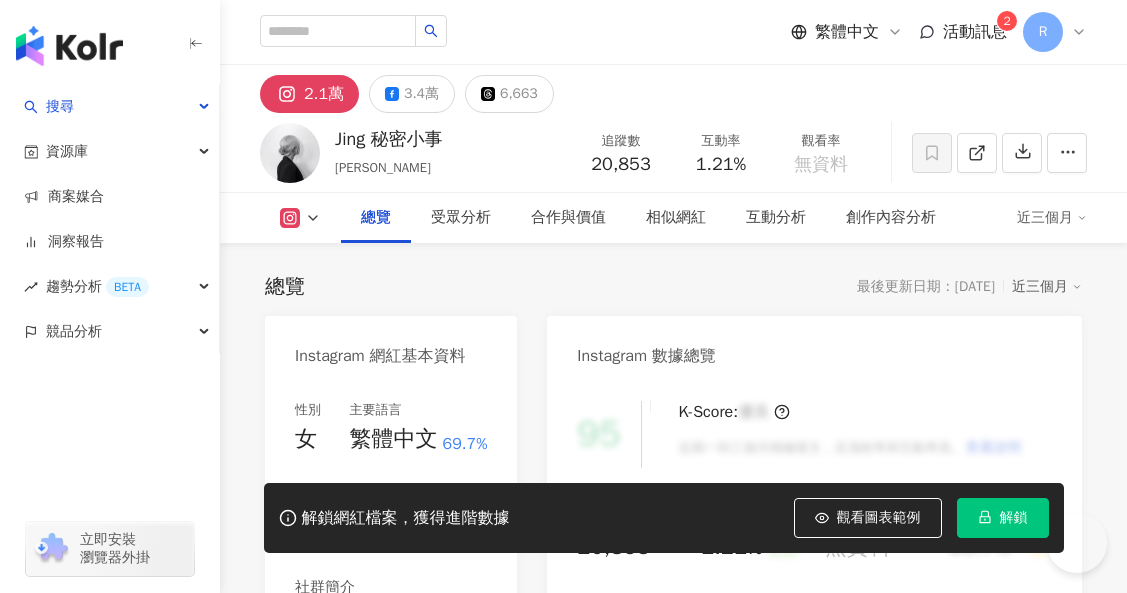 scroll, scrollTop: 307, scrollLeft: 0, axis: vertical 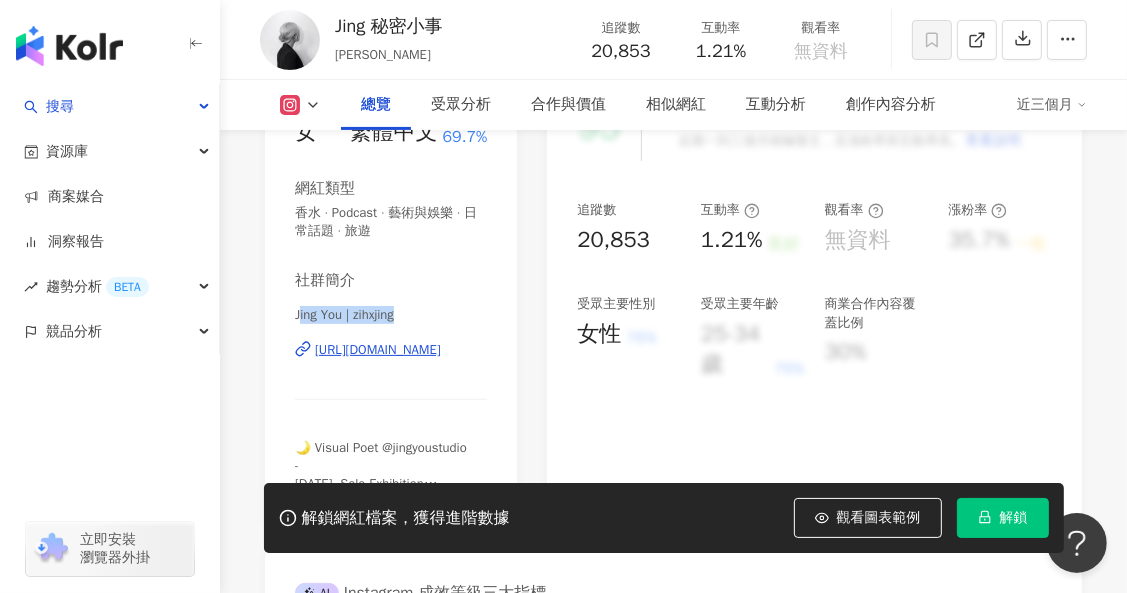 click on "Jing You | zihxjing" at bounding box center (391, 315) 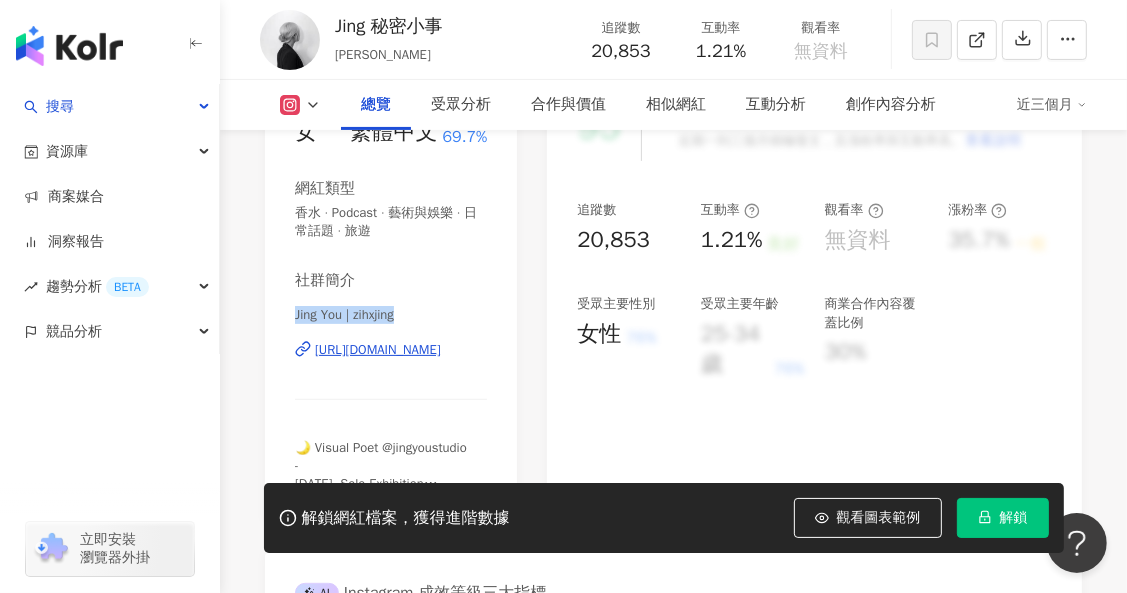 drag, startPoint x: 291, startPoint y: 313, endPoint x: 478, endPoint y: 314, distance: 187.00267 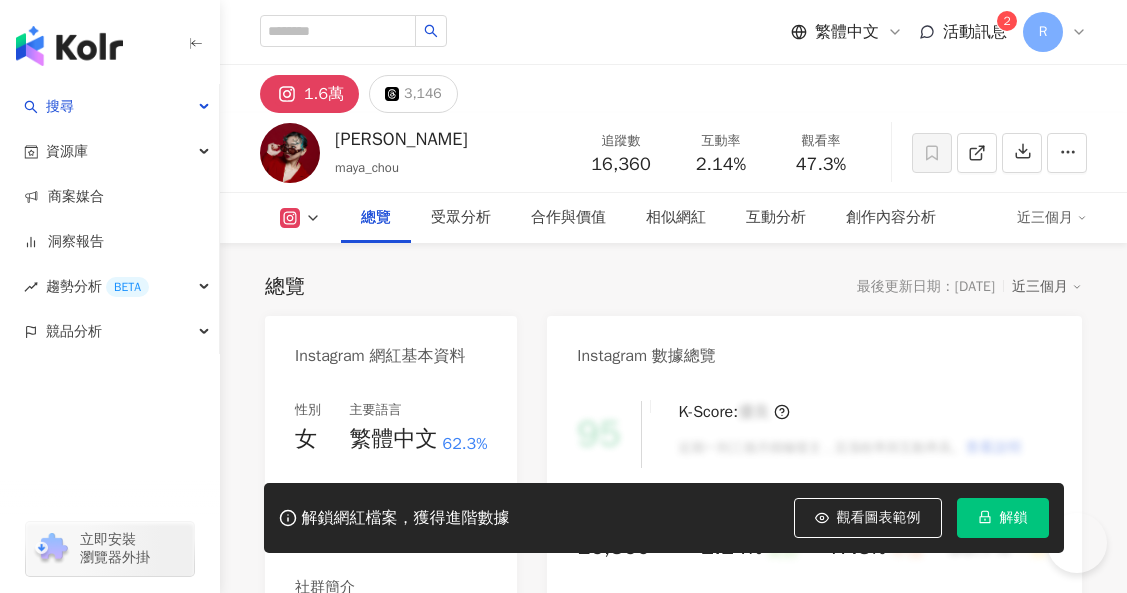 scroll, scrollTop: 217, scrollLeft: 0, axis: vertical 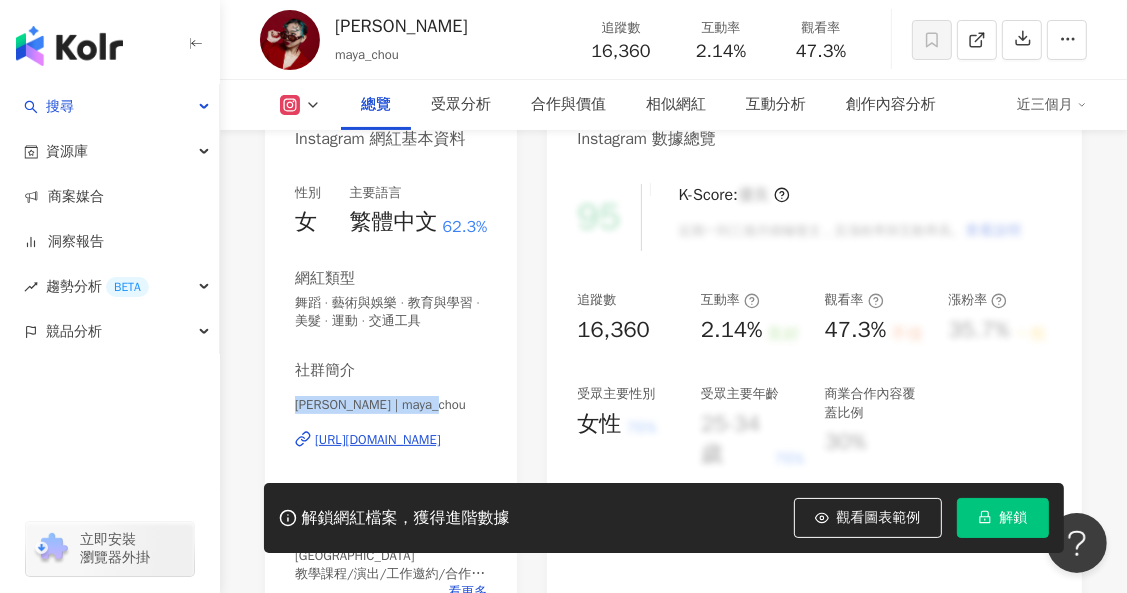 drag, startPoint x: 291, startPoint y: 403, endPoint x: 482, endPoint y: 411, distance: 191.16747 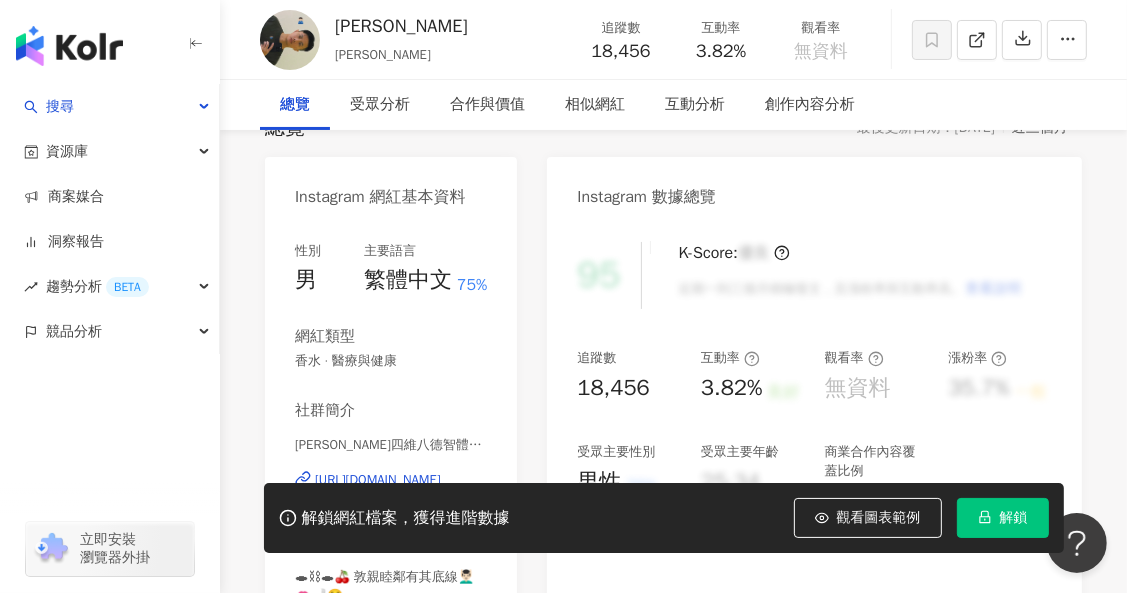 scroll, scrollTop: 175, scrollLeft: 0, axis: vertical 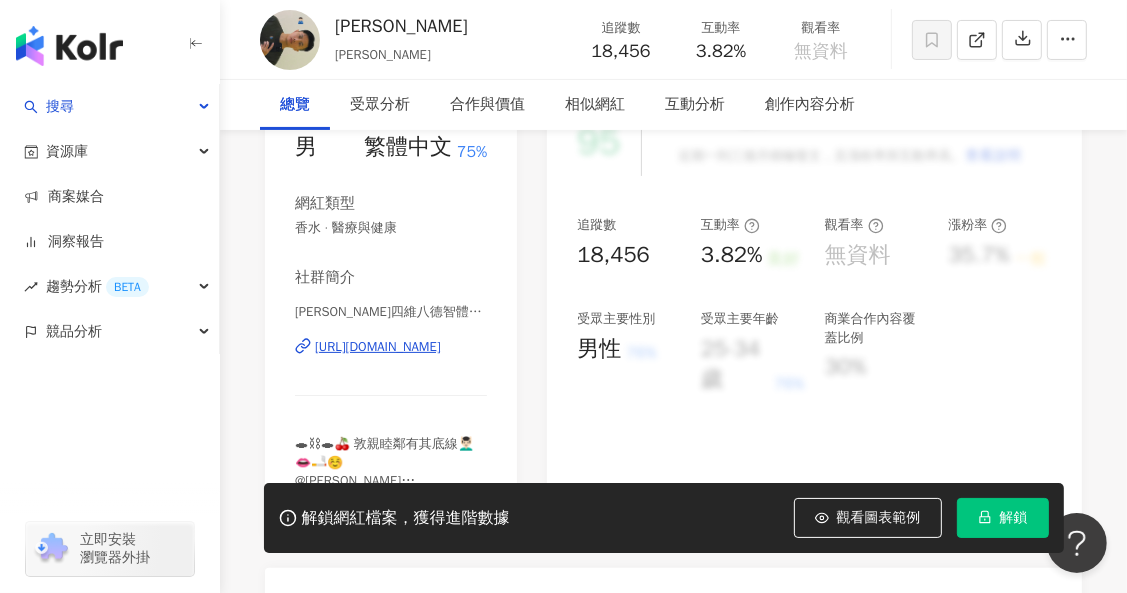drag, startPoint x: 290, startPoint y: 301, endPoint x: 442, endPoint y: 299, distance: 152.01315 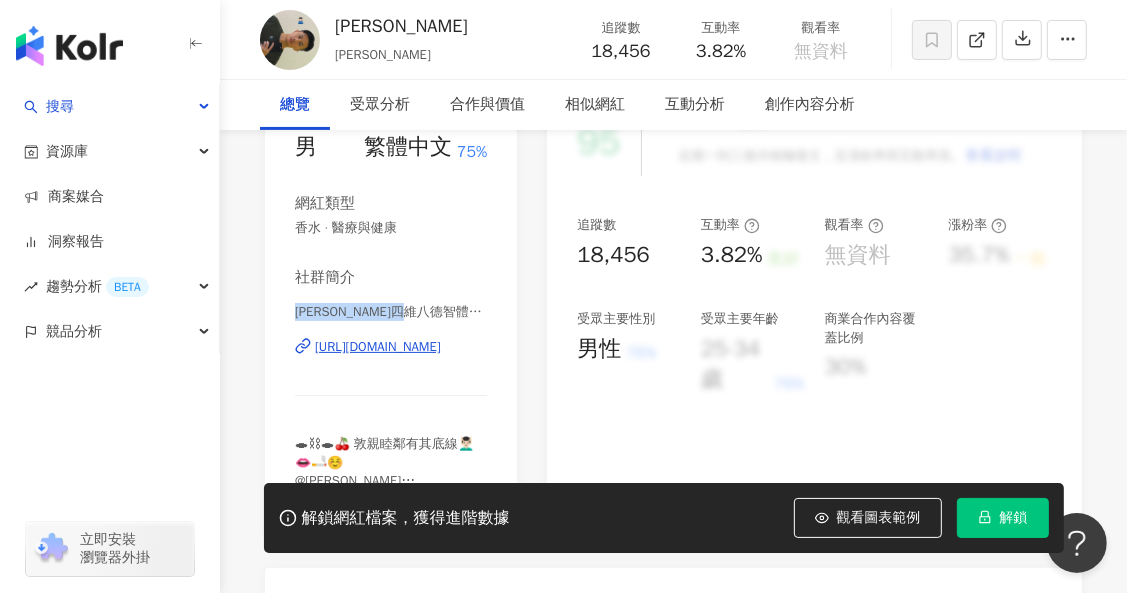 drag, startPoint x: 291, startPoint y: 310, endPoint x: 473, endPoint y: 310, distance: 182 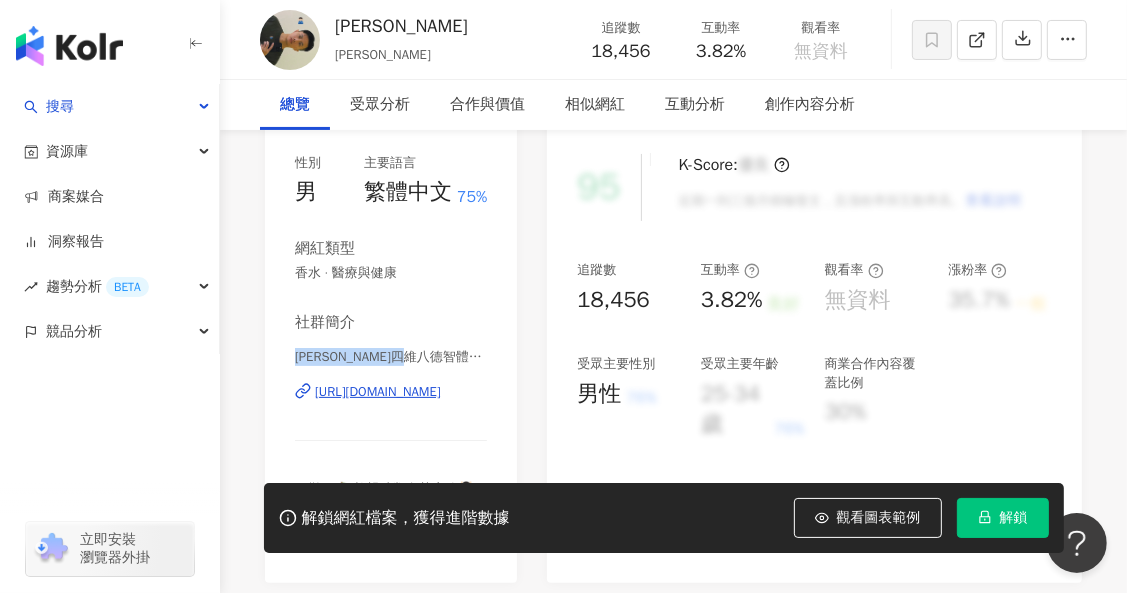 scroll, scrollTop: 24, scrollLeft: 0, axis: vertical 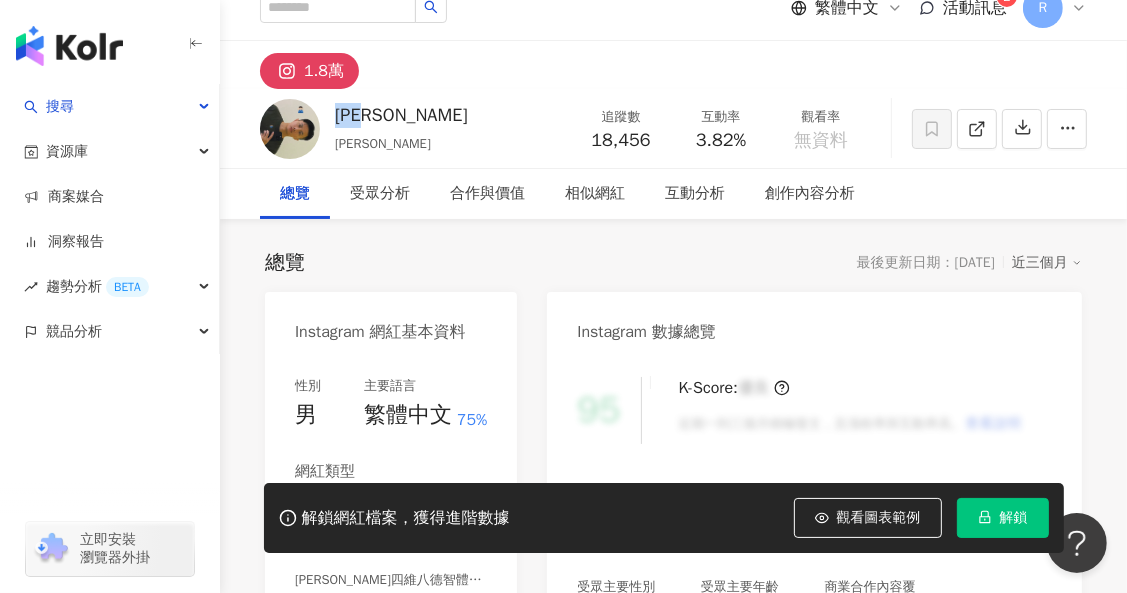 drag, startPoint x: 385, startPoint y: 113, endPoint x: 335, endPoint y: 110, distance: 50.08992 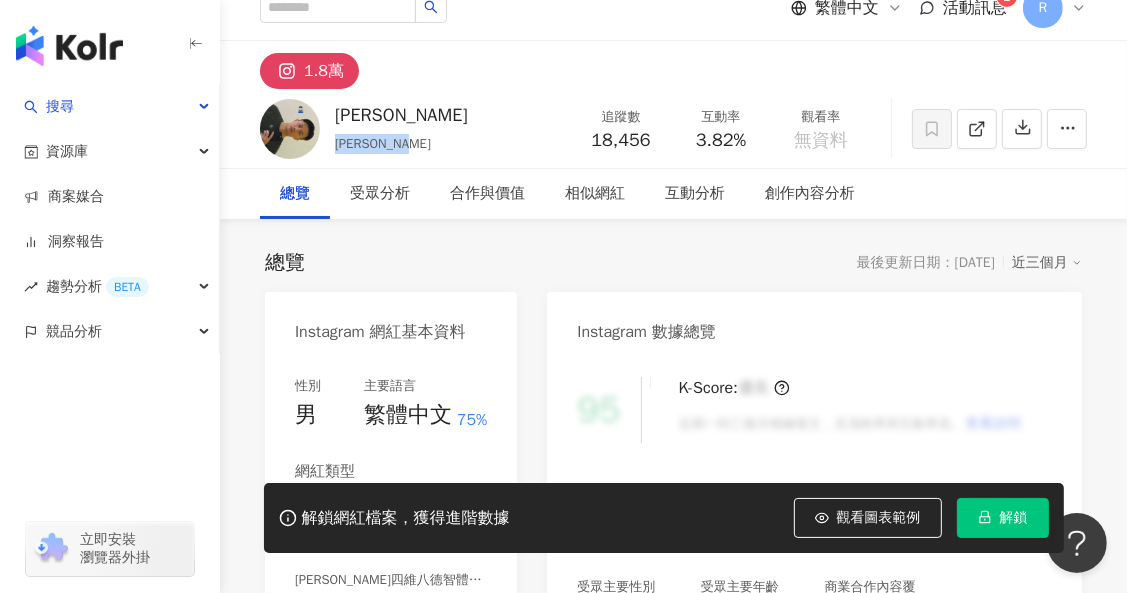 drag, startPoint x: 338, startPoint y: 147, endPoint x: 410, endPoint y: 144, distance: 72.06247 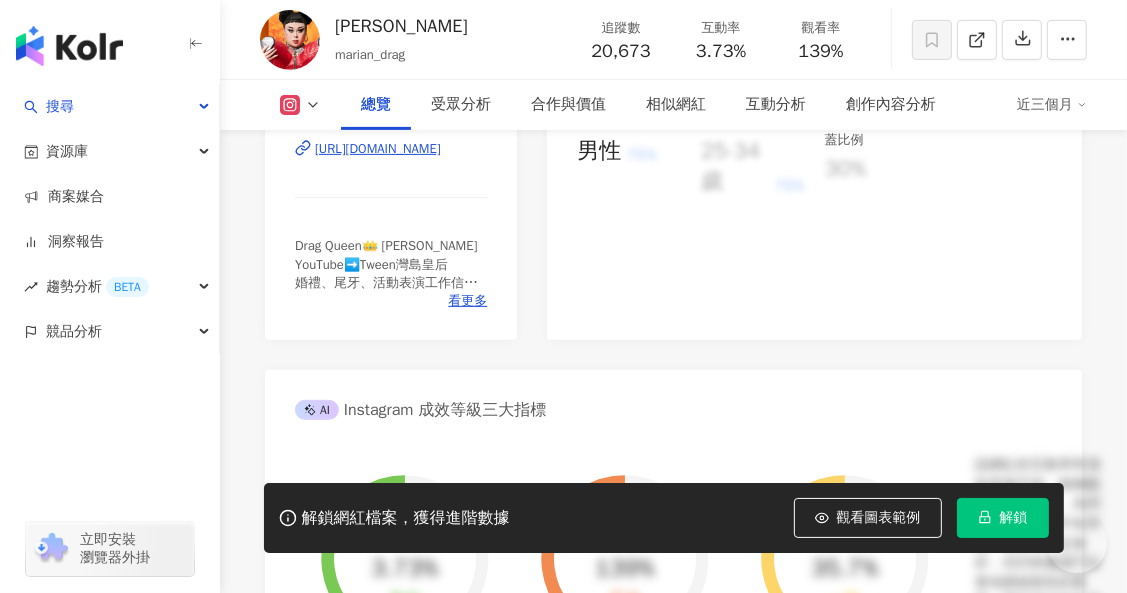 scroll, scrollTop: 495, scrollLeft: 0, axis: vertical 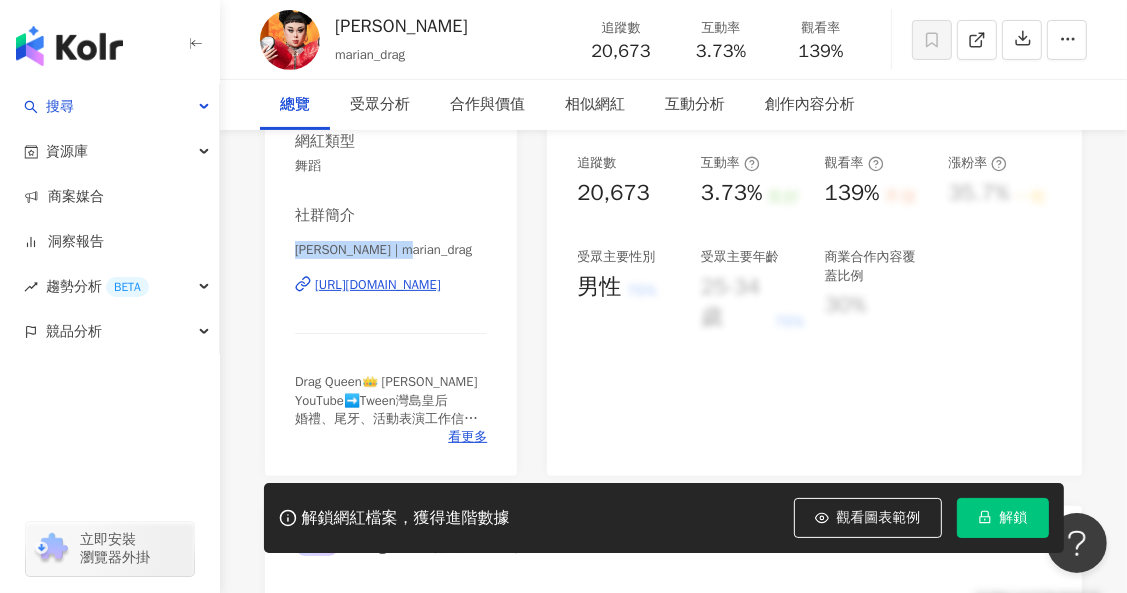 drag, startPoint x: 297, startPoint y: 247, endPoint x: 456, endPoint y: 248, distance: 159.00314 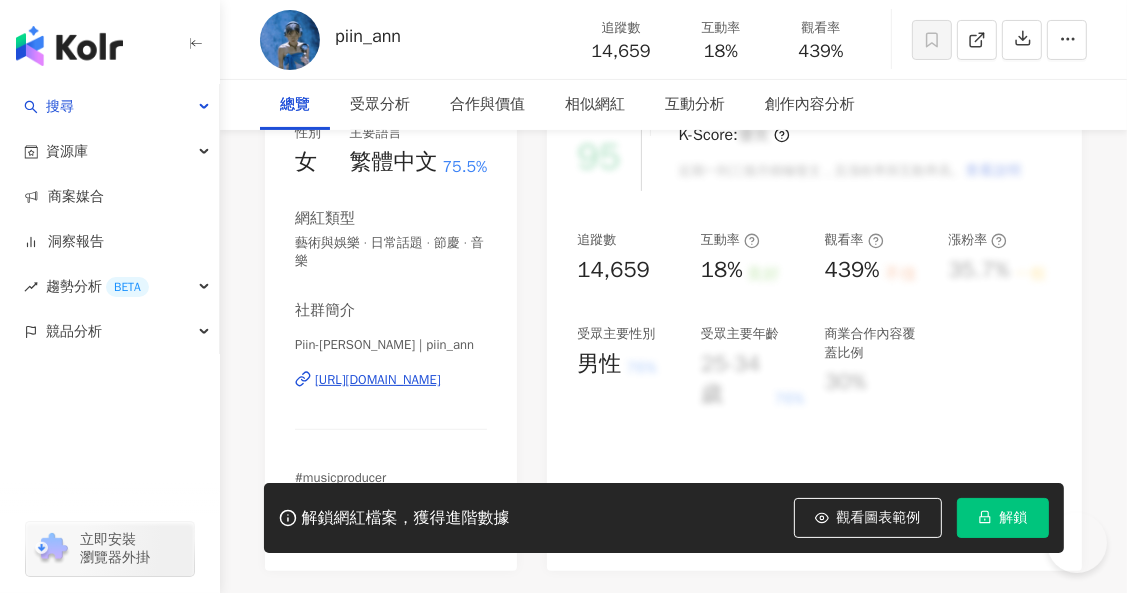 scroll, scrollTop: 277, scrollLeft: 0, axis: vertical 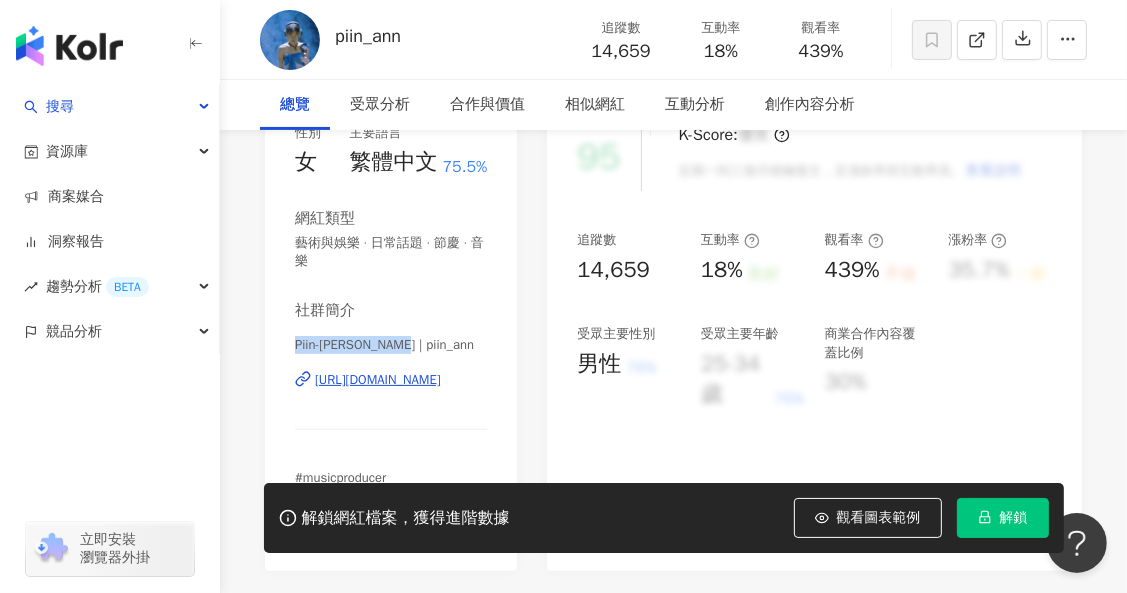 drag, startPoint x: 286, startPoint y: 341, endPoint x: 539, endPoint y: 16, distance: 411.8665 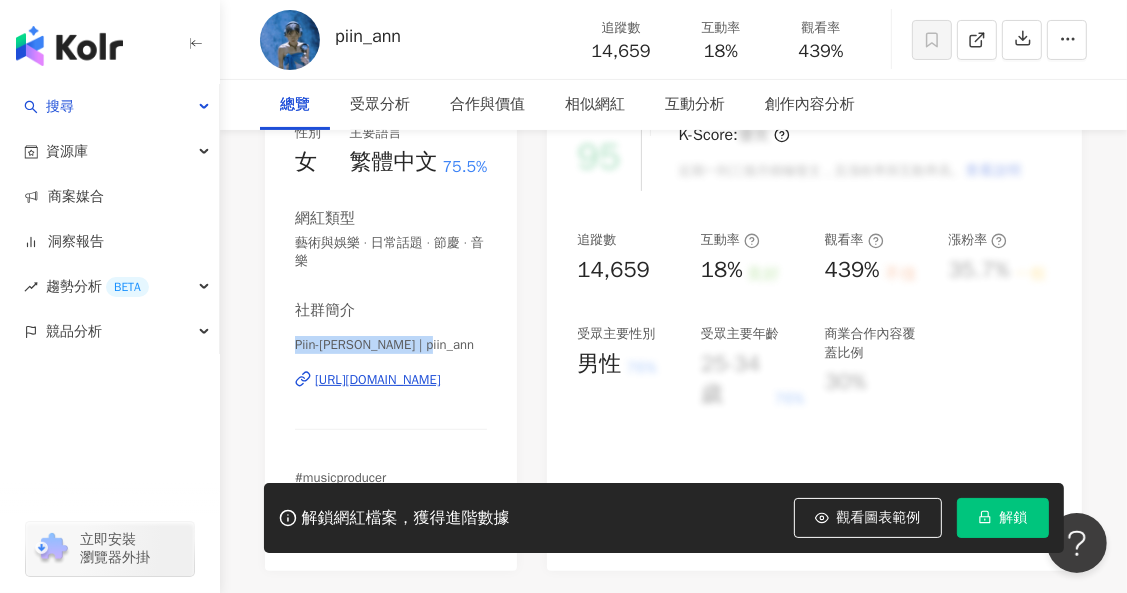 click on "Piin-Ann 平安 | piin_ann" at bounding box center (391, 345) 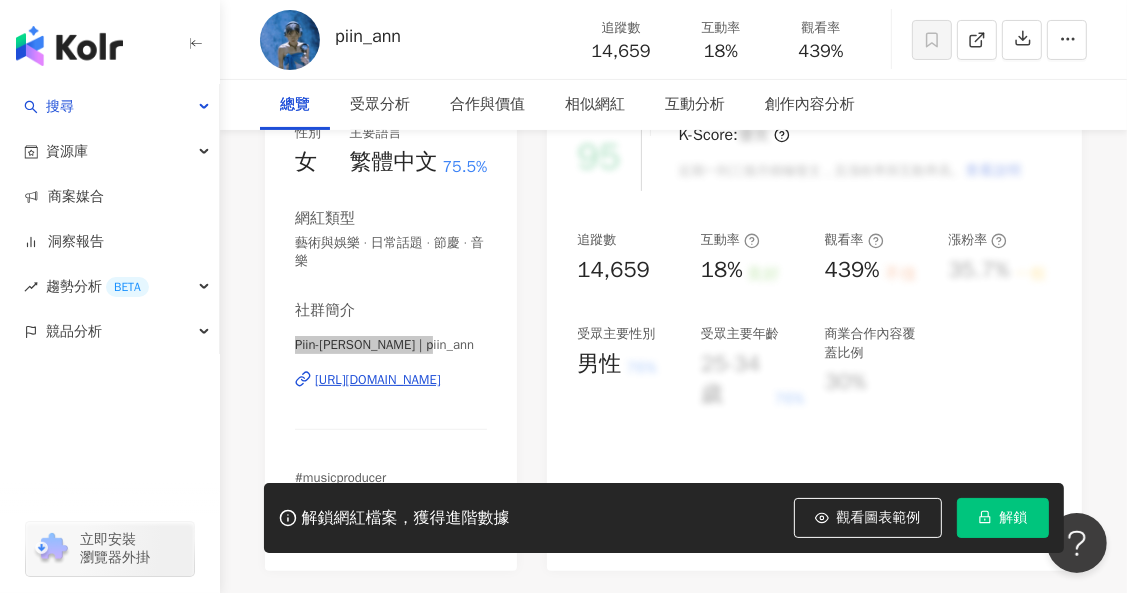 scroll, scrollTop: 0, scrollLeft: 0, axis: both 